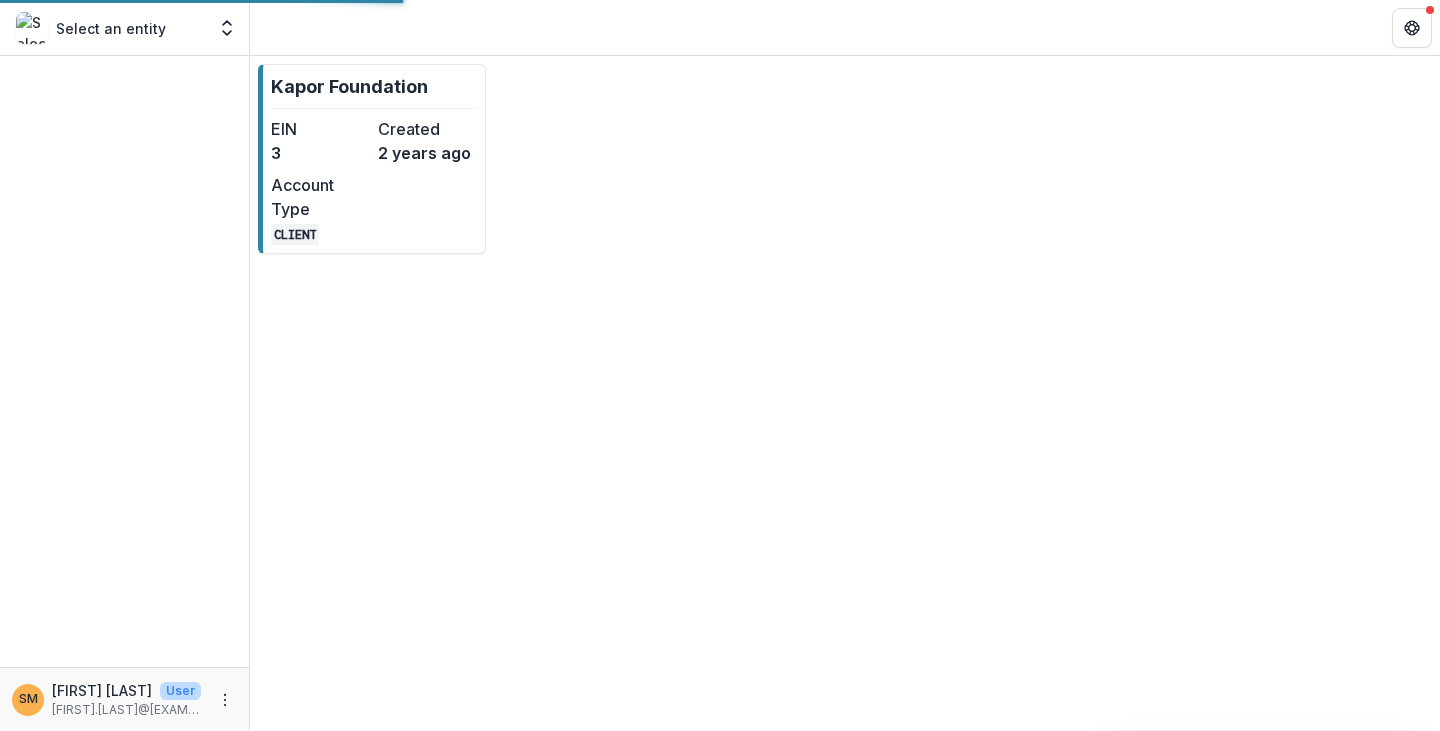 scroll, scrollTop: 0, scrollLeft: 0, axis: both 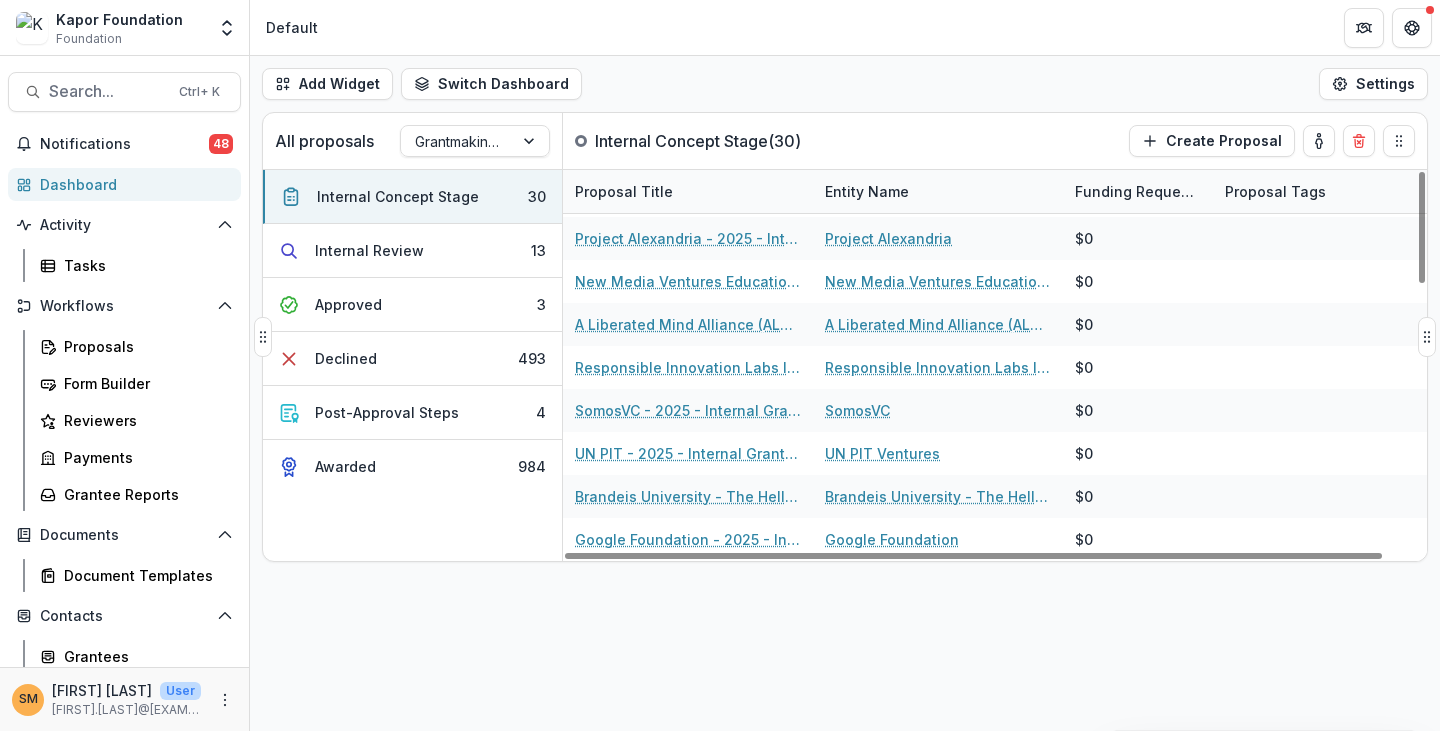 click on "Proposal Title" at bounding box center (624, 191) 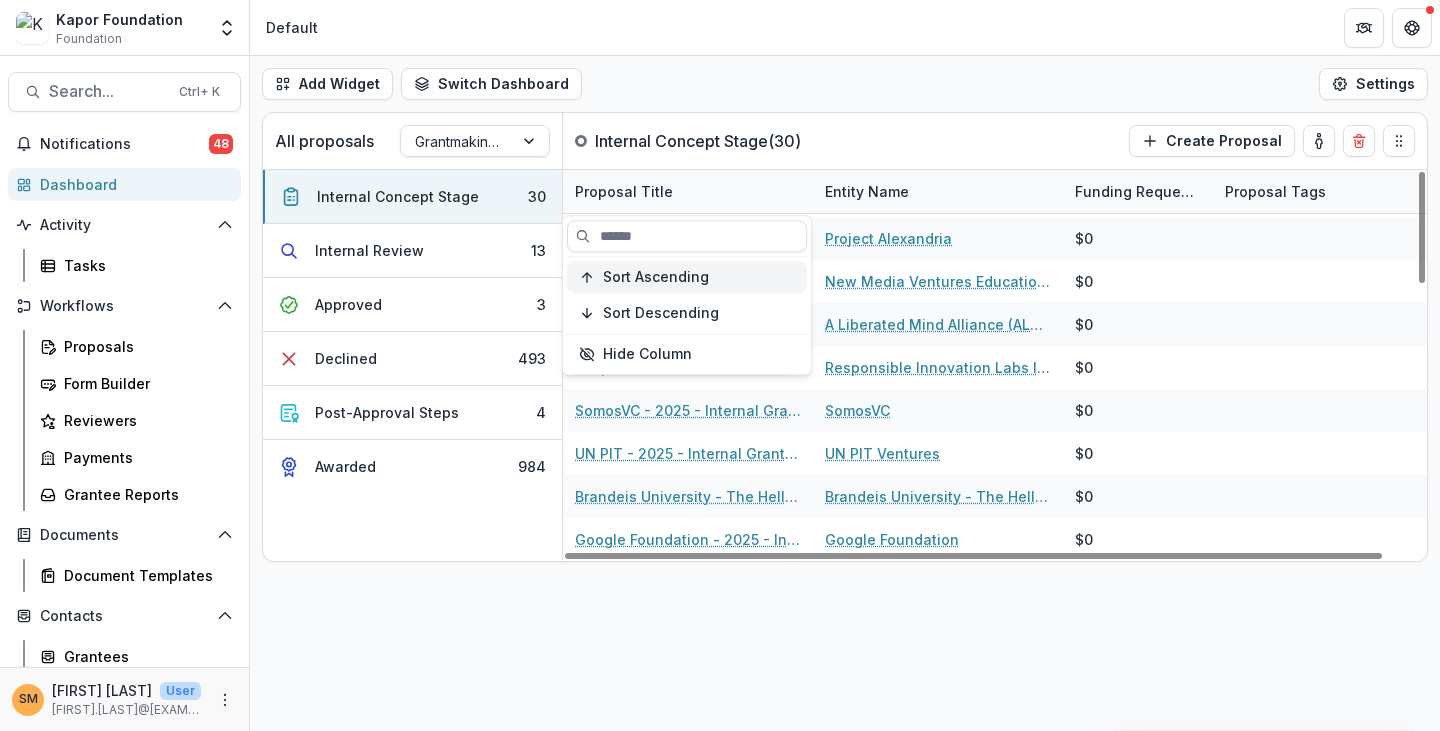 click on "Sort Ascending" at bounding box center (656, 277) 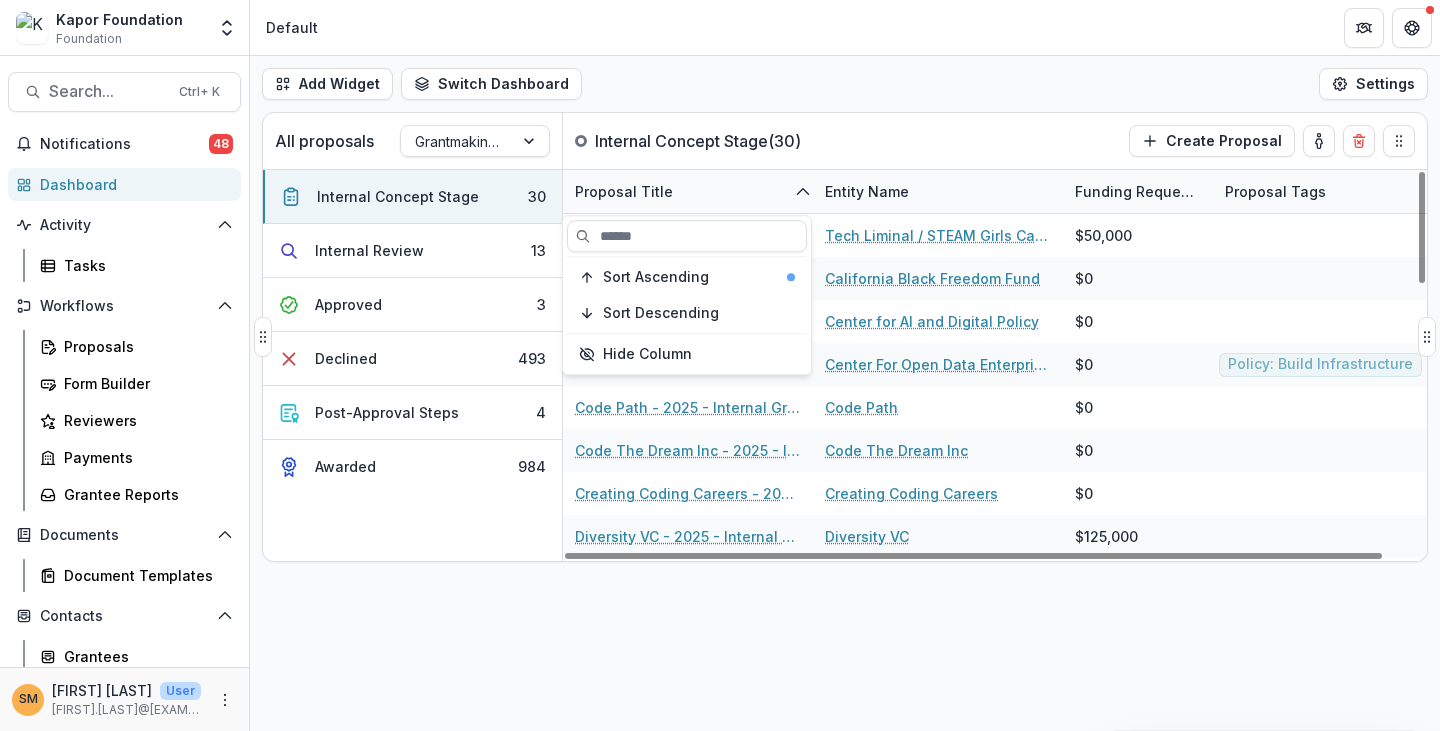 scroll, scrollTop: 200, scrollLeft: 0, axis: vertical 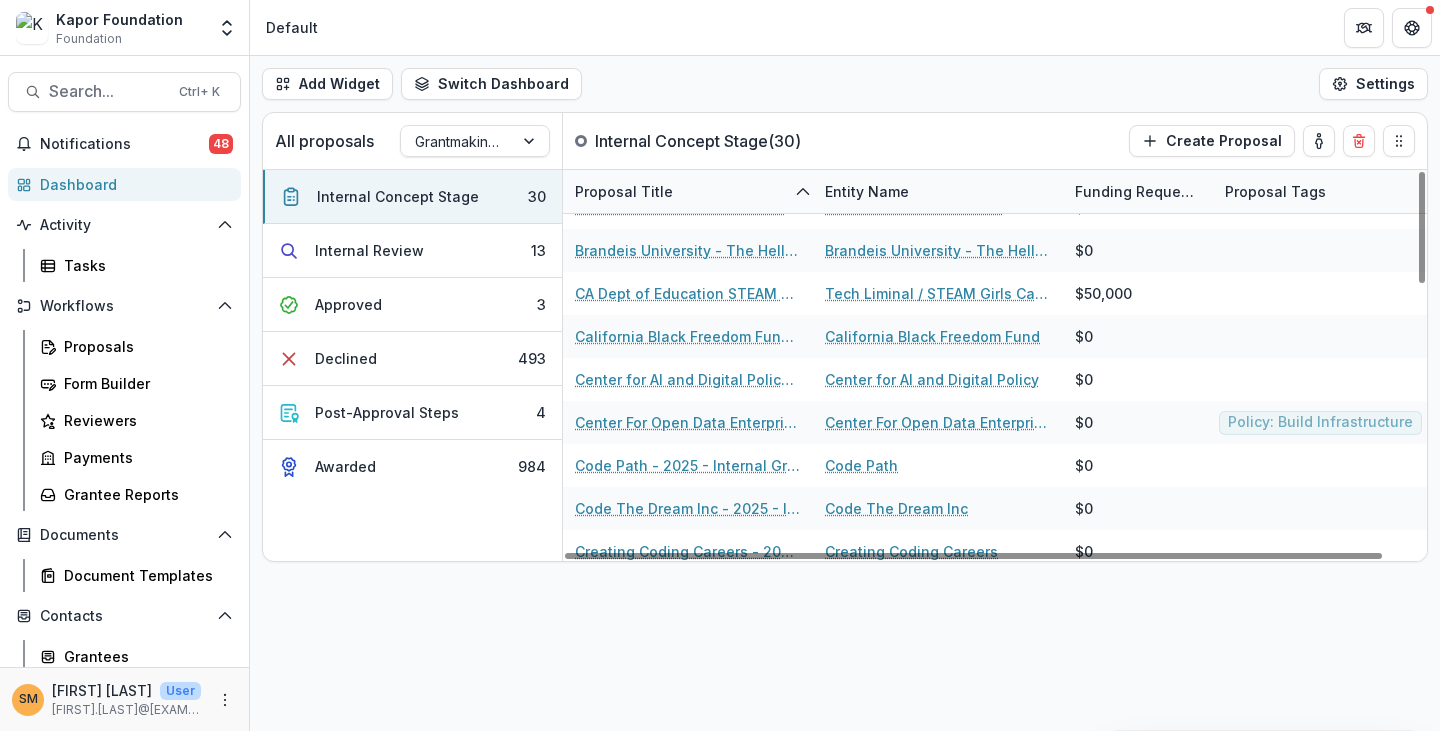 click on "Add Widget Switch Dashboard Default Program Lead Dashboard New Dashboard Settings" at bounding box center (845, 84) 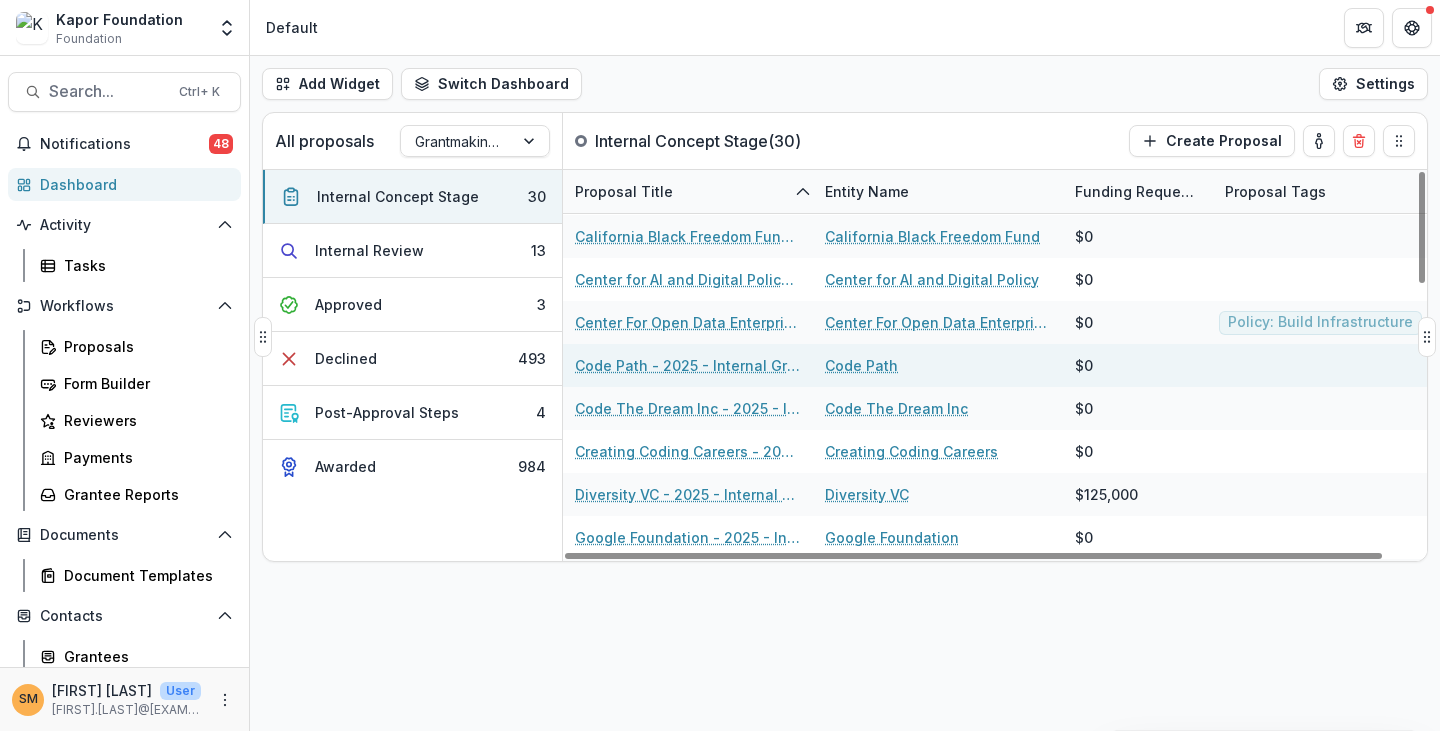 scroll, scrollTop: 200, scrollLeft: 0, axis: vertical 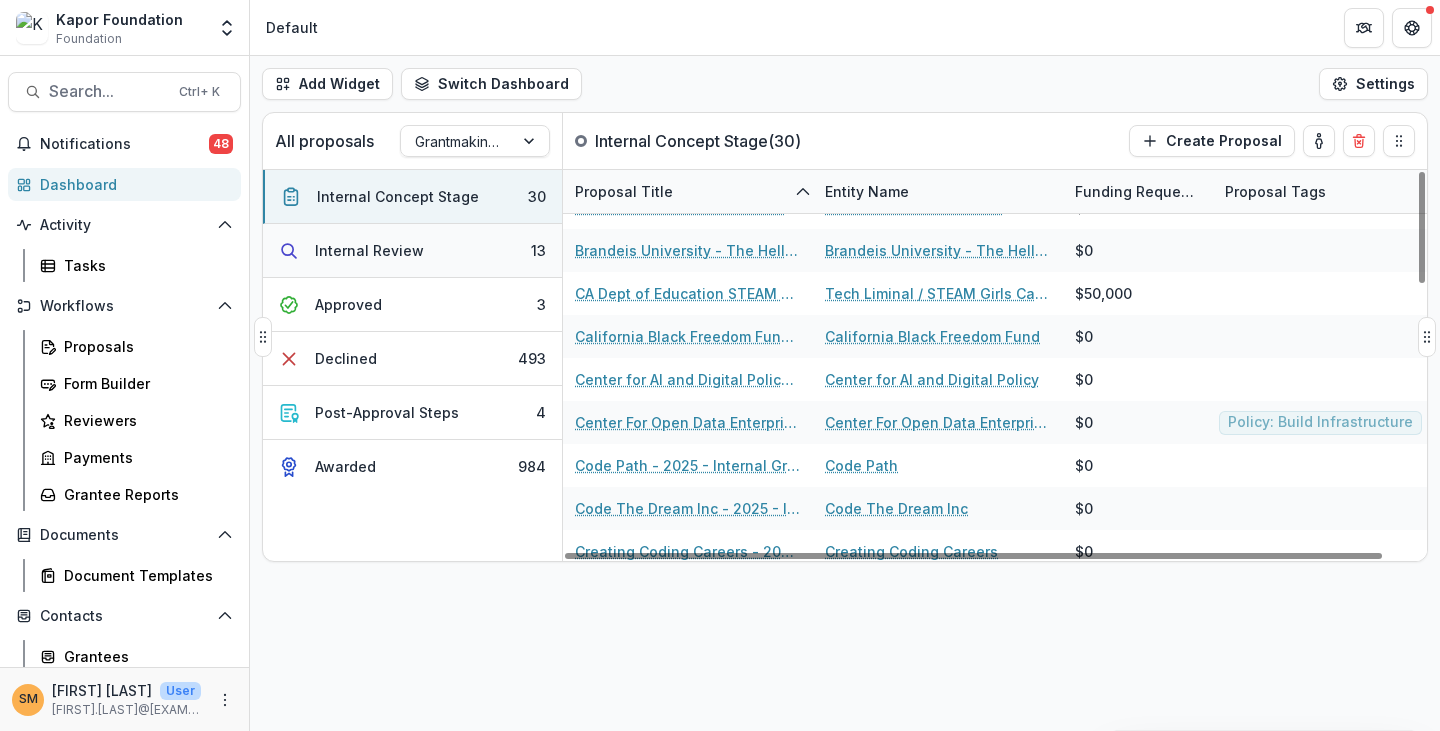 click on "Internal Review" at bounding box center [369, 250] 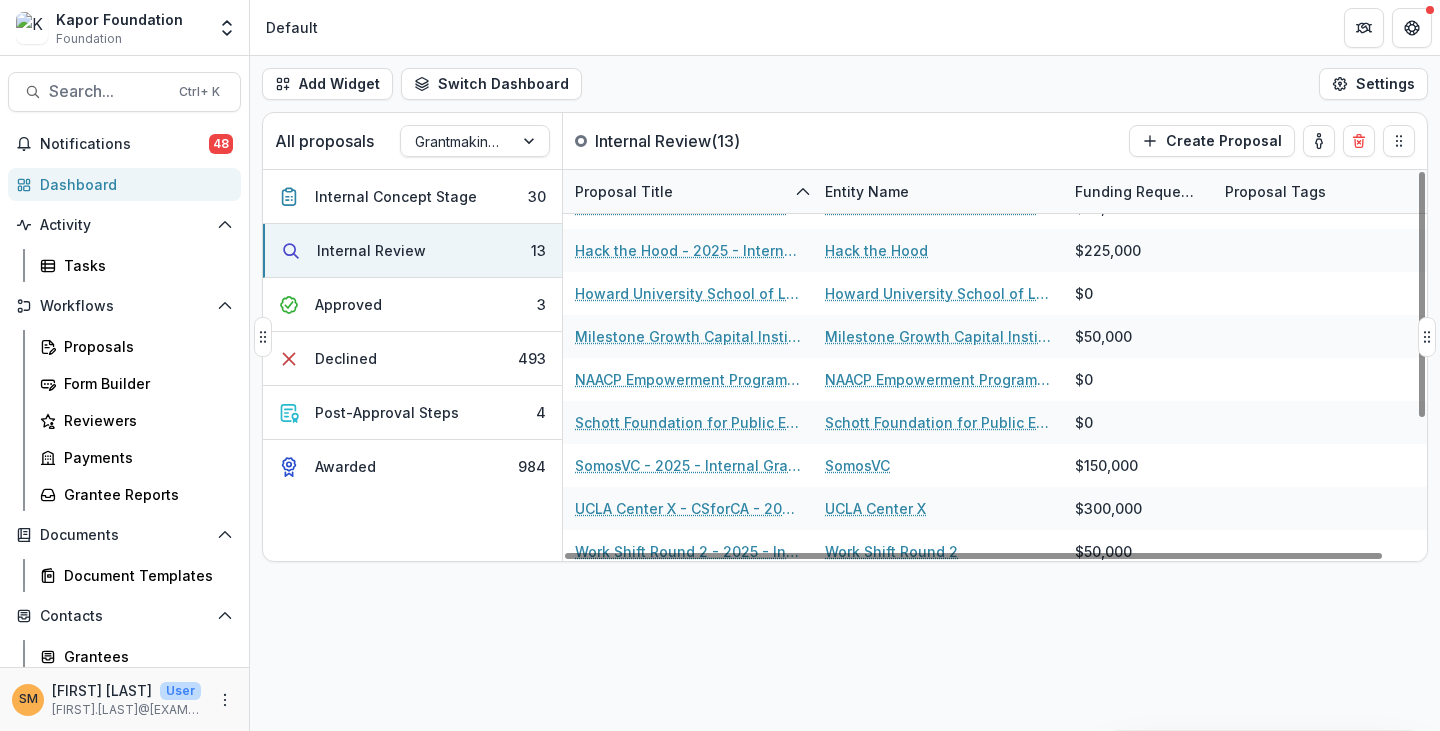 click on "Proposal Title" at bounding box center (624, 191) 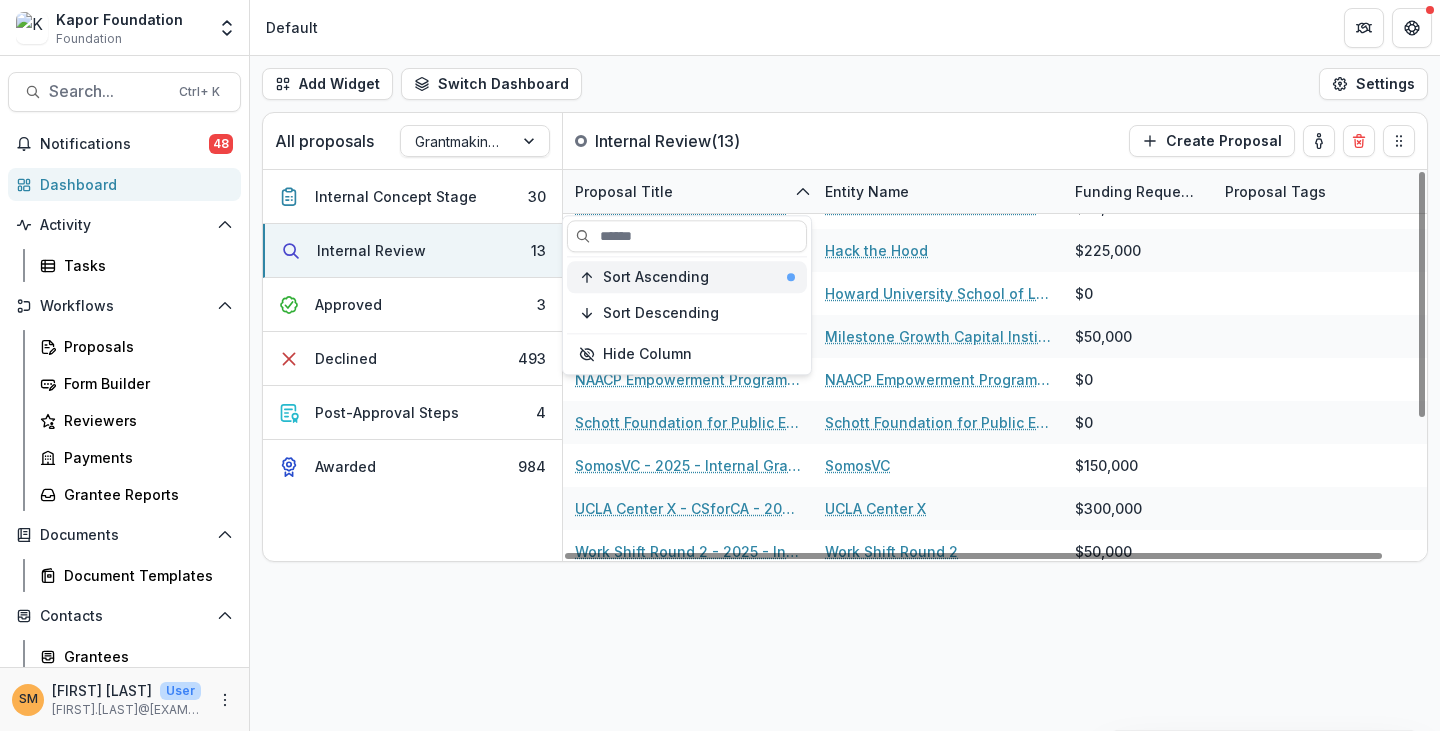 click on "Sort Ascending" at bounding box center [656, 277] 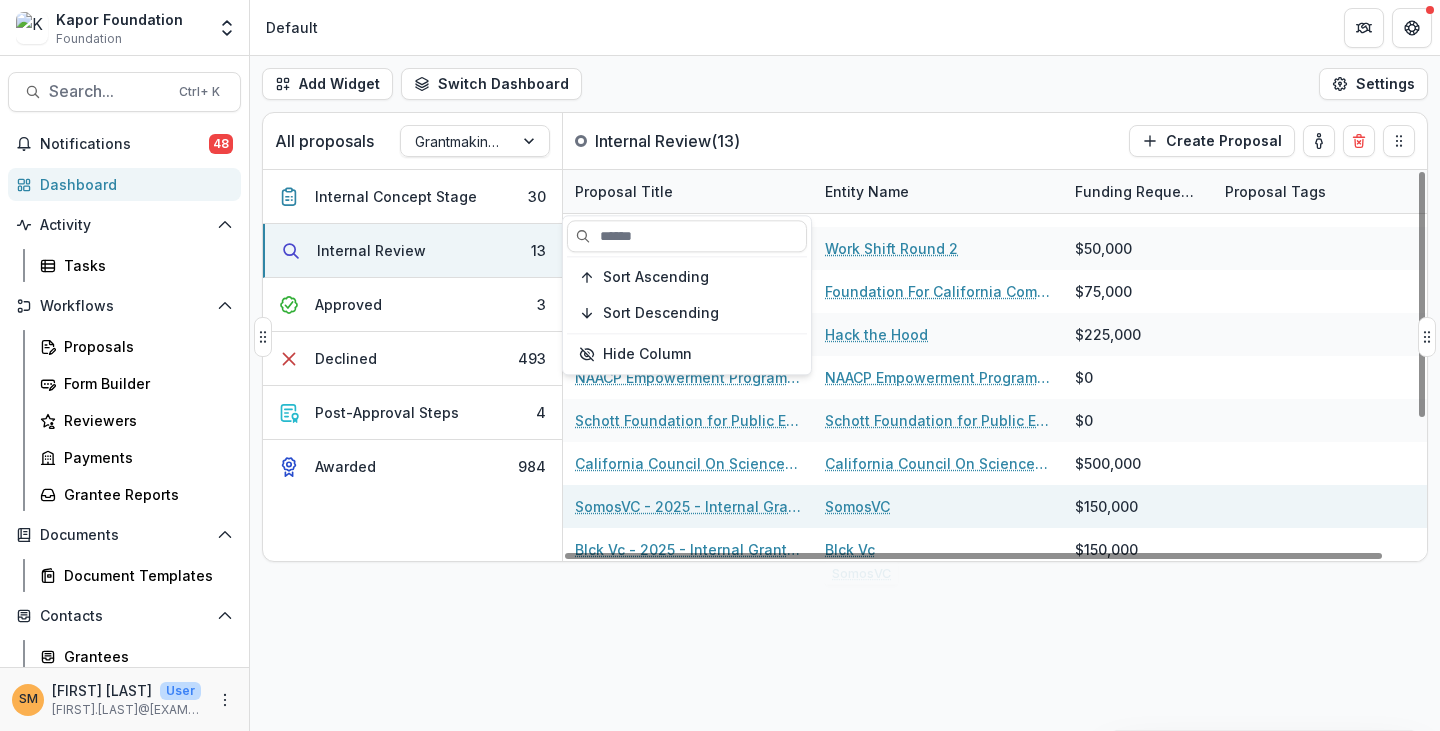 scroll, scrollTop: 0, scrollLeft: 0, axis: both 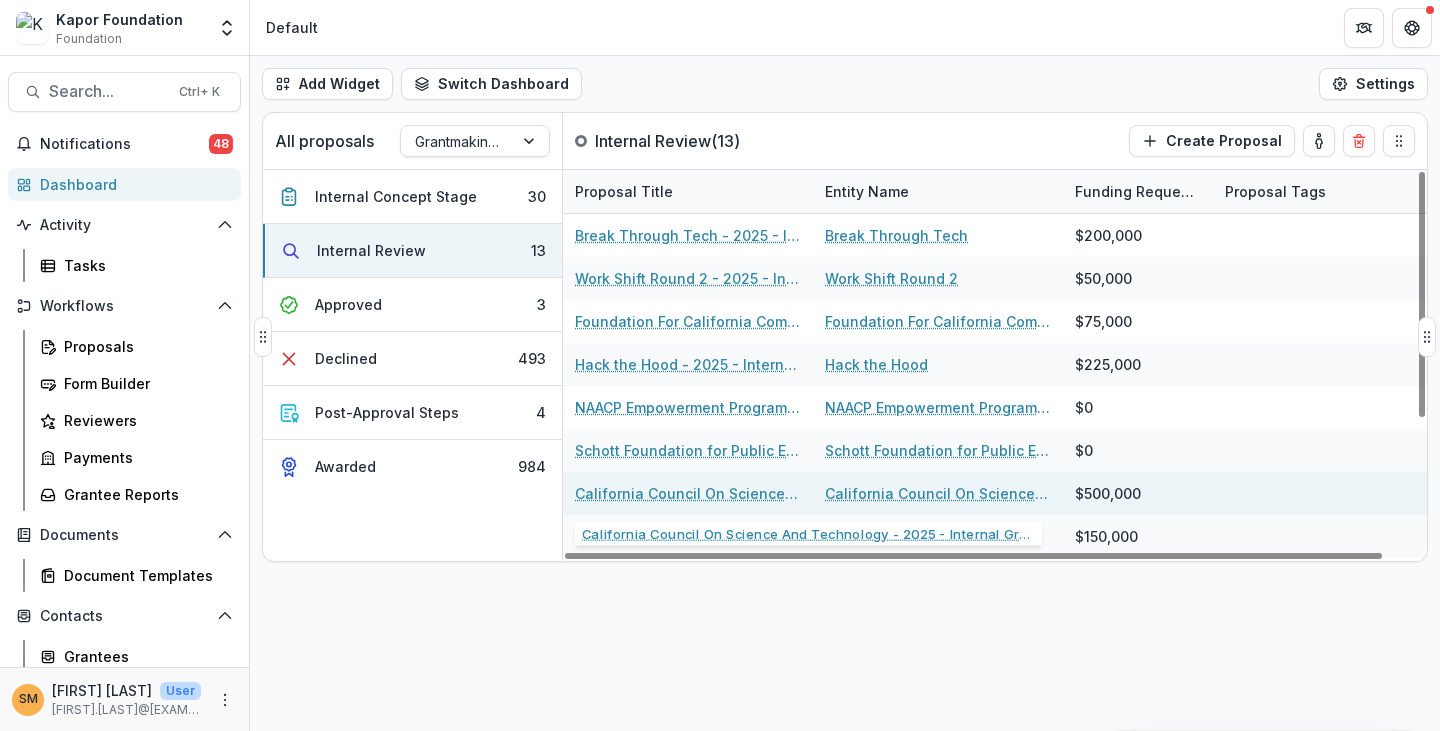 click on "California Council On Science And Technology - 2025 - Internal Grant Concept Form" at bounding box center [688, 493] 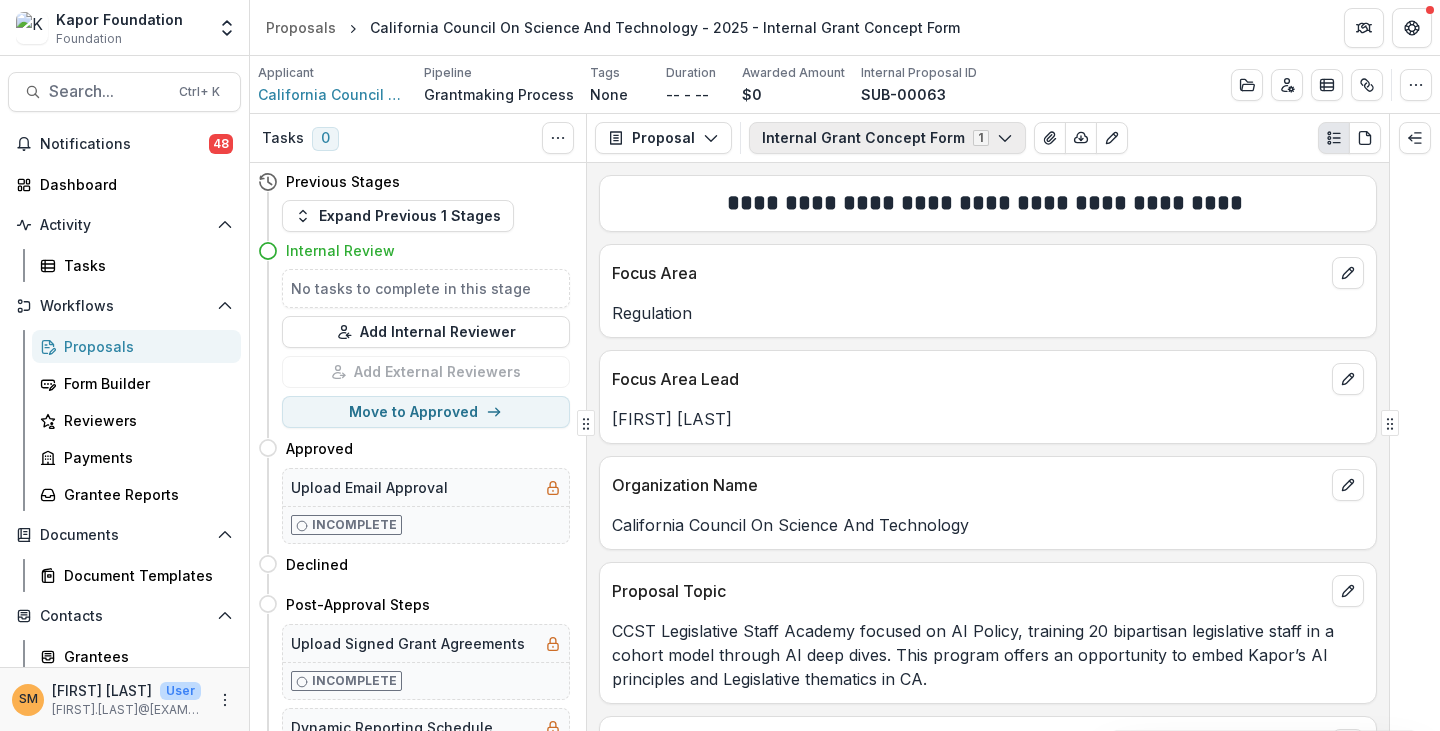 click on "Internal Grant Concept Form 1" at bounding box center (887, 138) 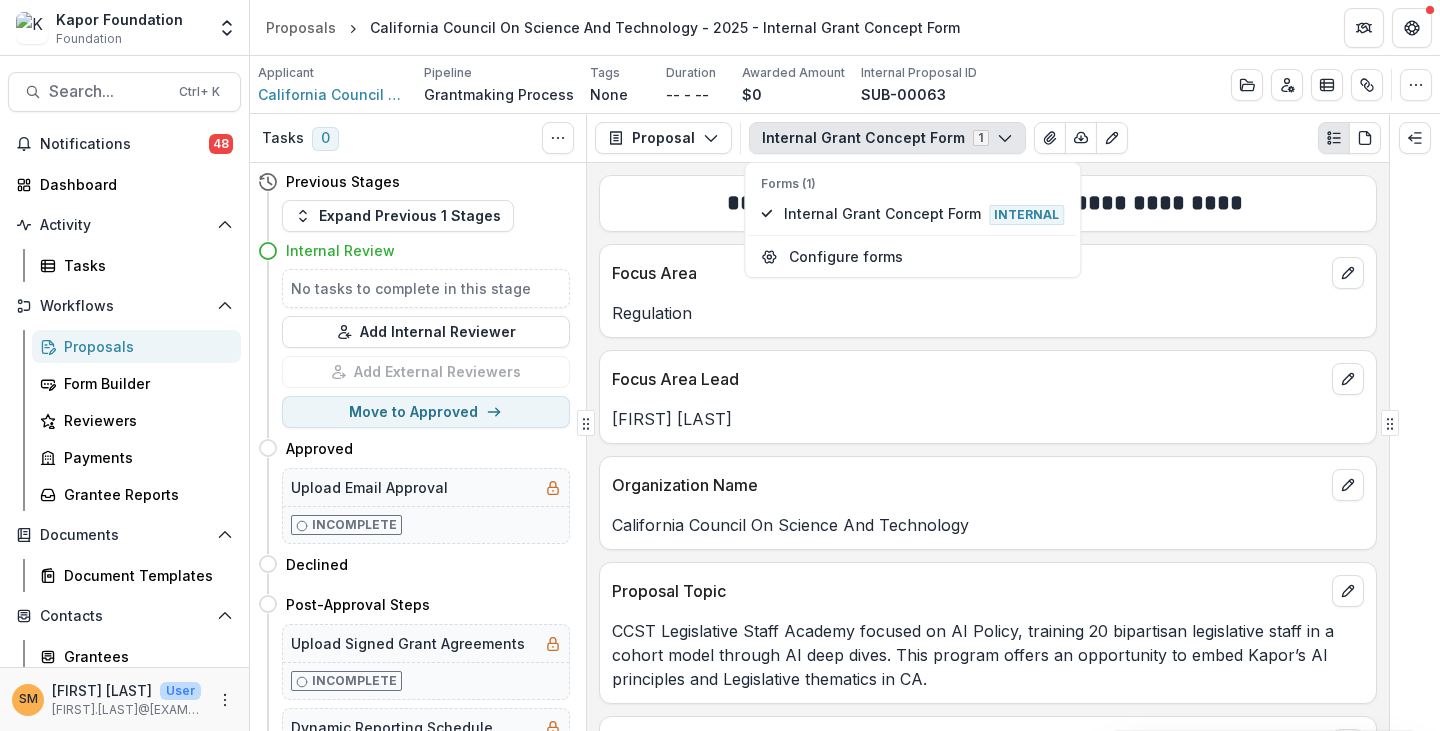 click on "Internal Grant Concept Form 1 Forms (1) Internal Grant Concept Form Internal Configure forms Word Download Word Download (with field descriptions) Zip Download Preview Merged PDF Preview Merged PDF (Inline Images & PDFs) Preview Merged PDF (with field descriptions) Custom Download" at bounding box center (1065, 138) 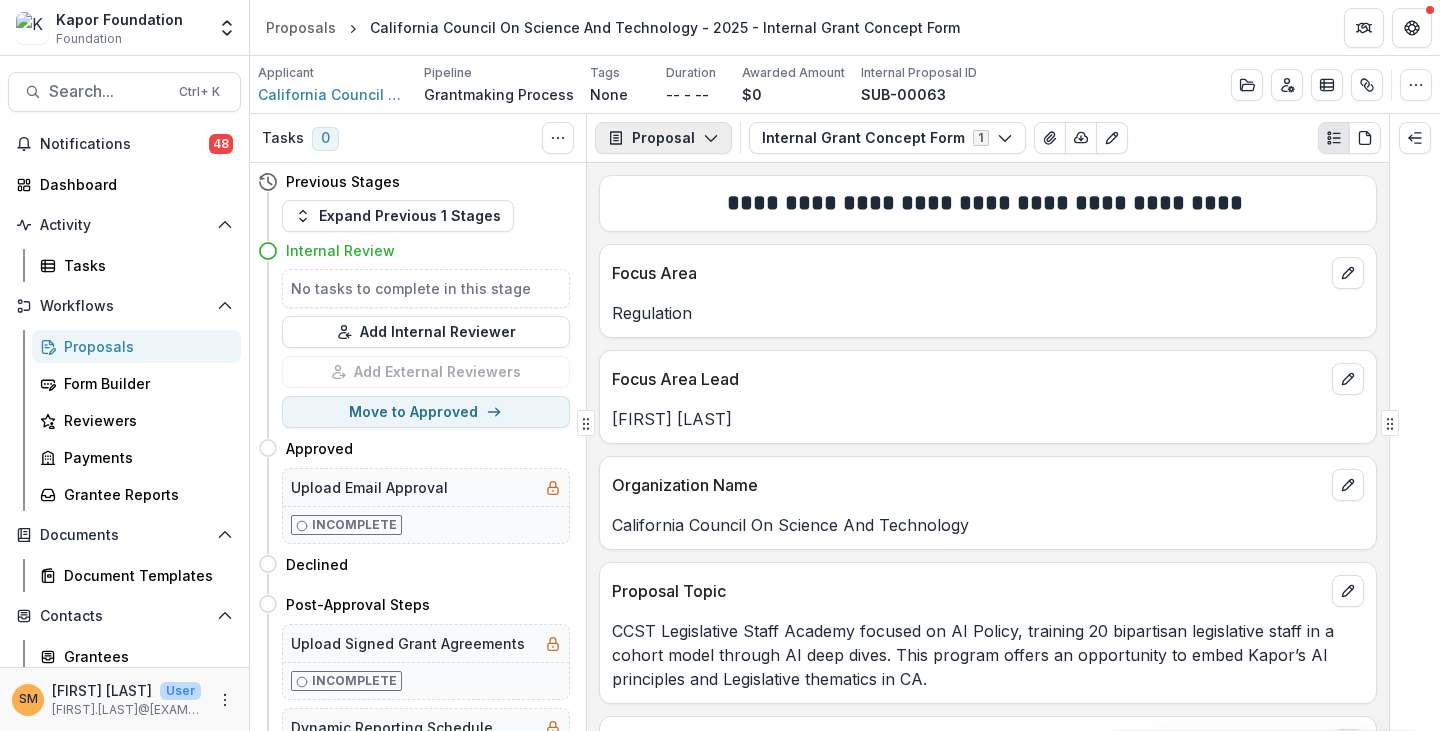 click on "Proposal" at bounding box center [663, 138] 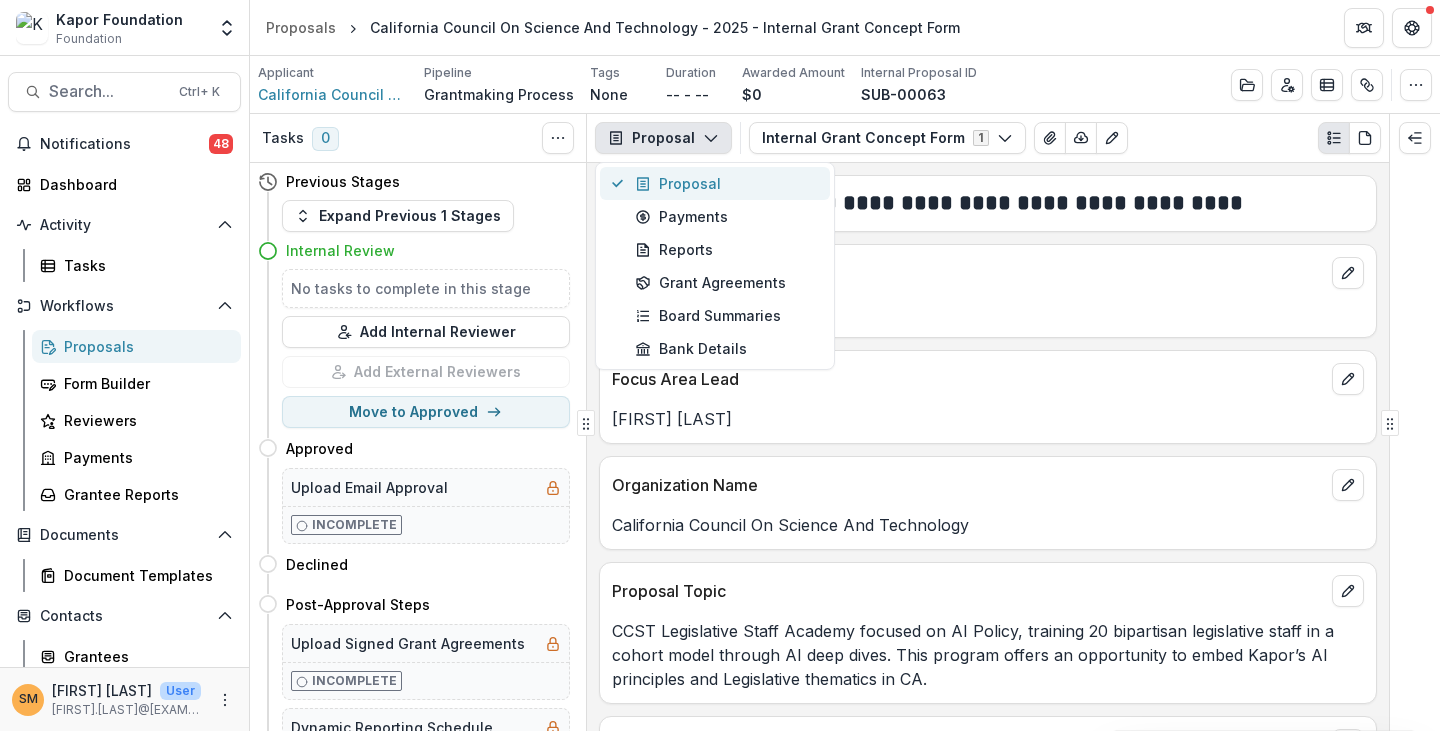 click on "Proposal" at bounding box center [726, 183] 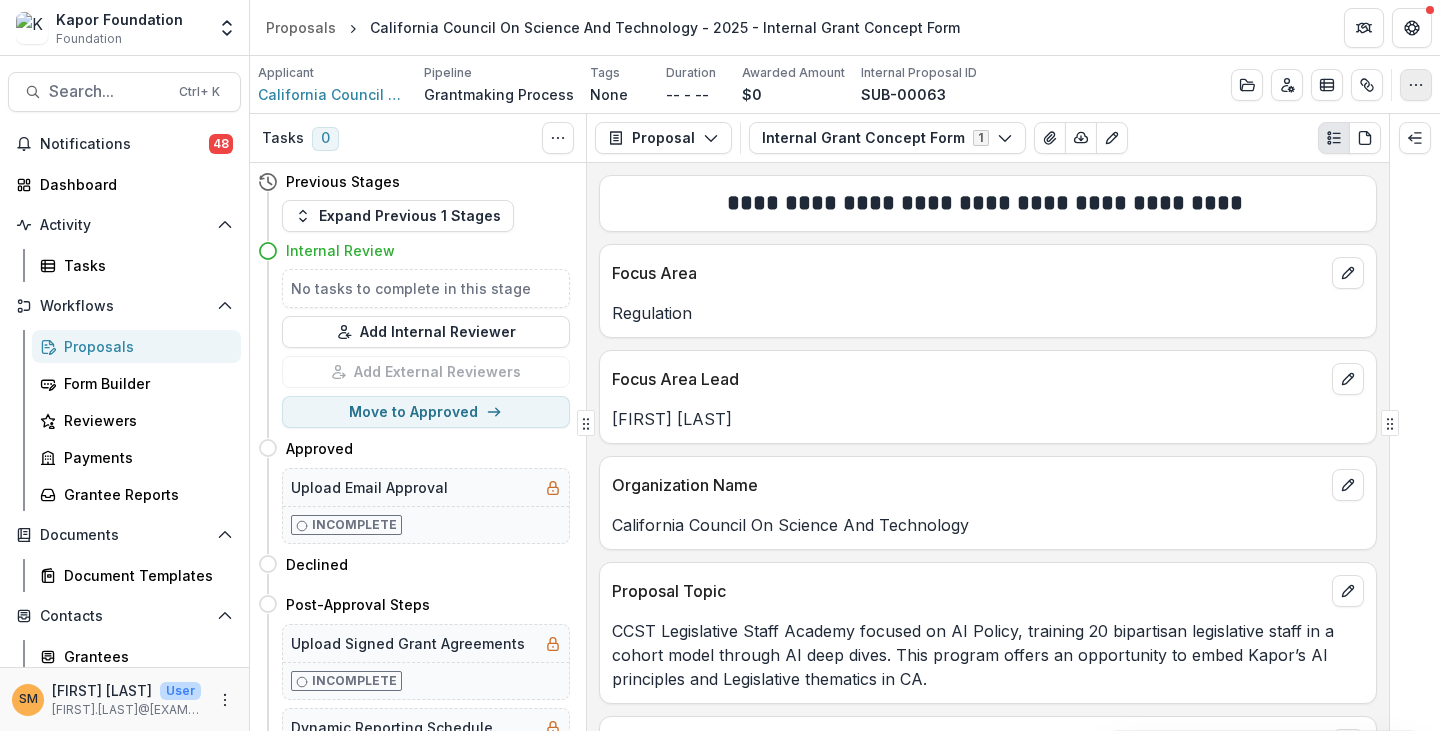 click 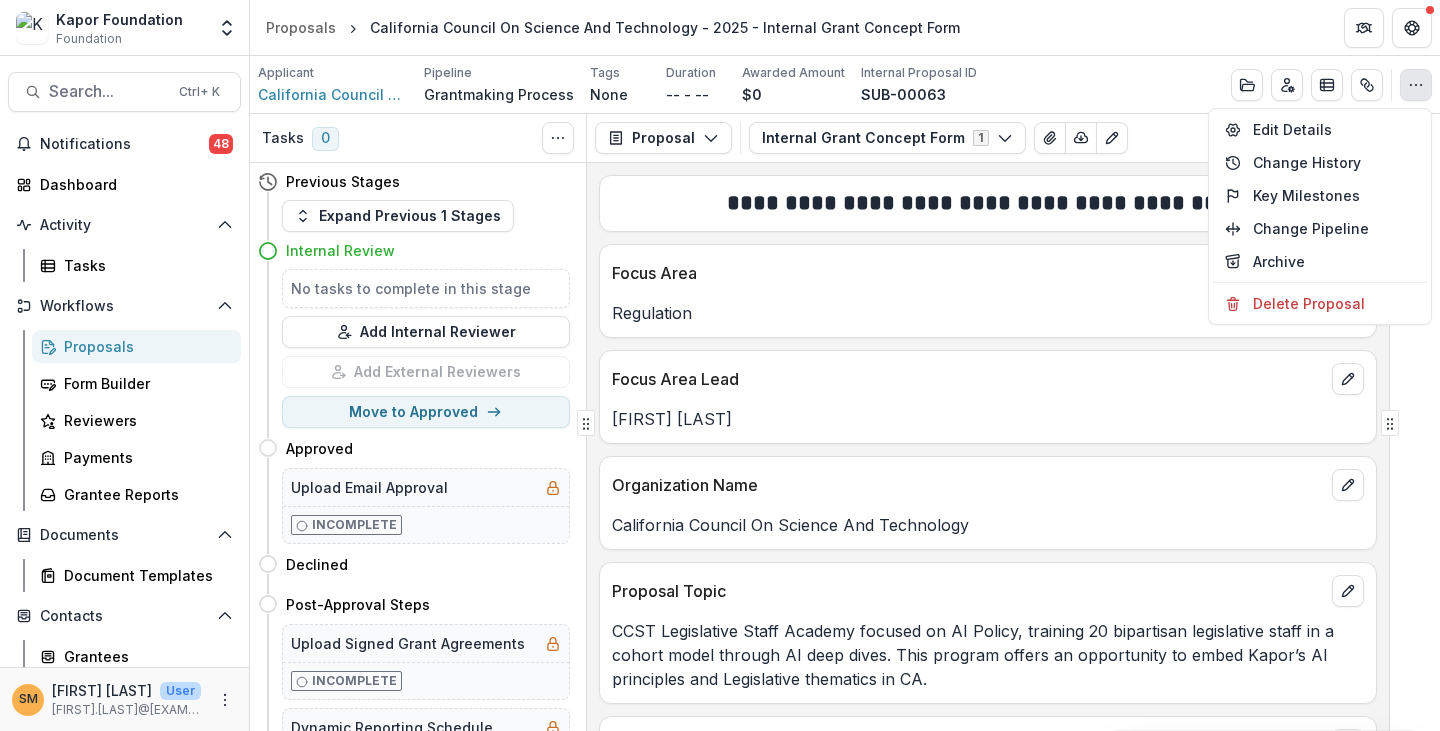 click on "Applicant [ORG] Pipeline Grantmaking Process Tags None All tags Duration --   -   -- Awarded Amount $0 Internal Proposal ID SUB-00063 Edit Details Change History Key Milestones Change Pipeline Archive Delete Proposal" at bounding box center [845, 85] 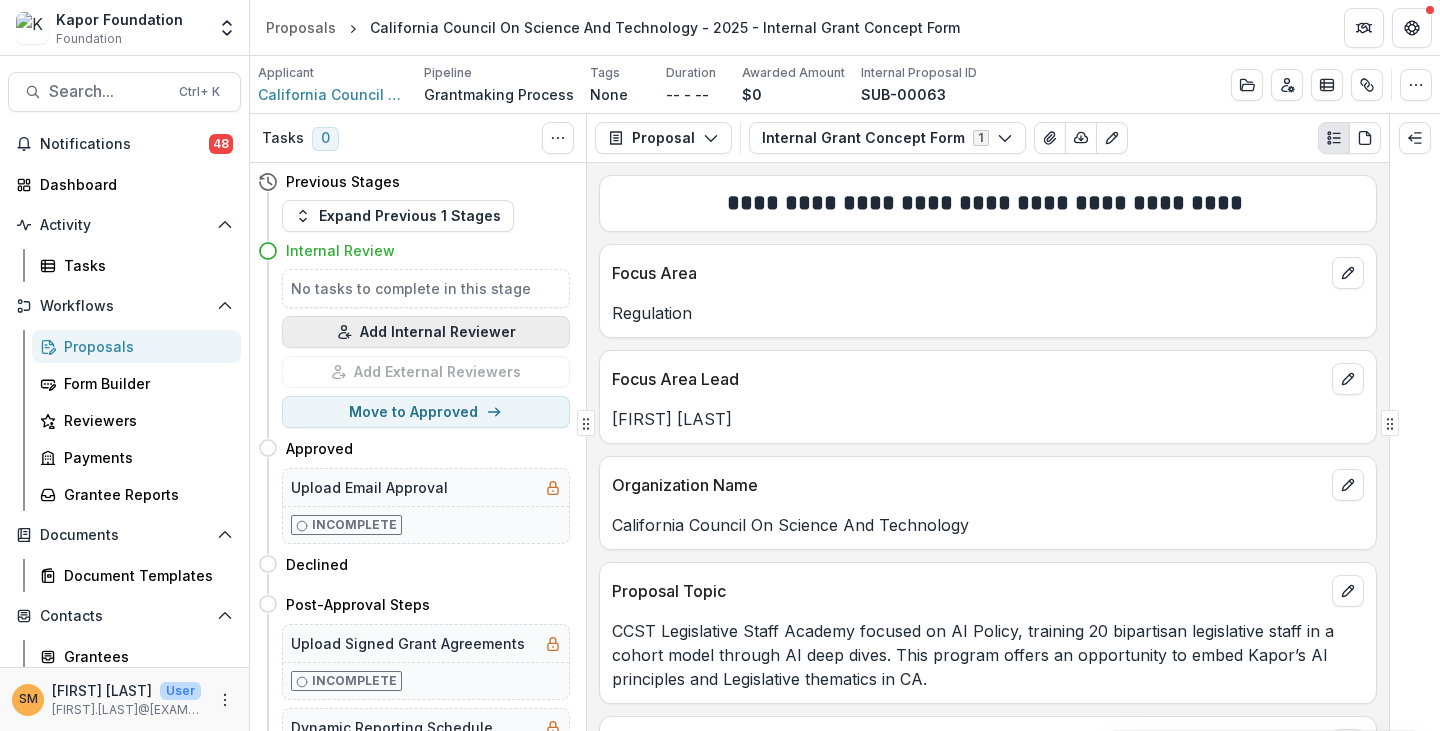 click on "Add Internal Reviewer" at bounding box center [426, 332] 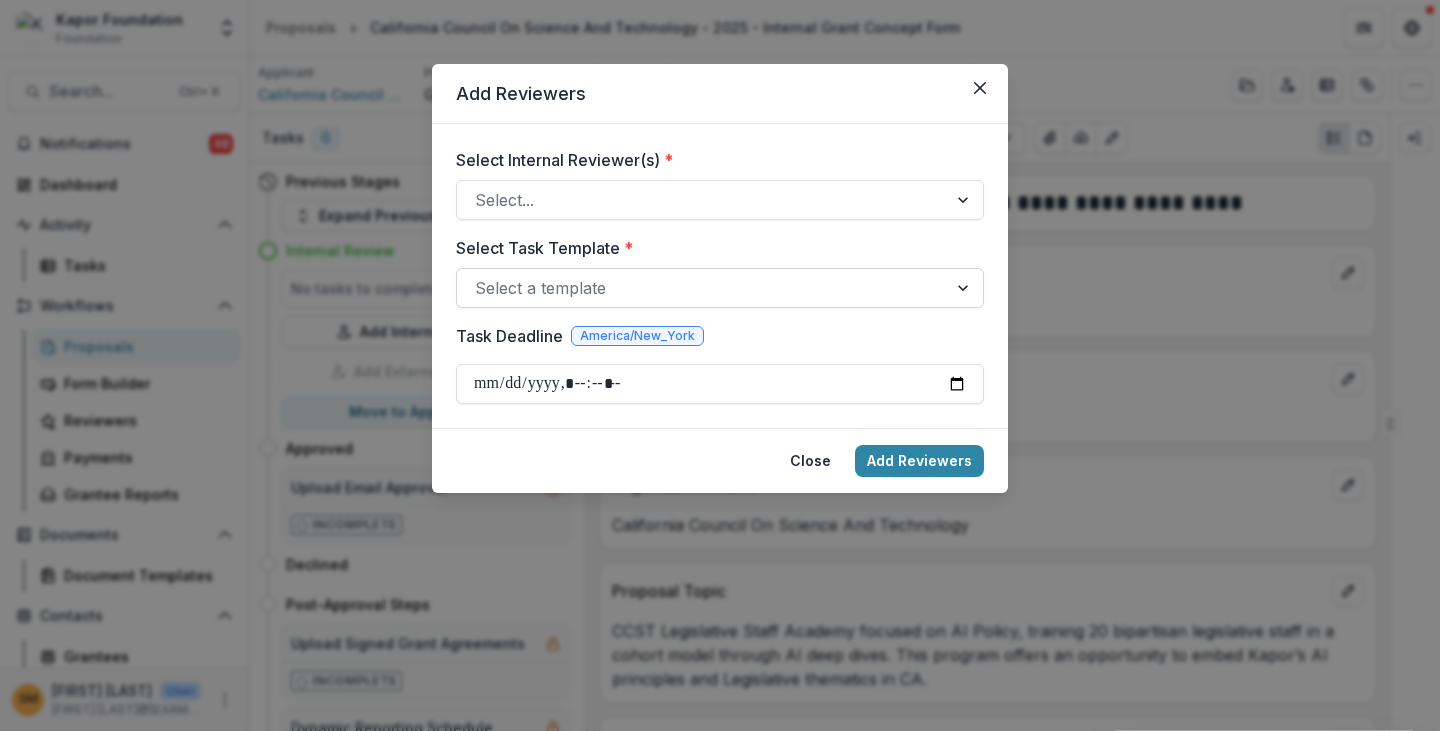 click at bounding box center (702, 288) 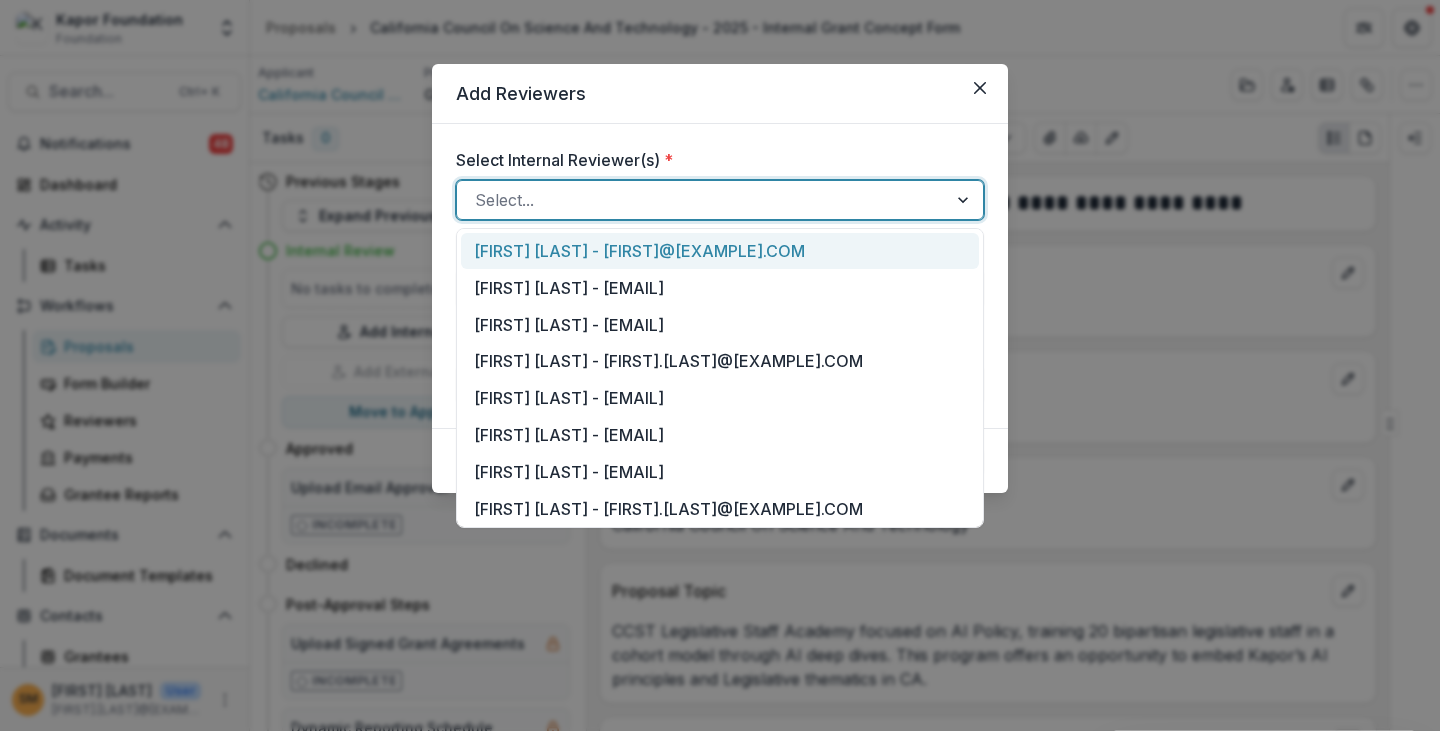 click at bounding box center [702, 200] 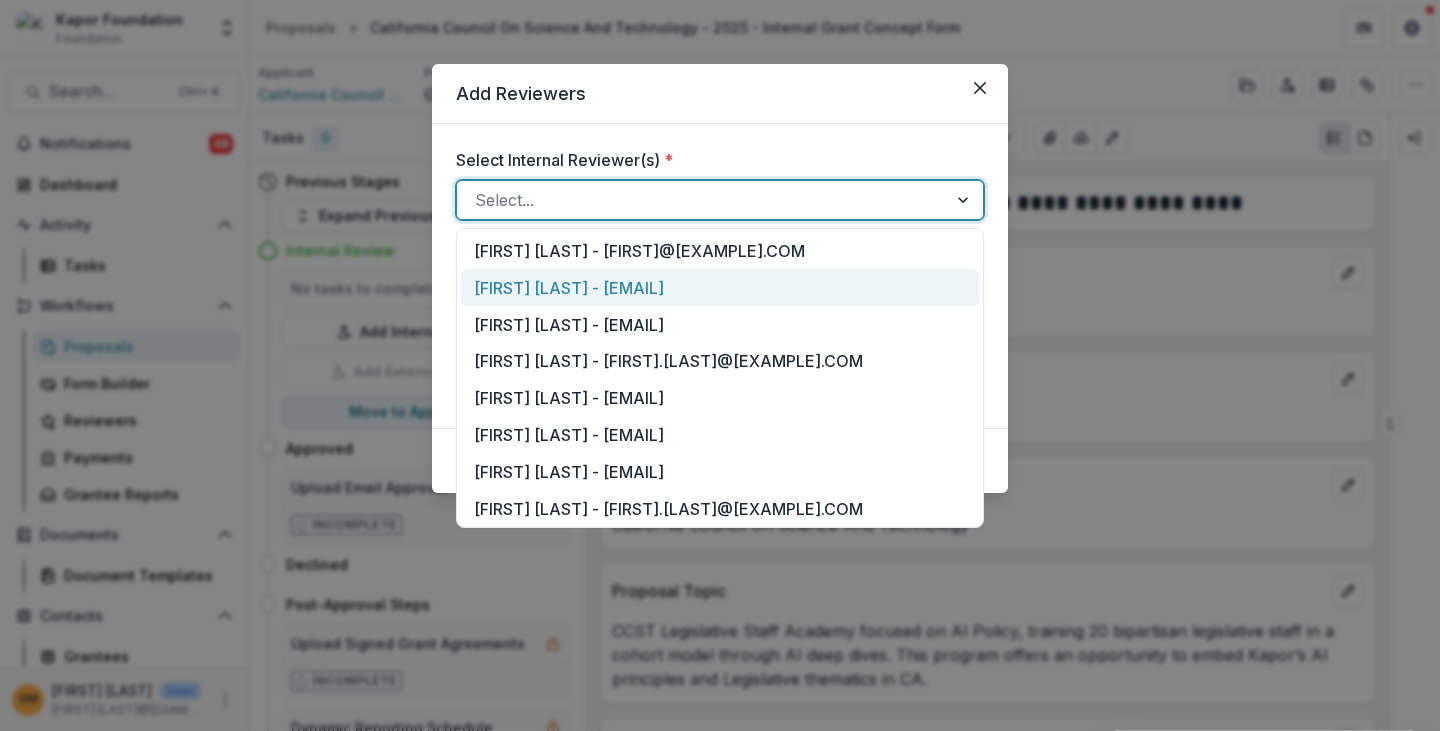 click on "[FIRST] [LAST] - [EMAIL]" at bounding box center (720, 287) 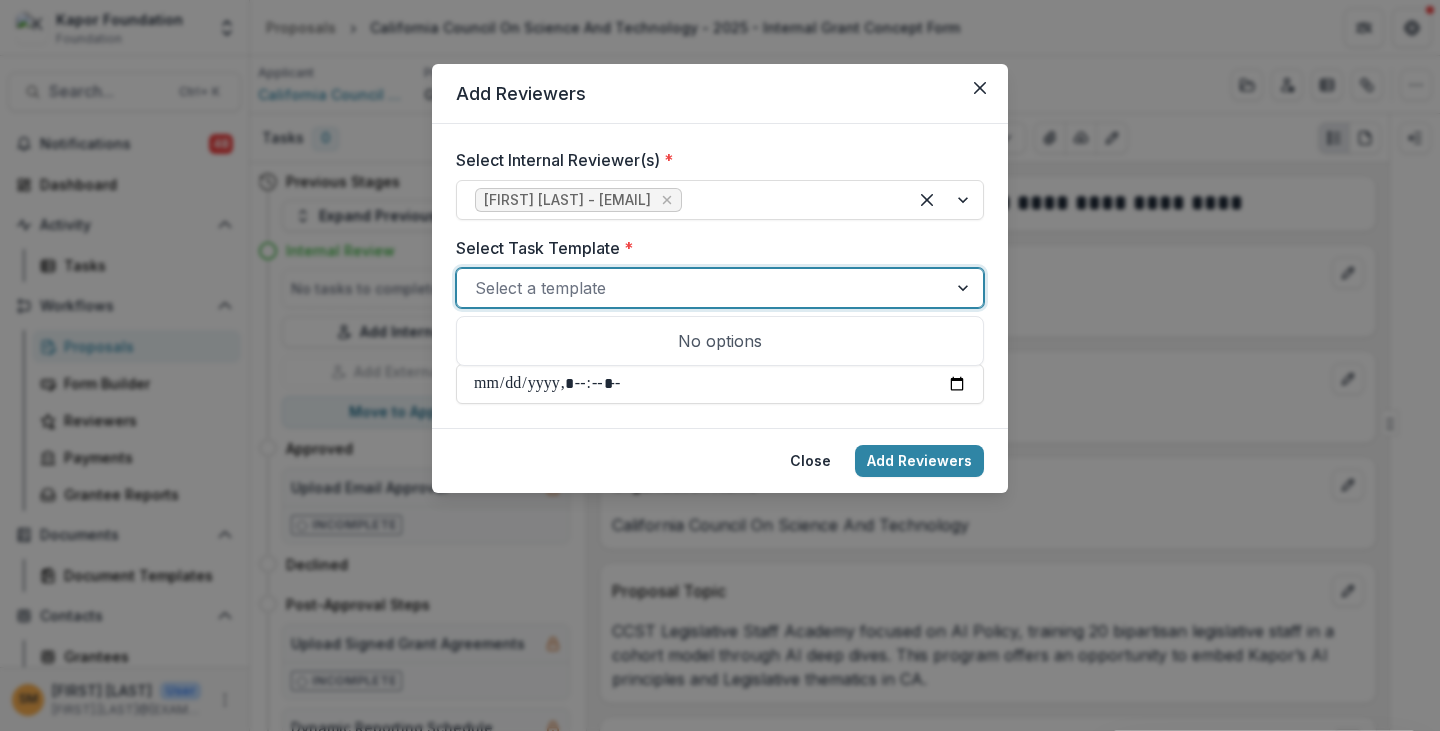 click at bounding box center [702, 288] 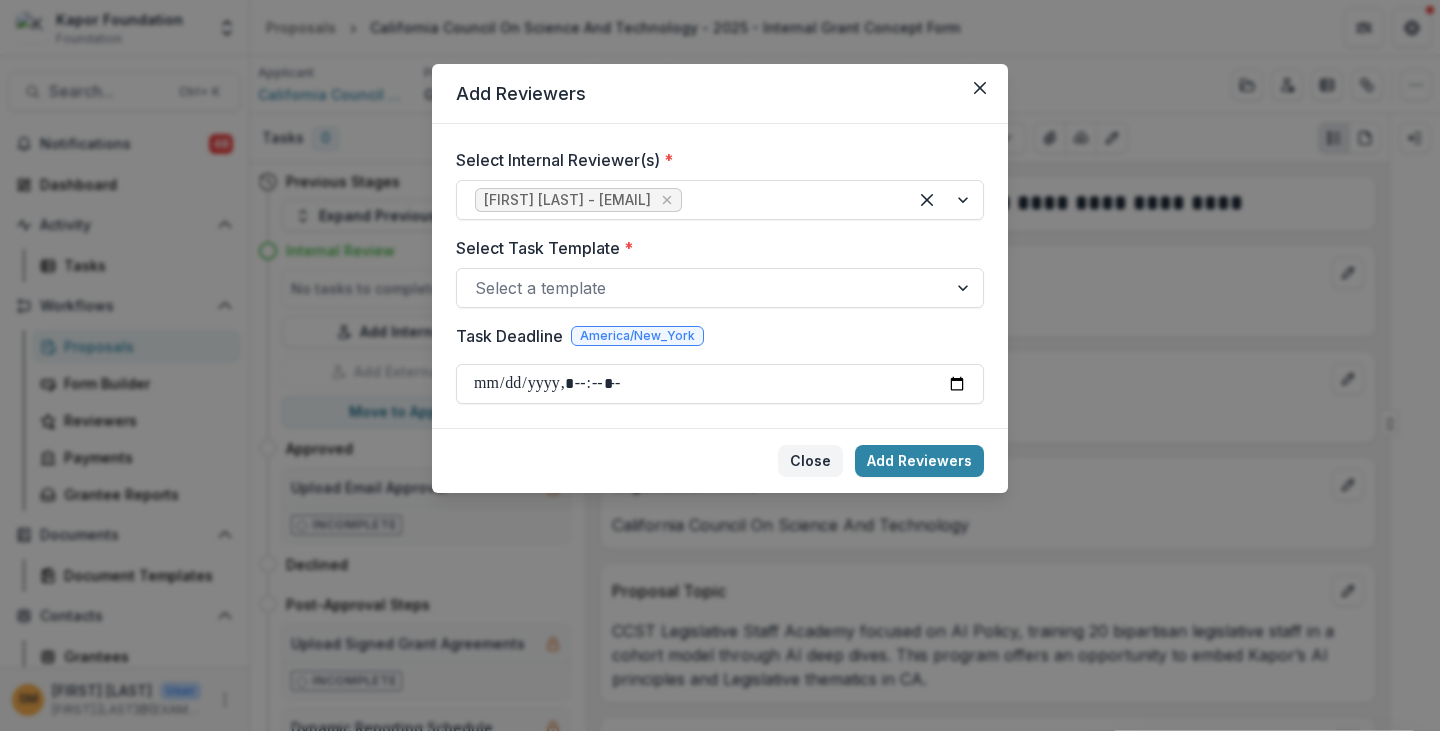 click on "Close" at bounding box center [810, 461] 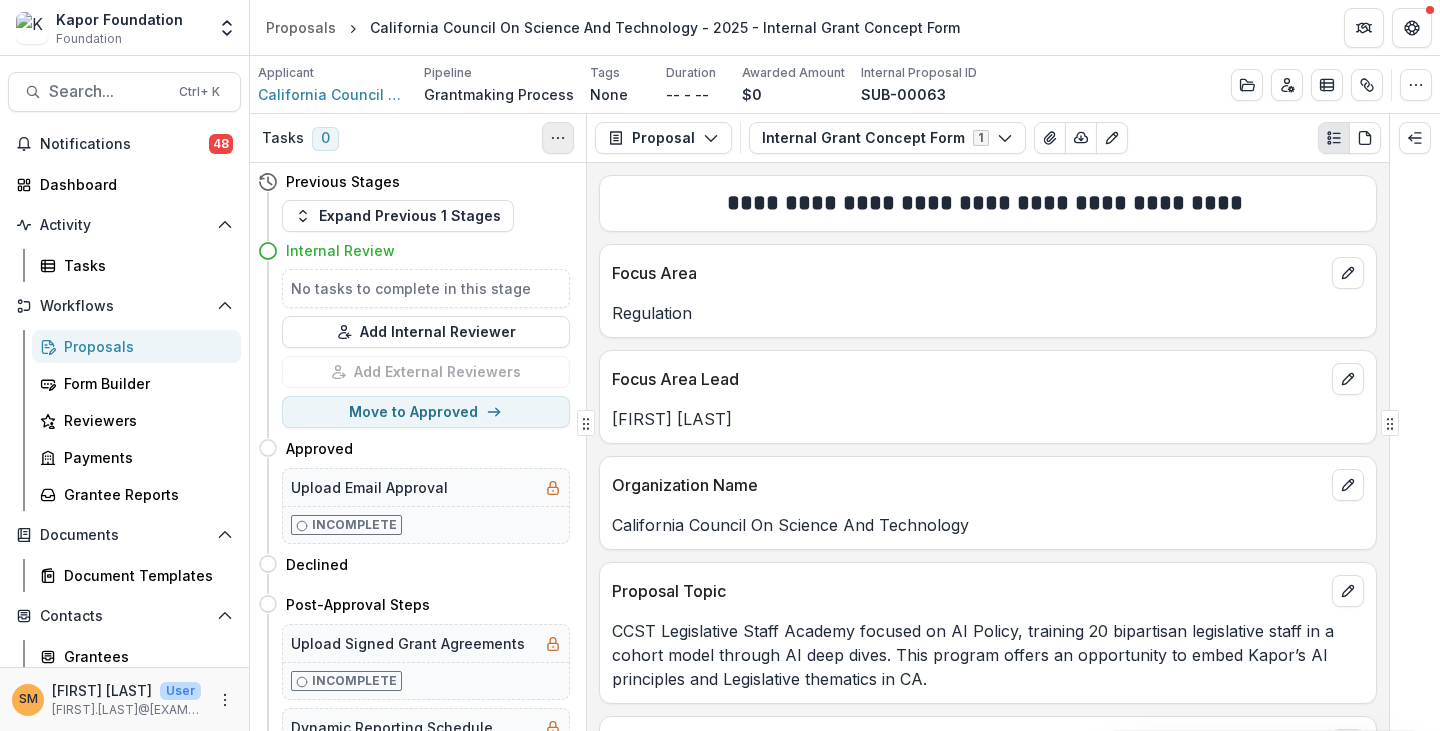 click at bounding box center [558, 138] 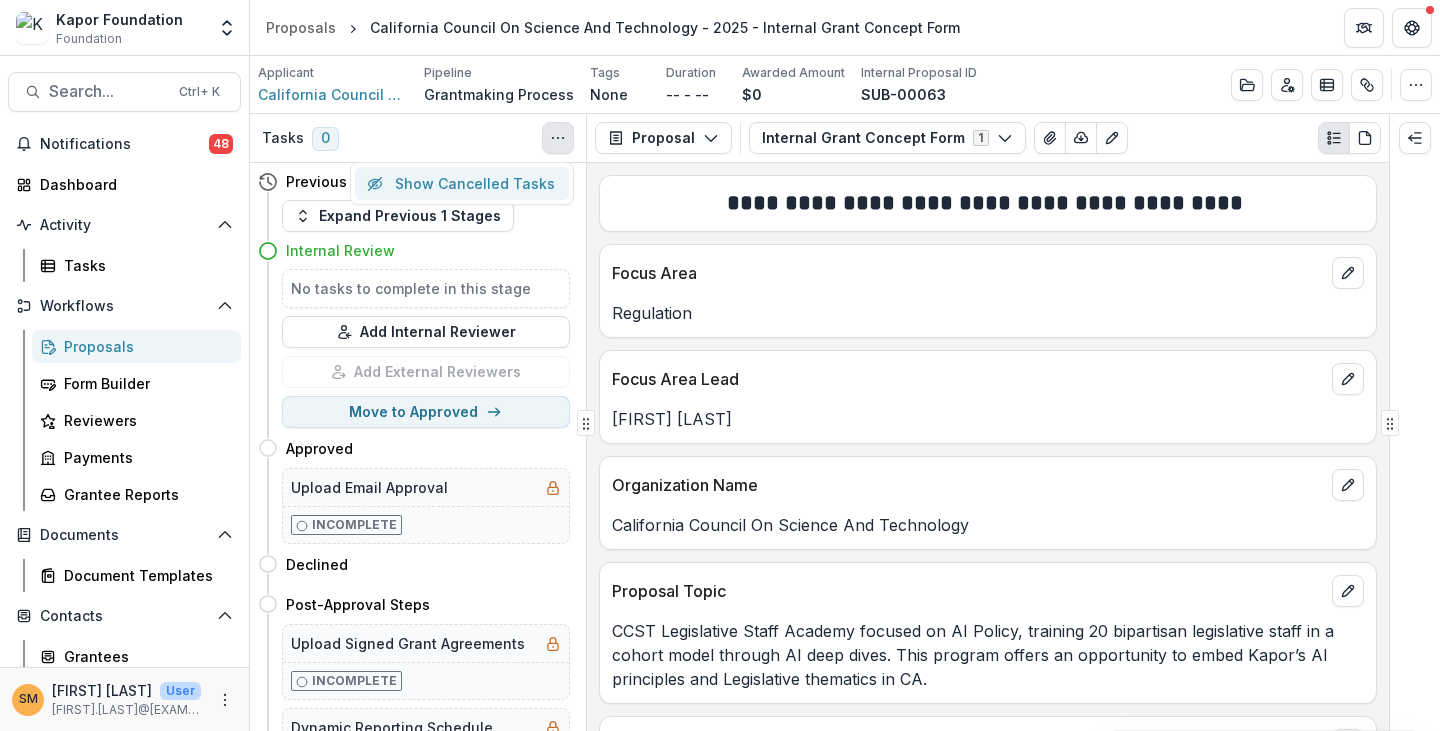 click on "Show Cancelled Tasks" at bounding box center (462, 183) 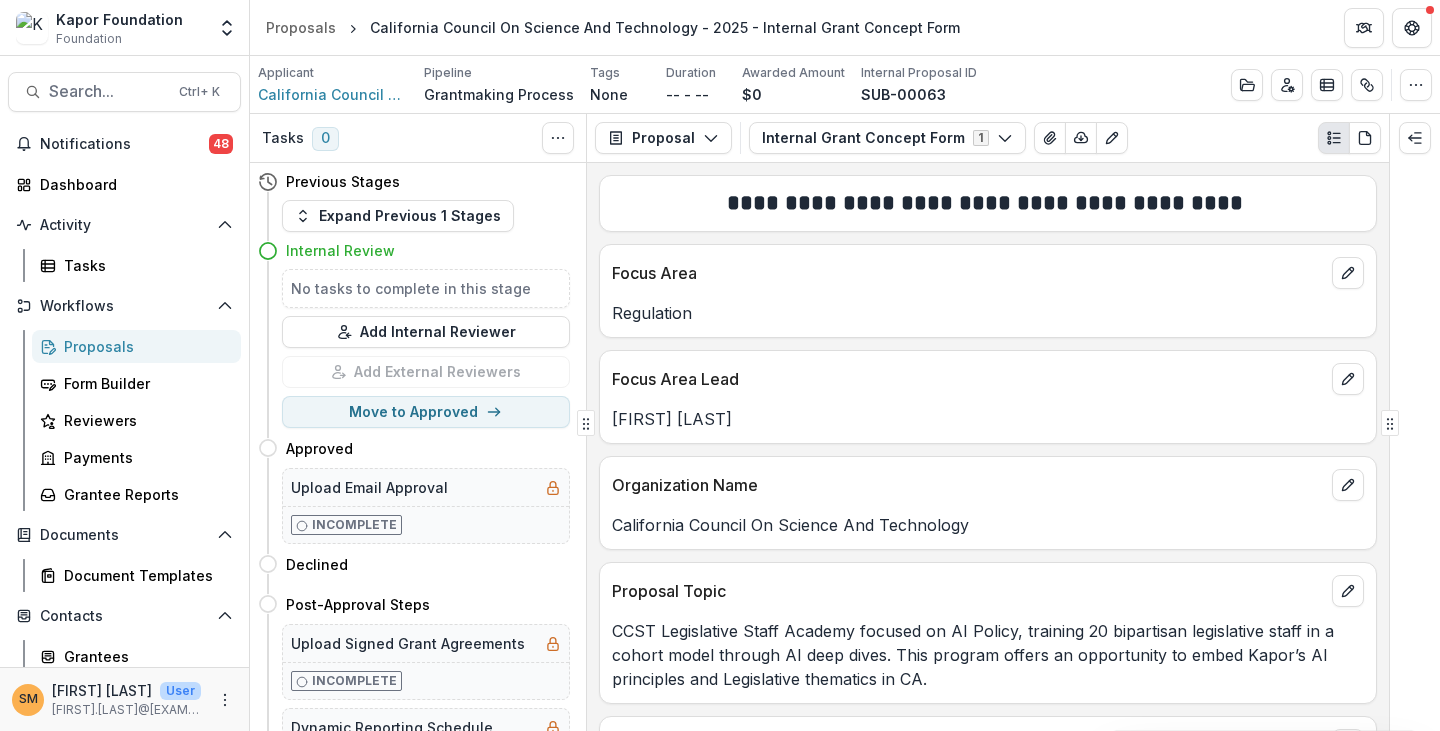 click on "0" at bounding box center [325, 139] 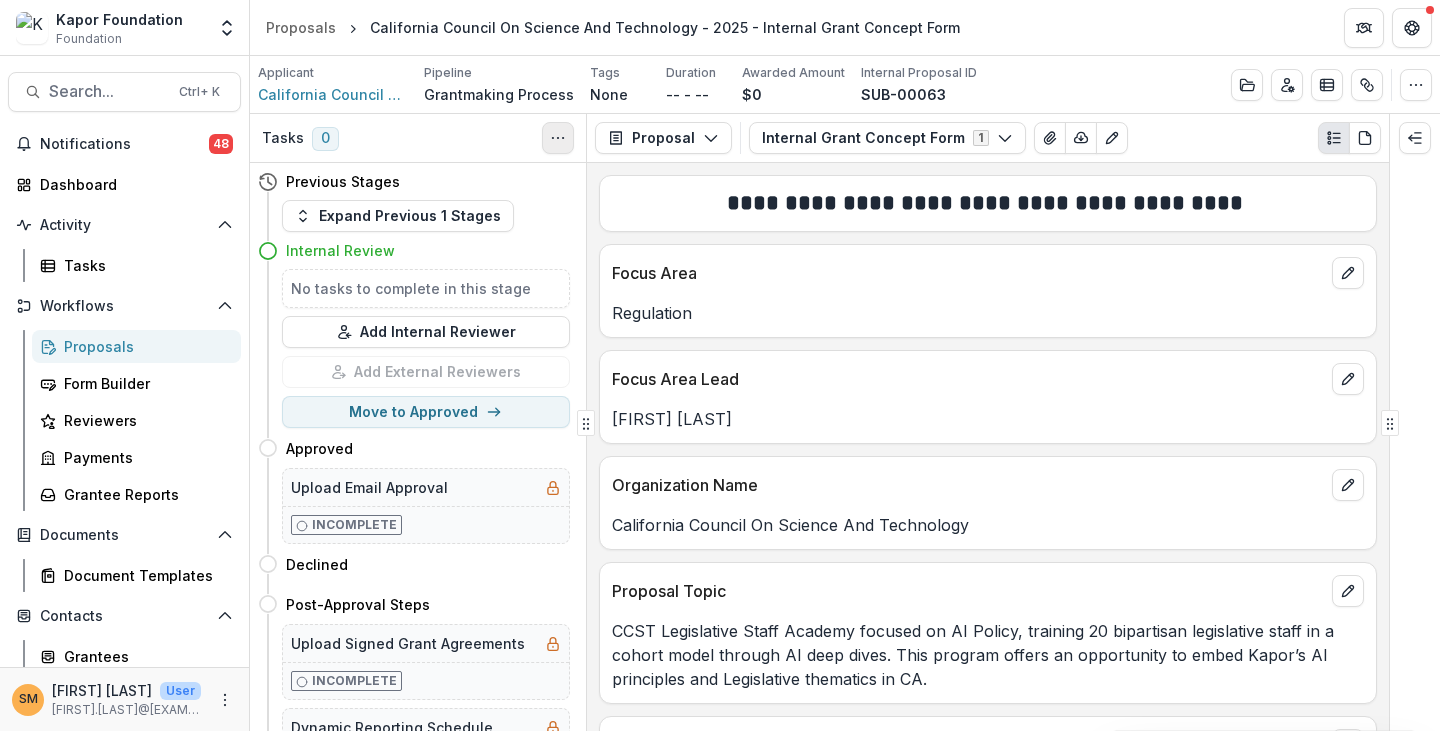 click at bounding box center (558, 138) 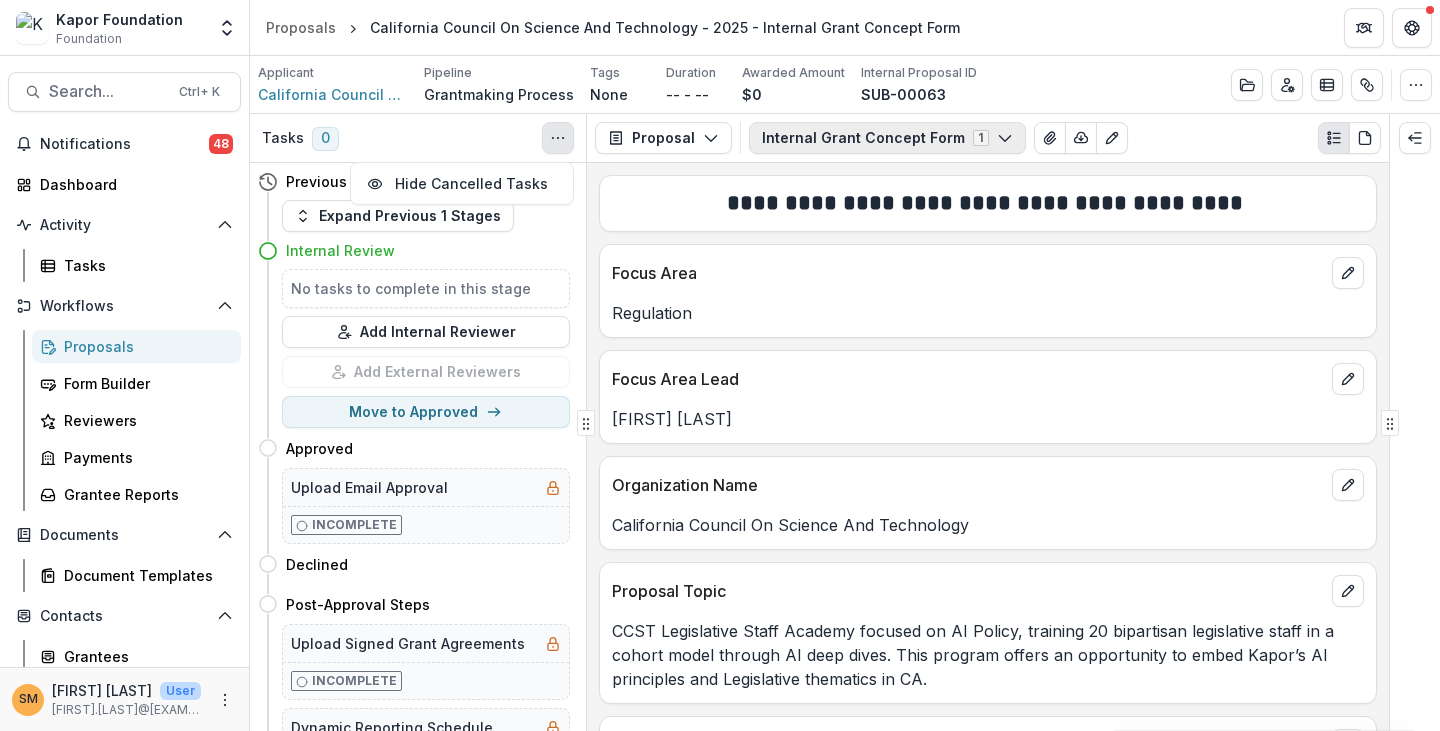 click on "Internal Grant Concept Form 1" at bounding box center (887, 138) 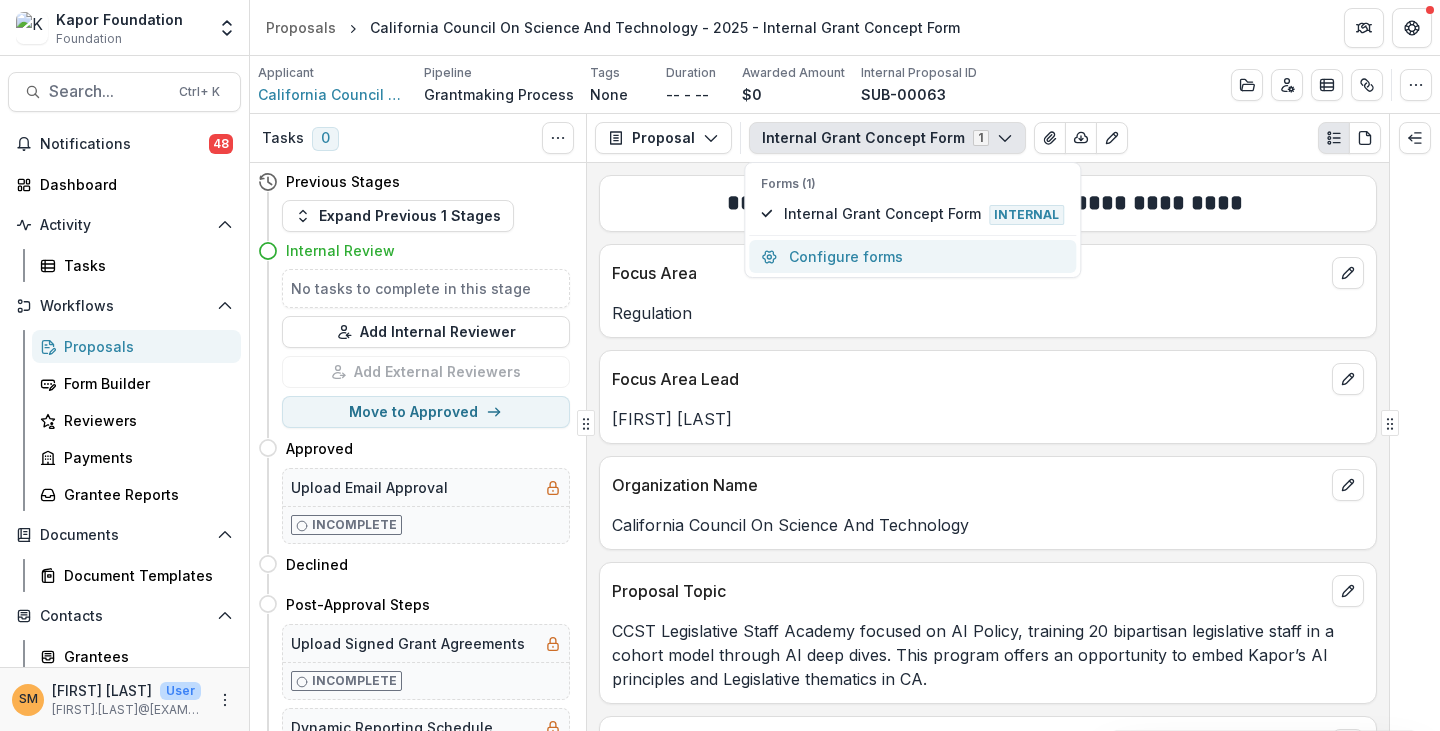 click on "Configure forms" at bounding box center [912, 256] 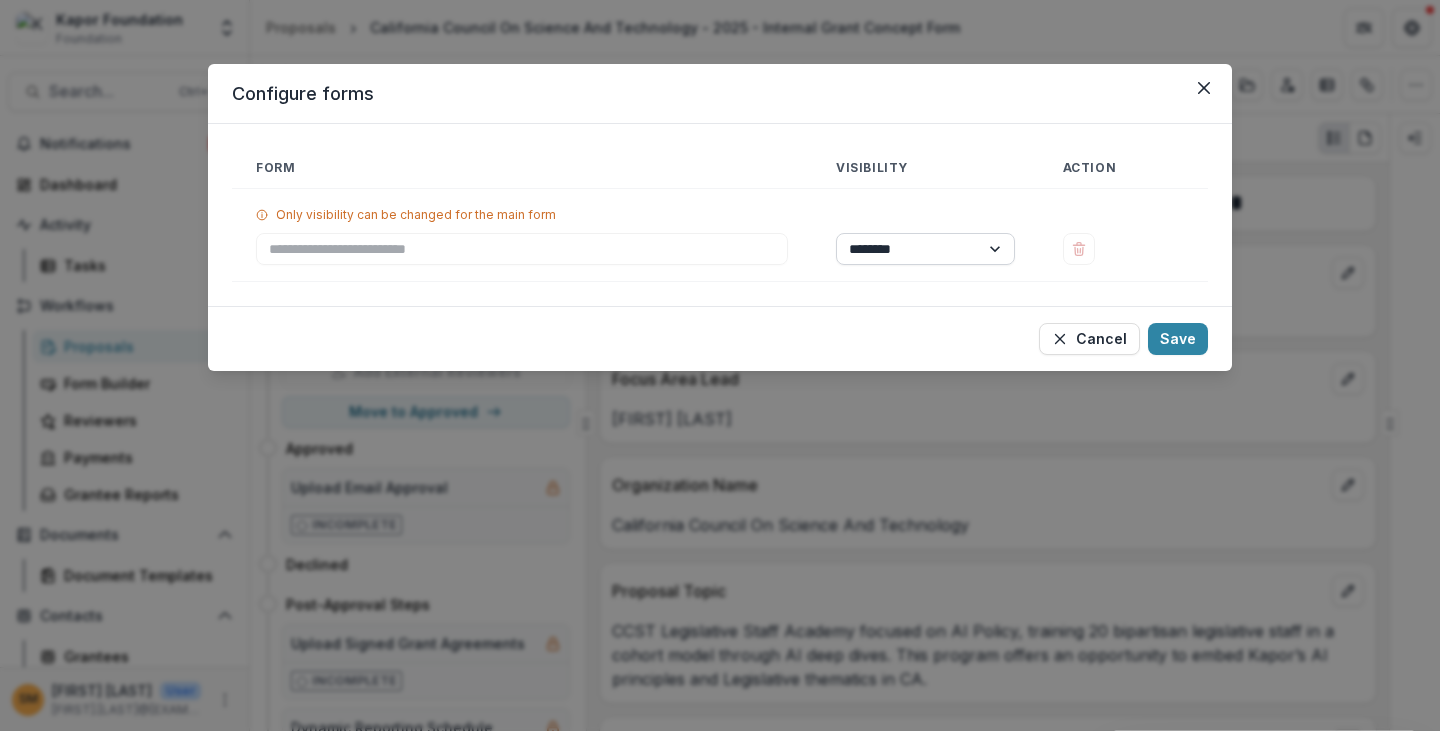 click on "****** ********" at bounding box center (925, 249) 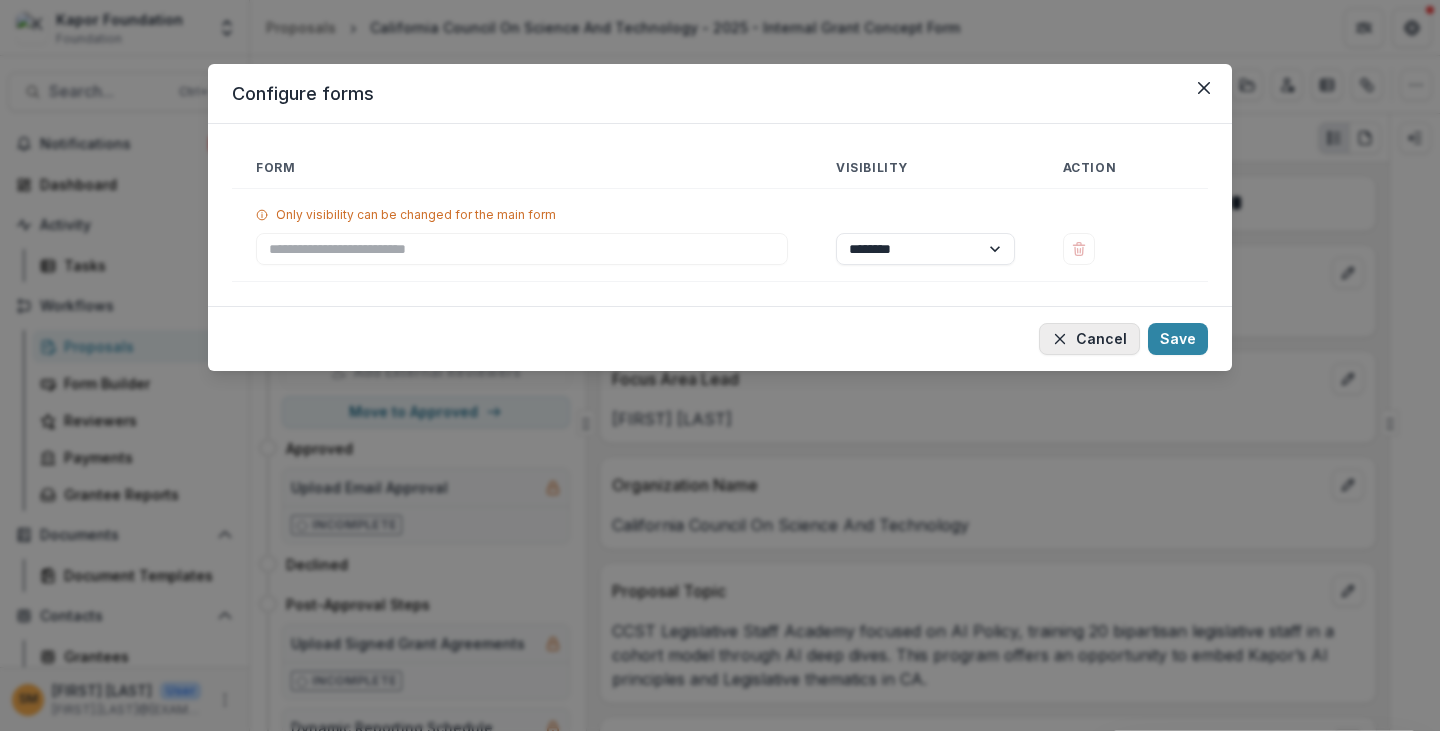 click on "Cancel" at bounding box center [1089, 339] 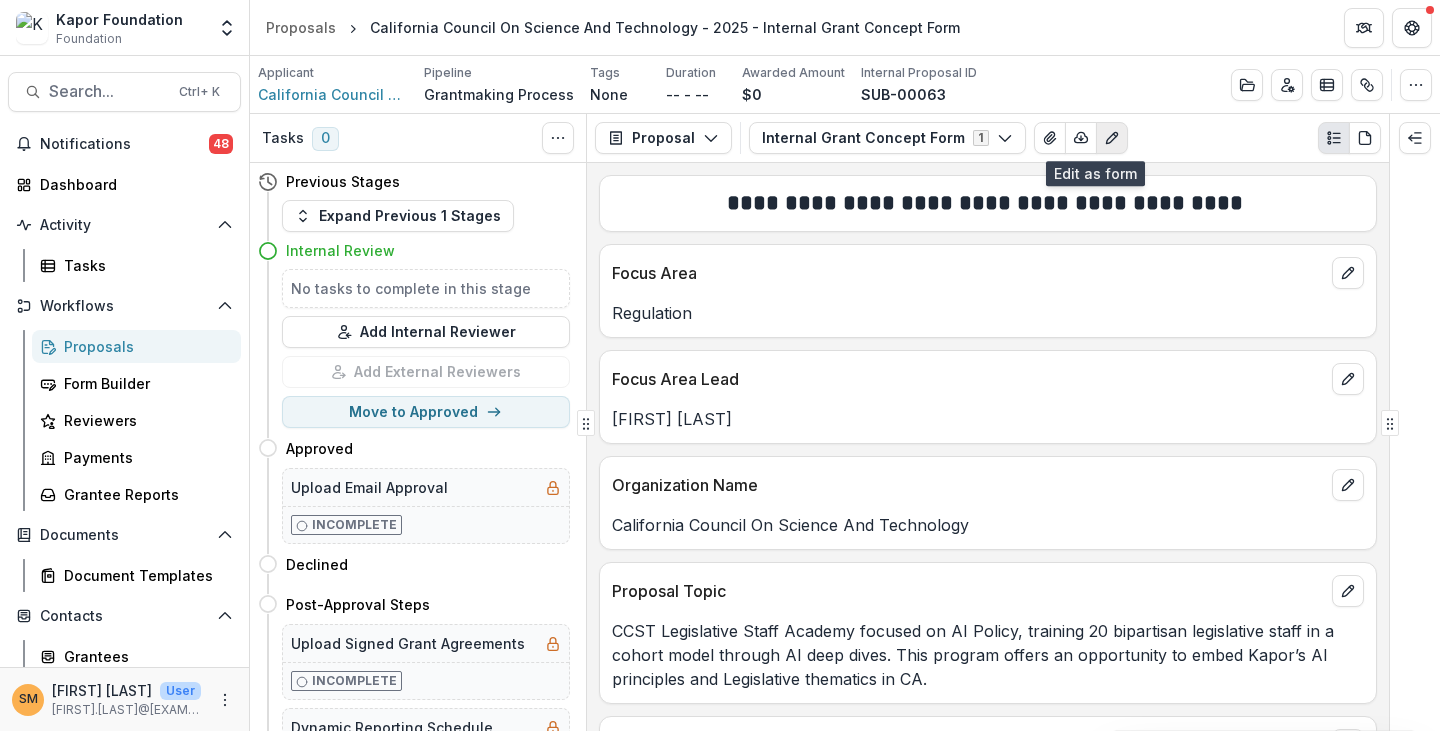 click 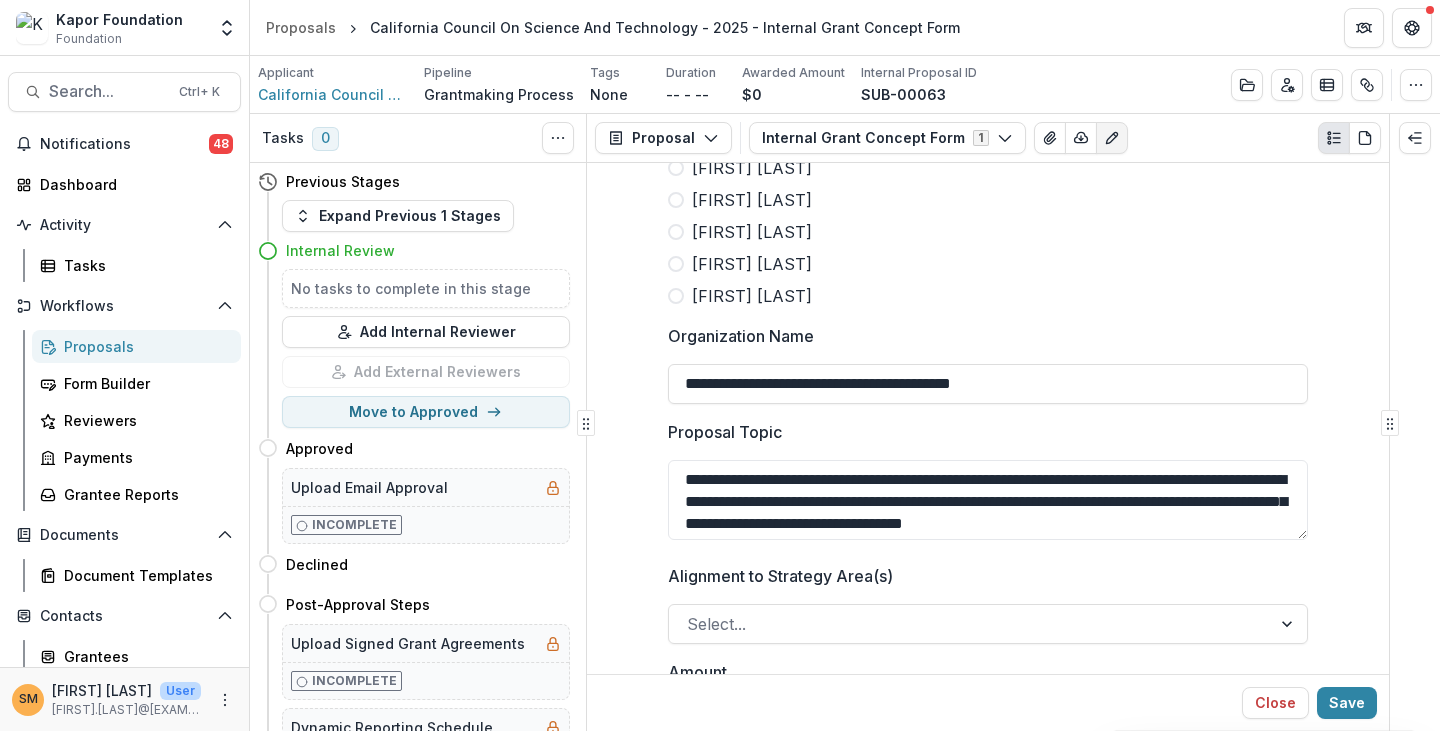 scroll, scrollTop: 500, scrollLeft: 0, axis: vertical 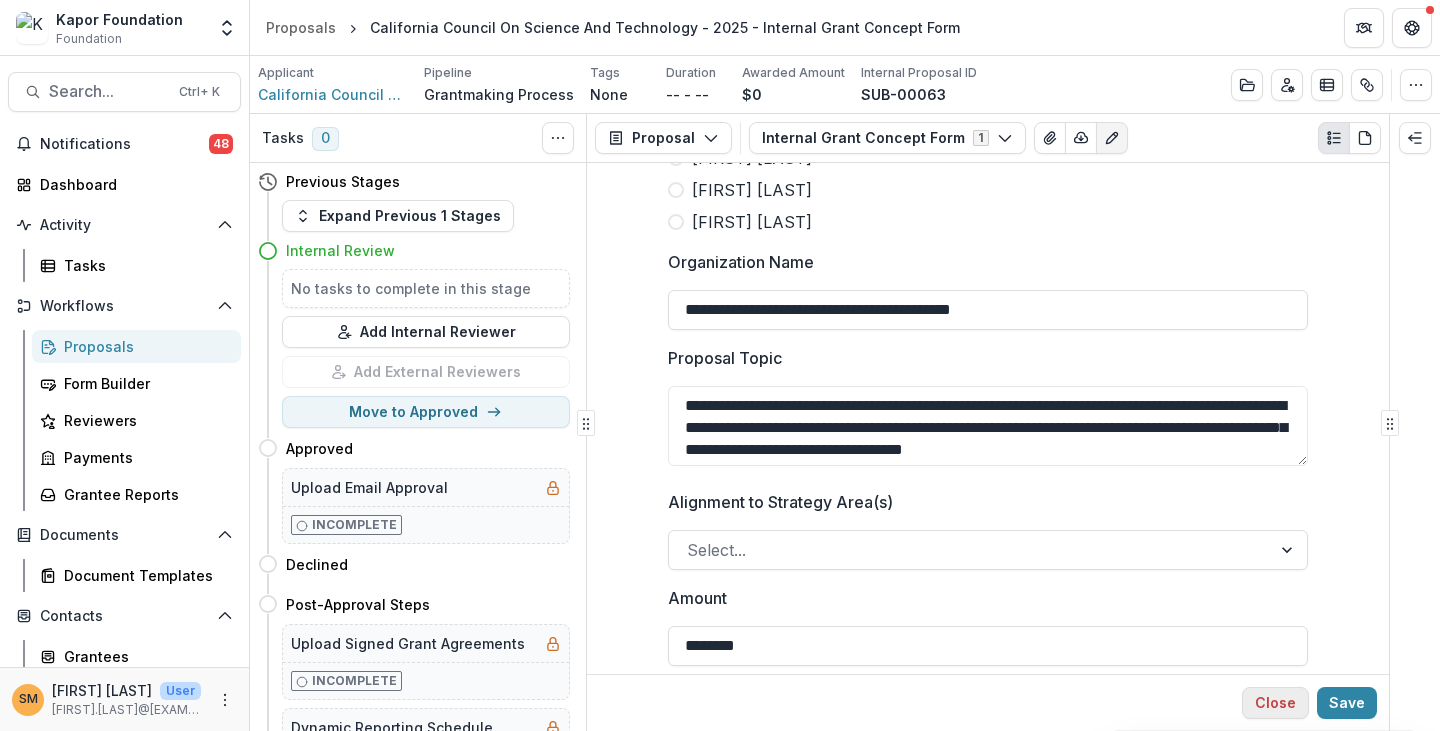 click on "Close" at bounding box center [1275, 703] 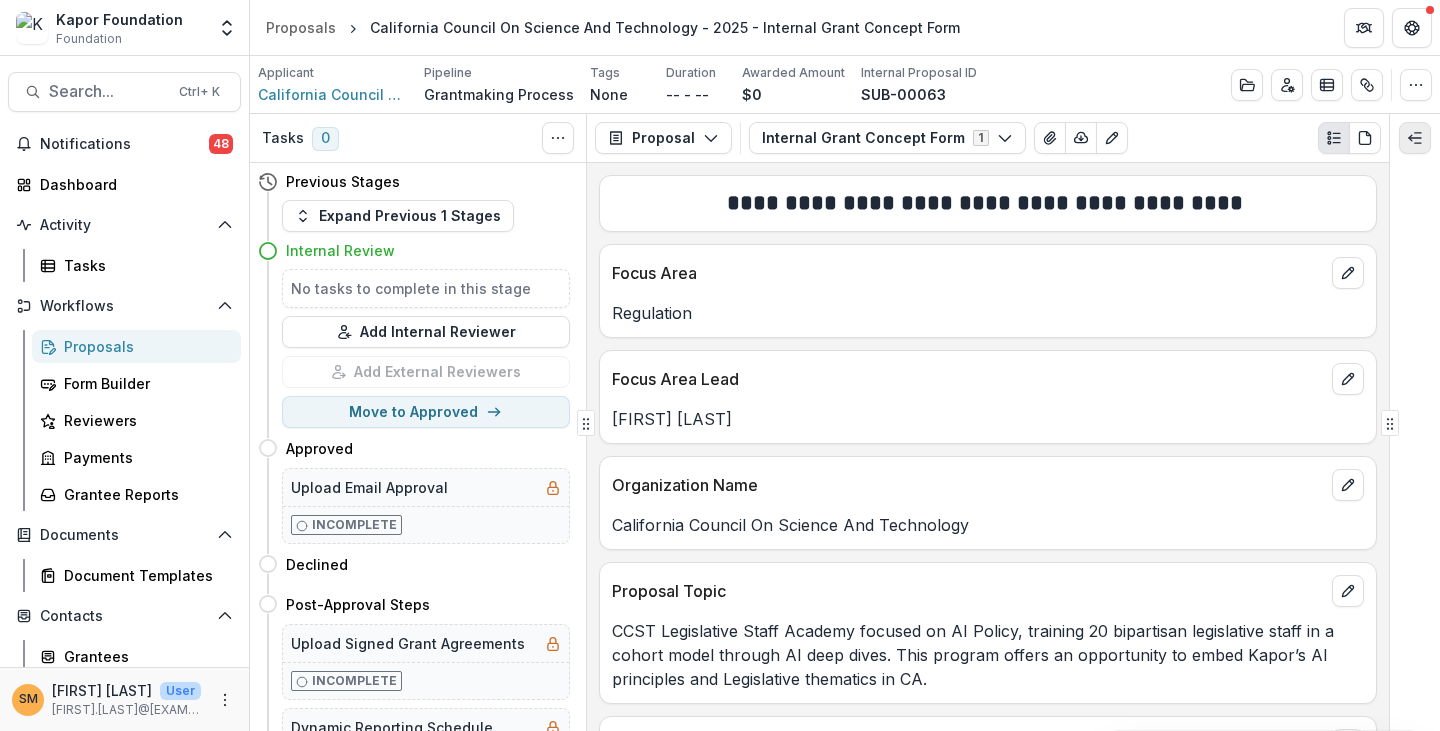 click 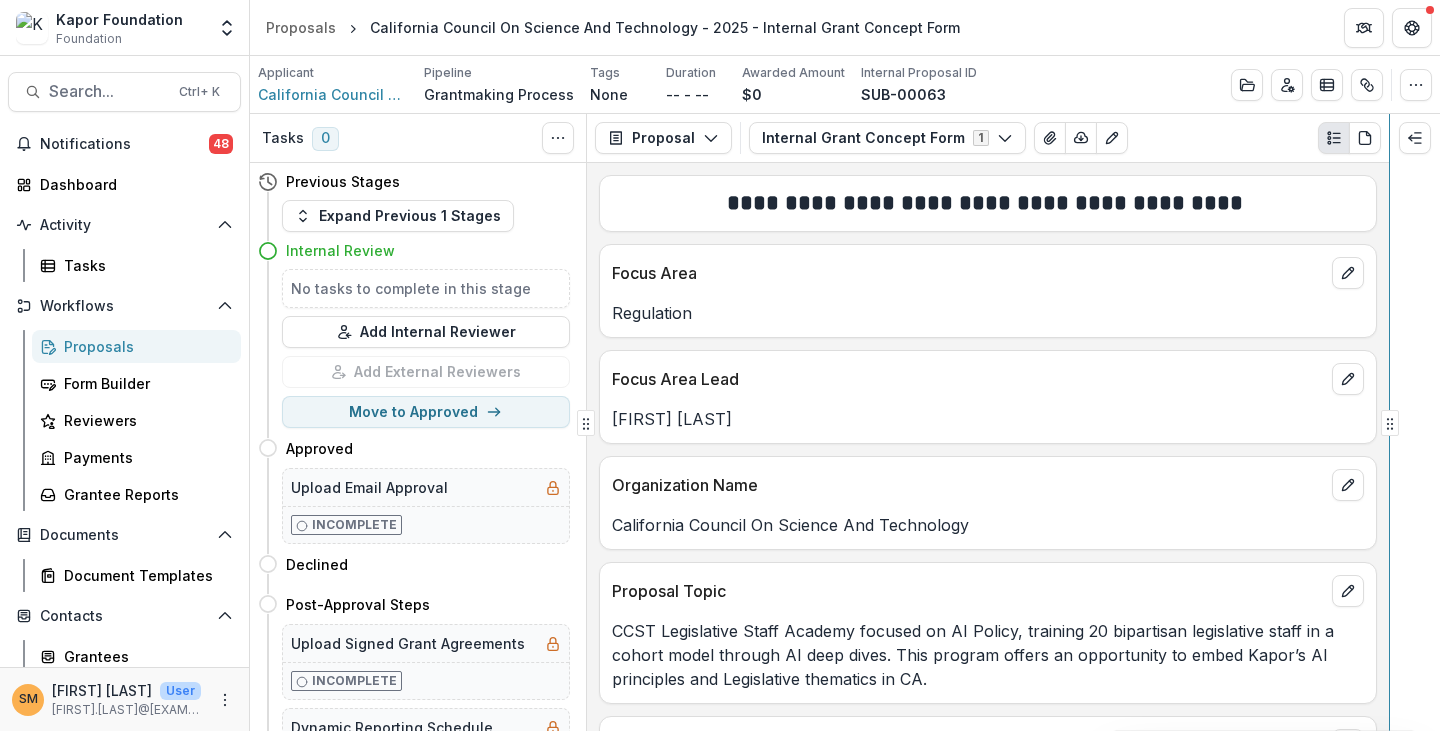 click on "**********" at bounding box center [845, 422] 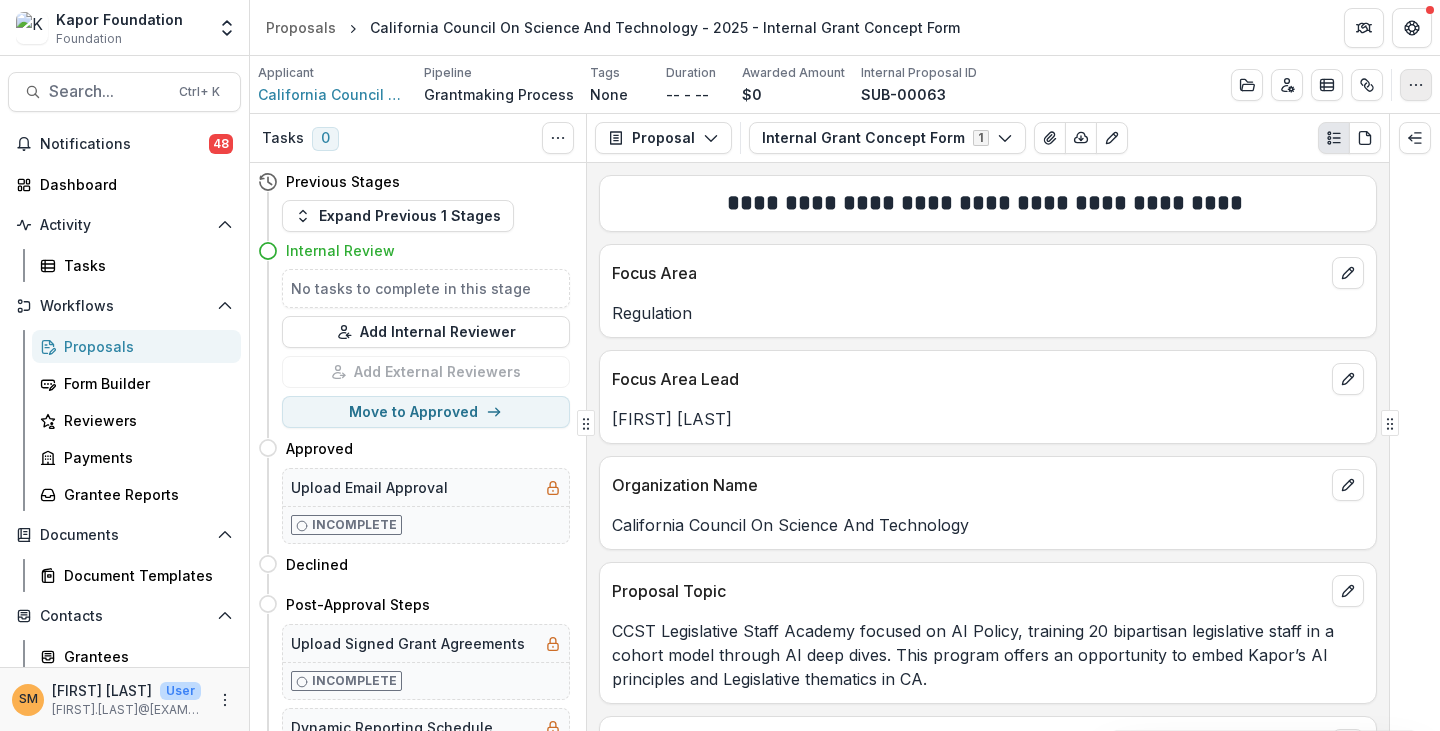 click 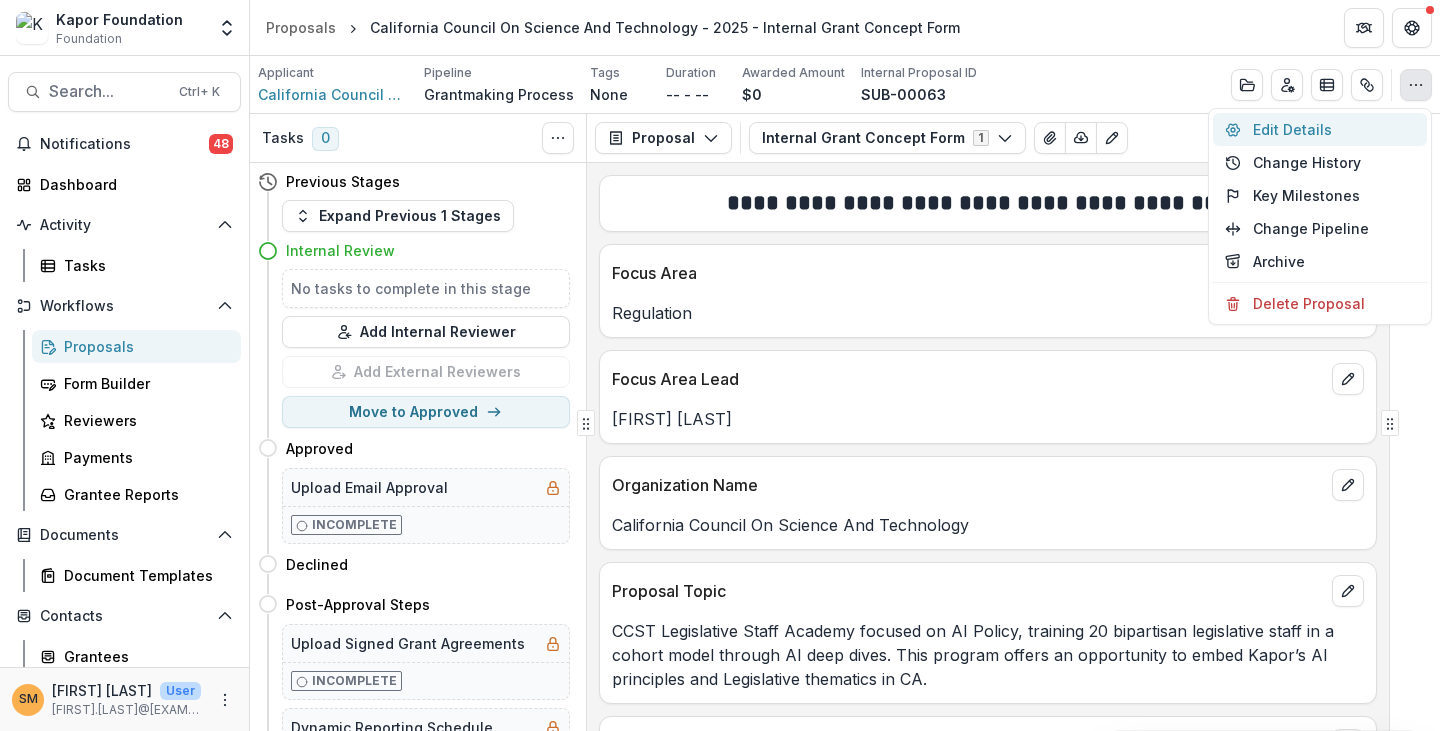 click on "Edit Details" at bounding box center [1320, 129] 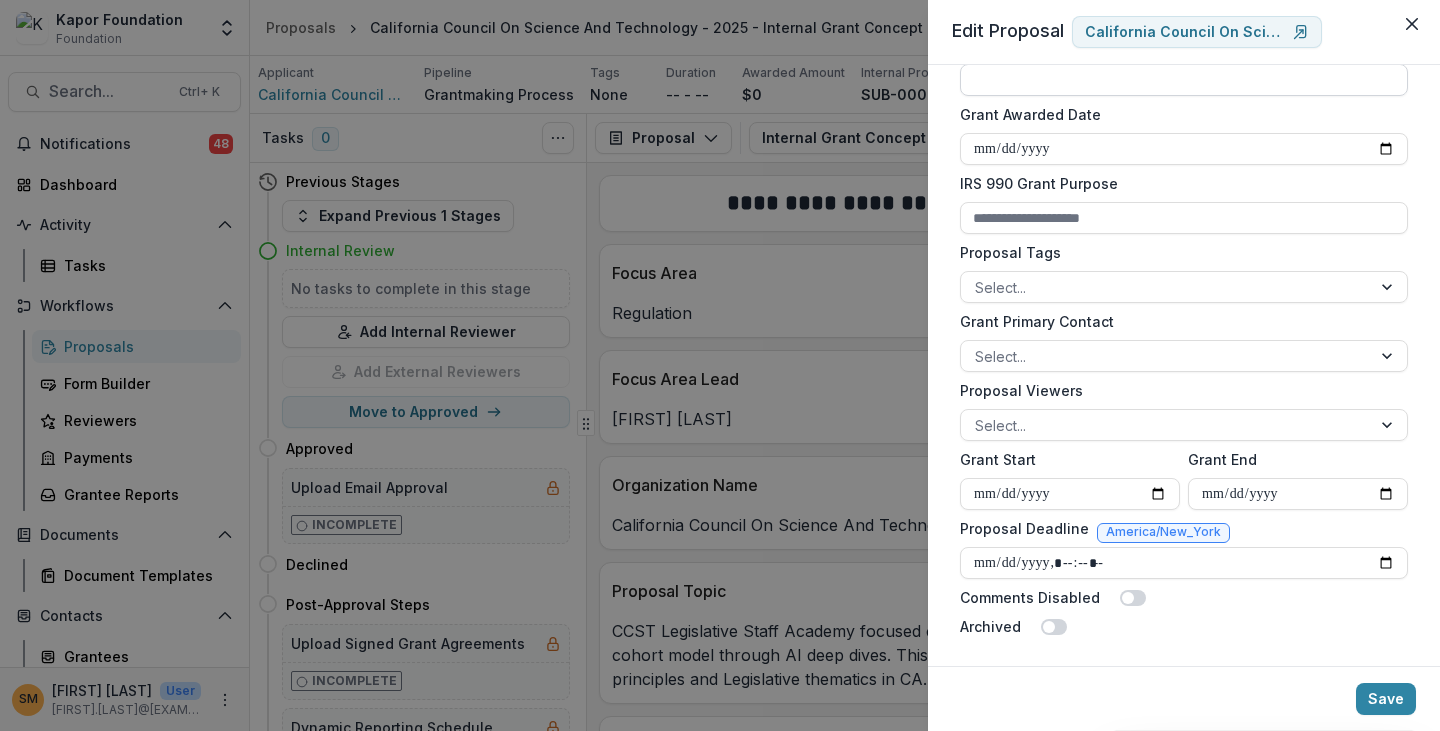 scroll, scrollTop: 689, scrollLeft: 0, axis: vertical 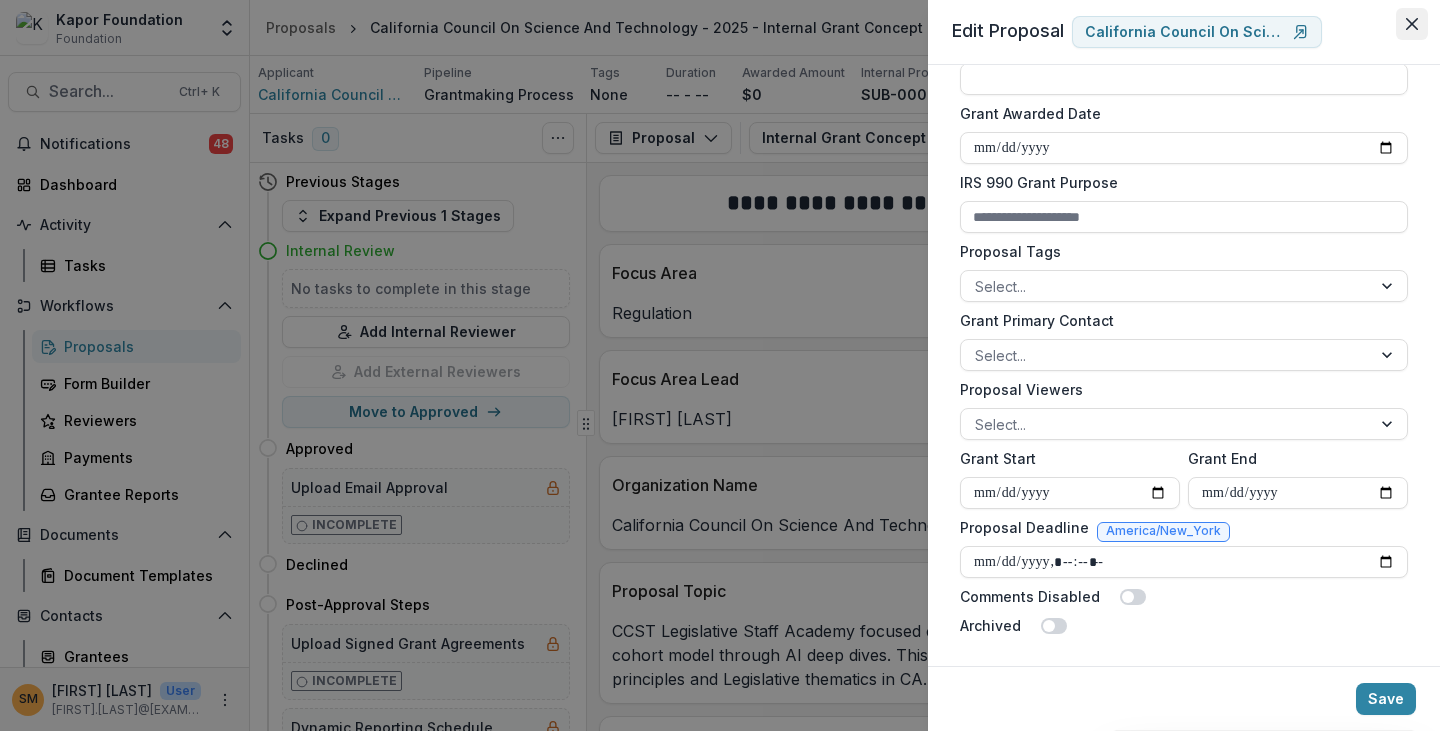 click 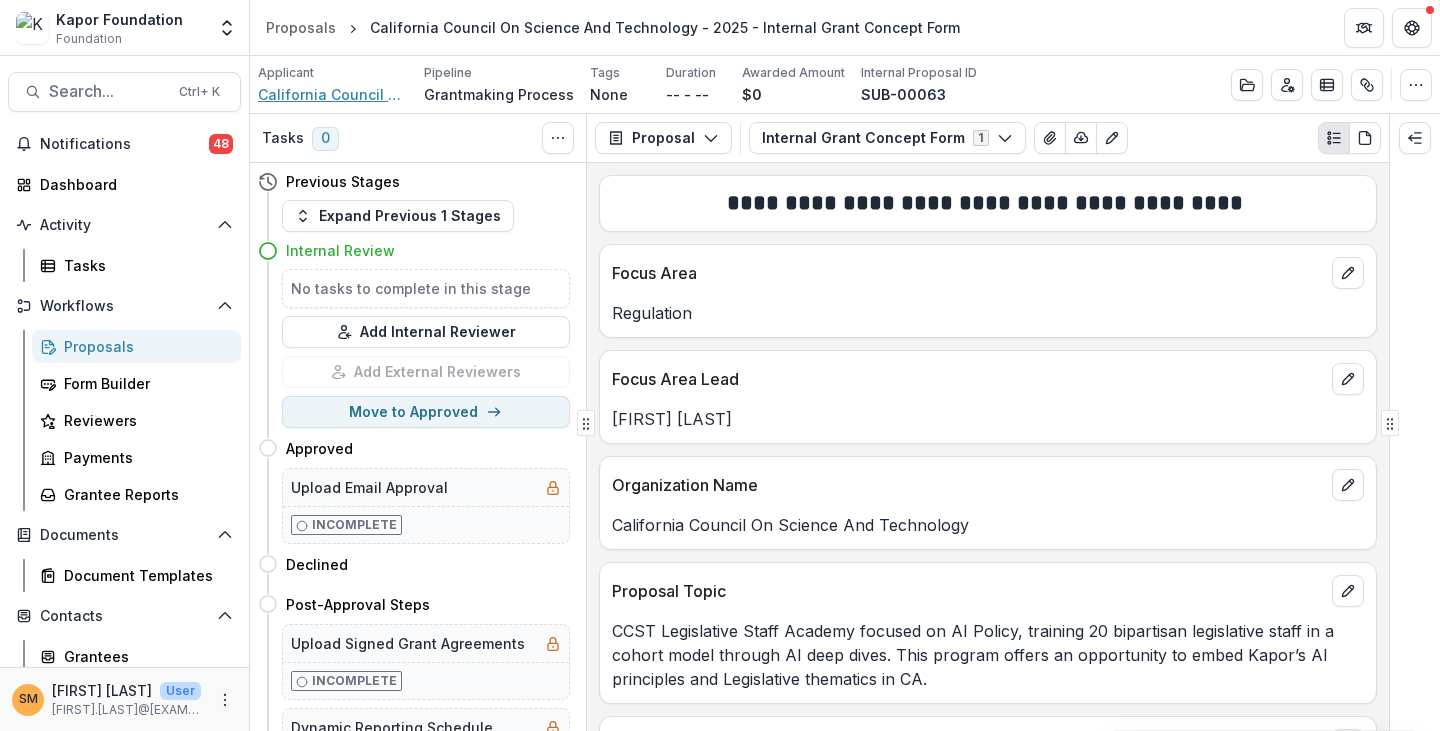 click on "California Council On Science And Technology" at bounding box center [333, 94] 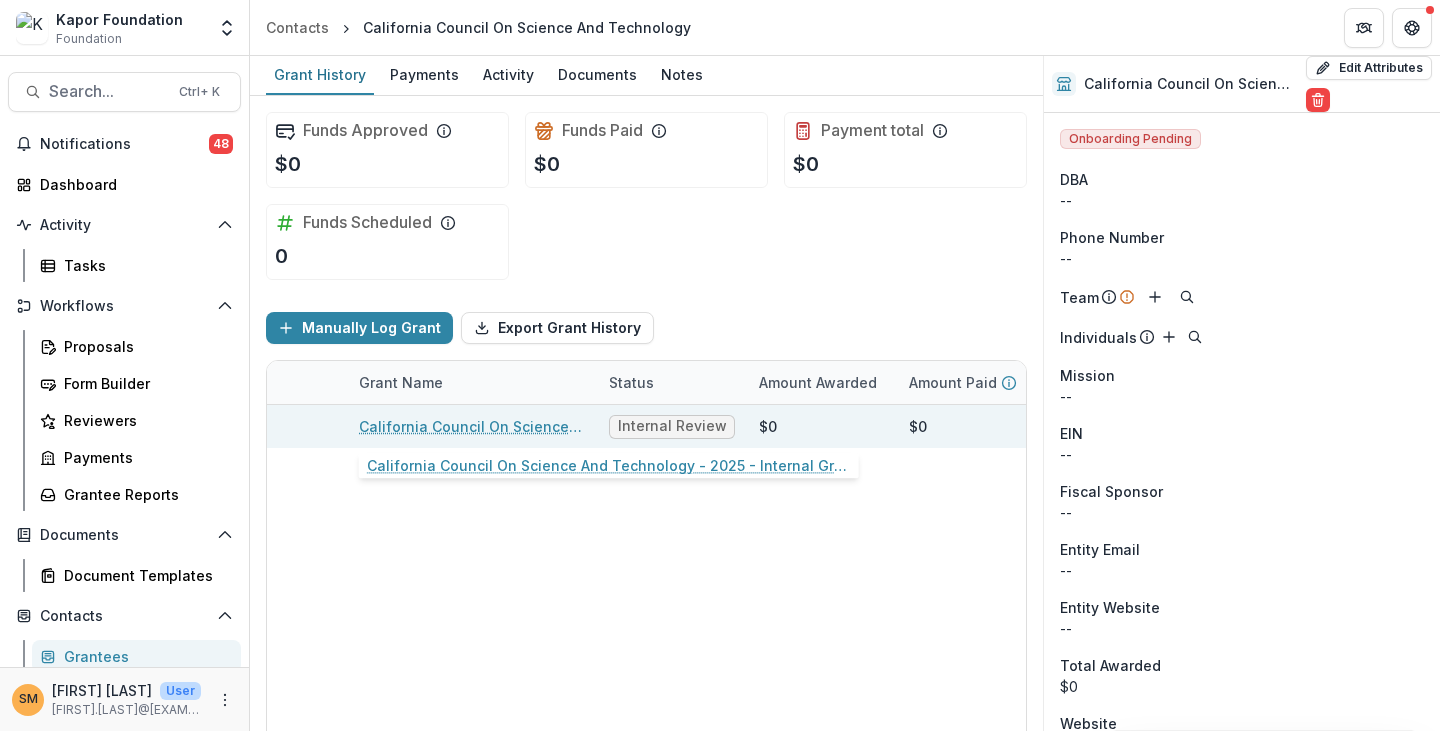 click on "California Council On Science And Technology - 2025 - Internal Grant Concept Form" at bounding box center [472, 426] 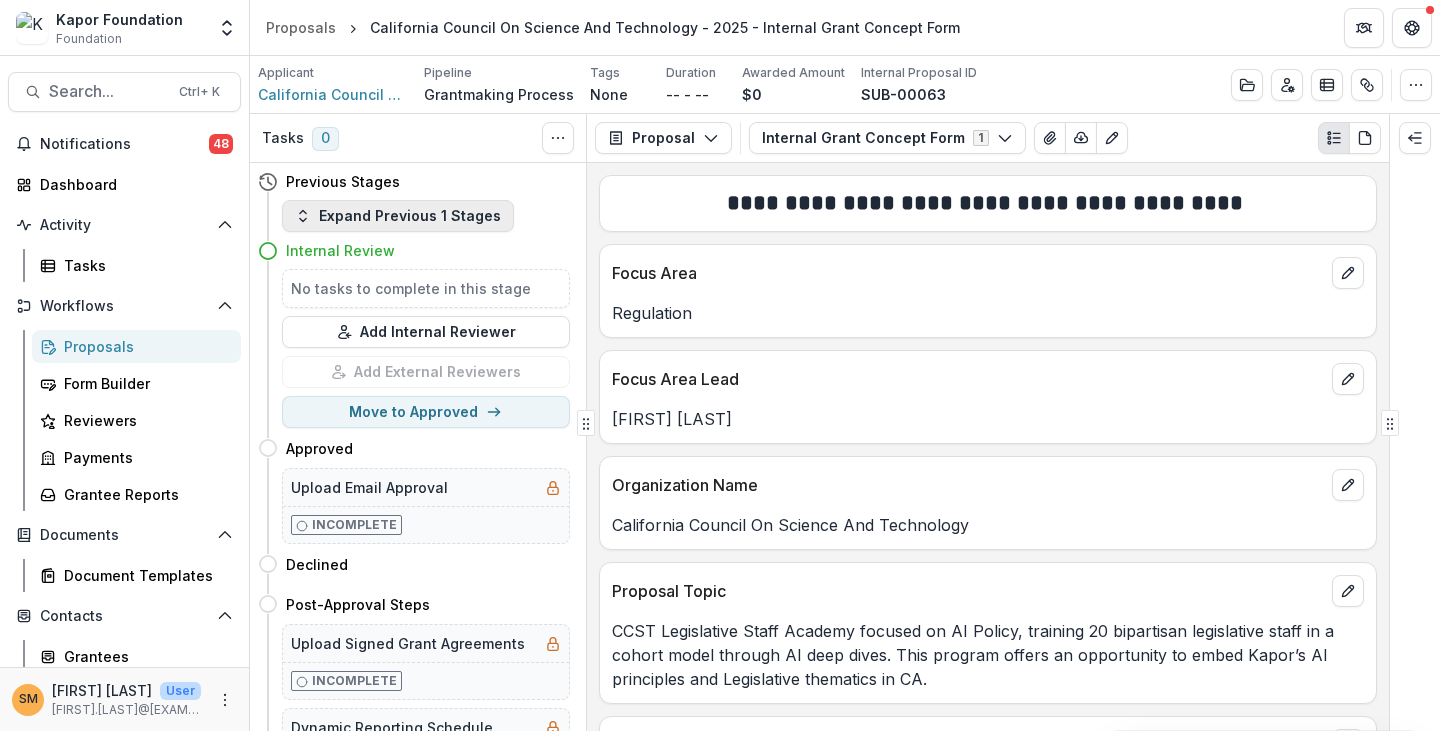 click on "Expand Previous 1 Stages" at bounding box center [398, 216] 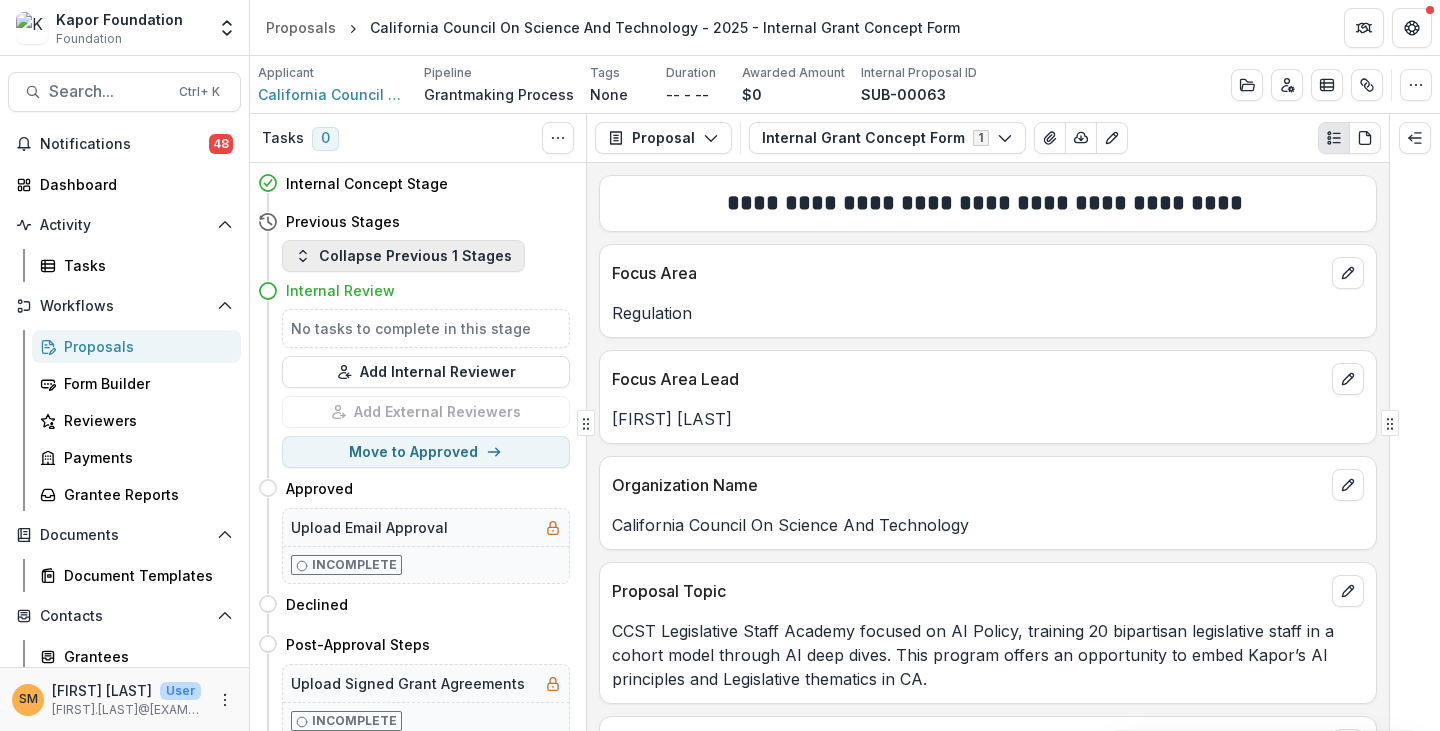 click on "Collapse Previous 1 Stages" at bounding box center (403, 256) 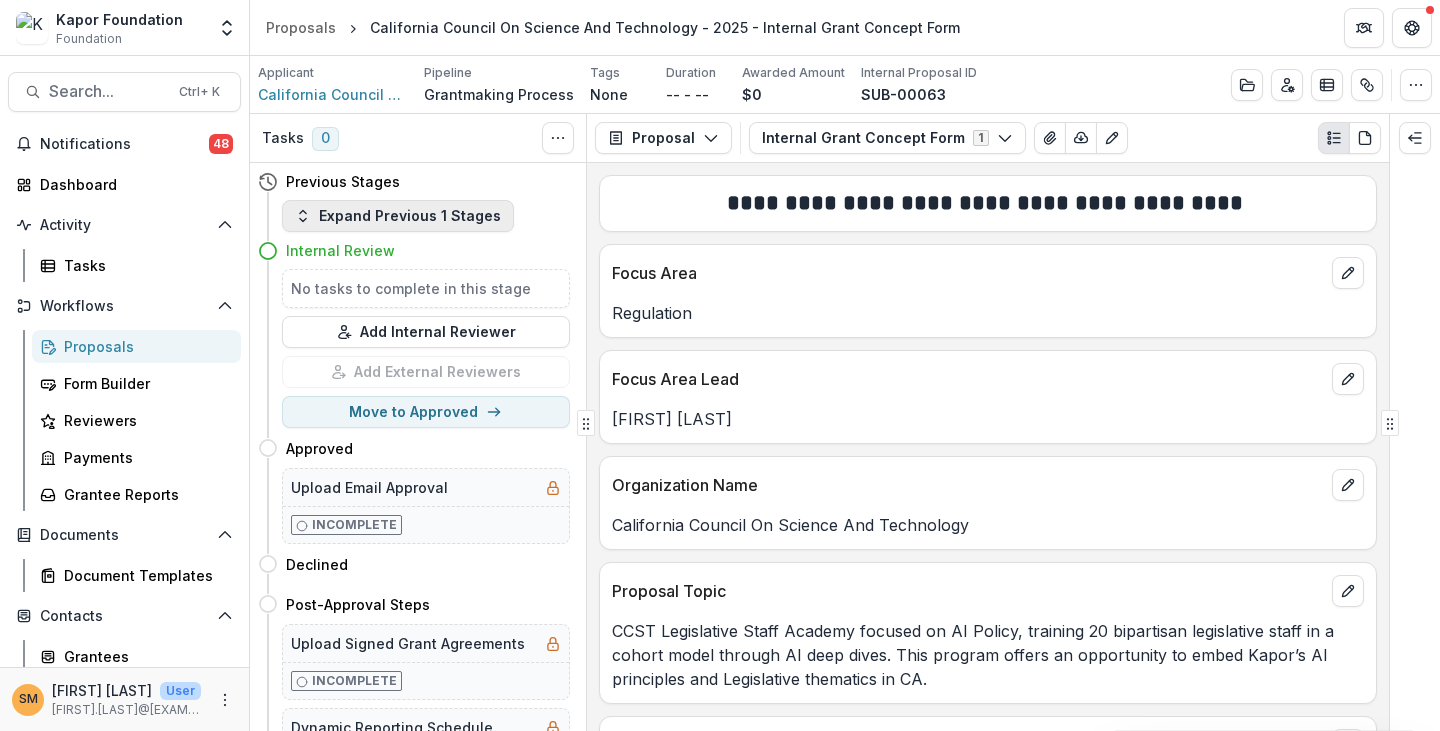 click on "Expand Previous 1 Stages" at bounding box center (398, 216) 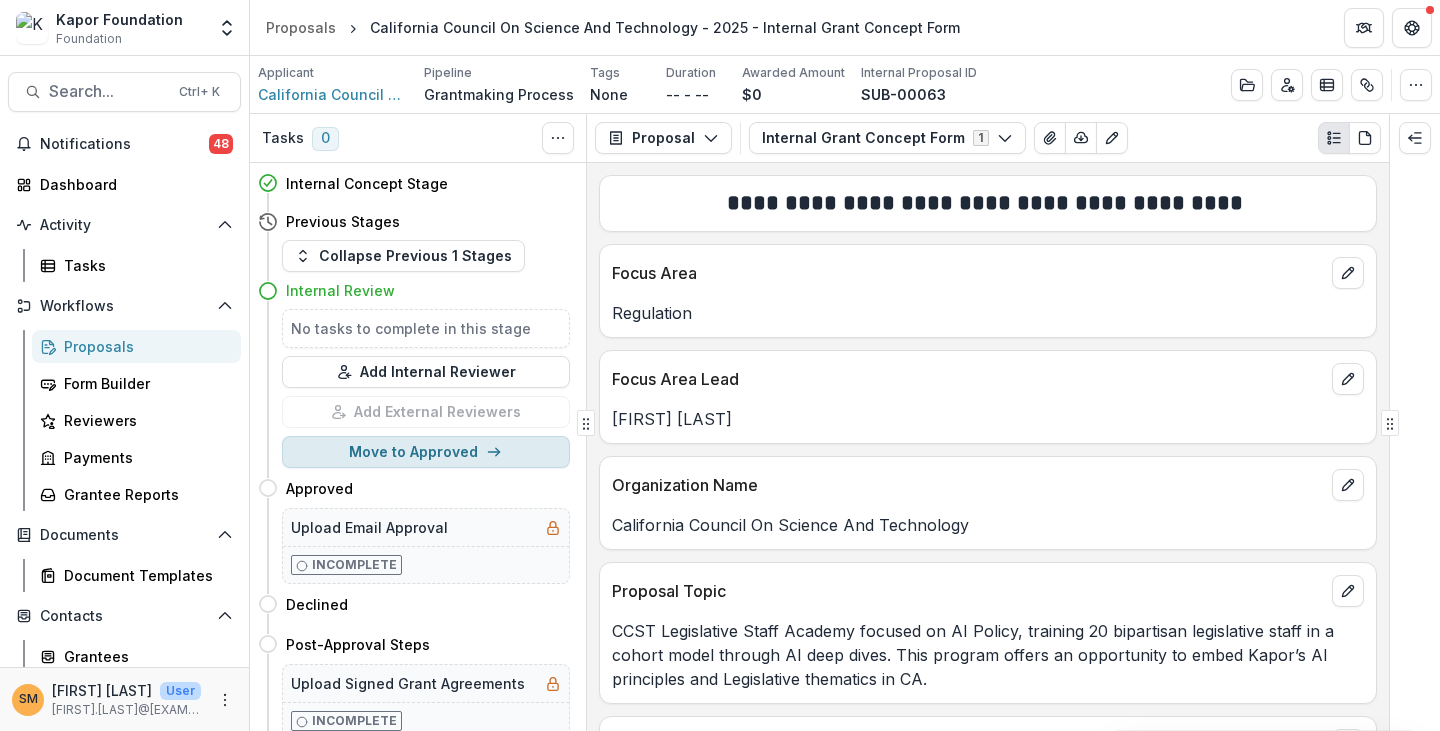 click on "Move to Approved" at bounding box center (426, 452) 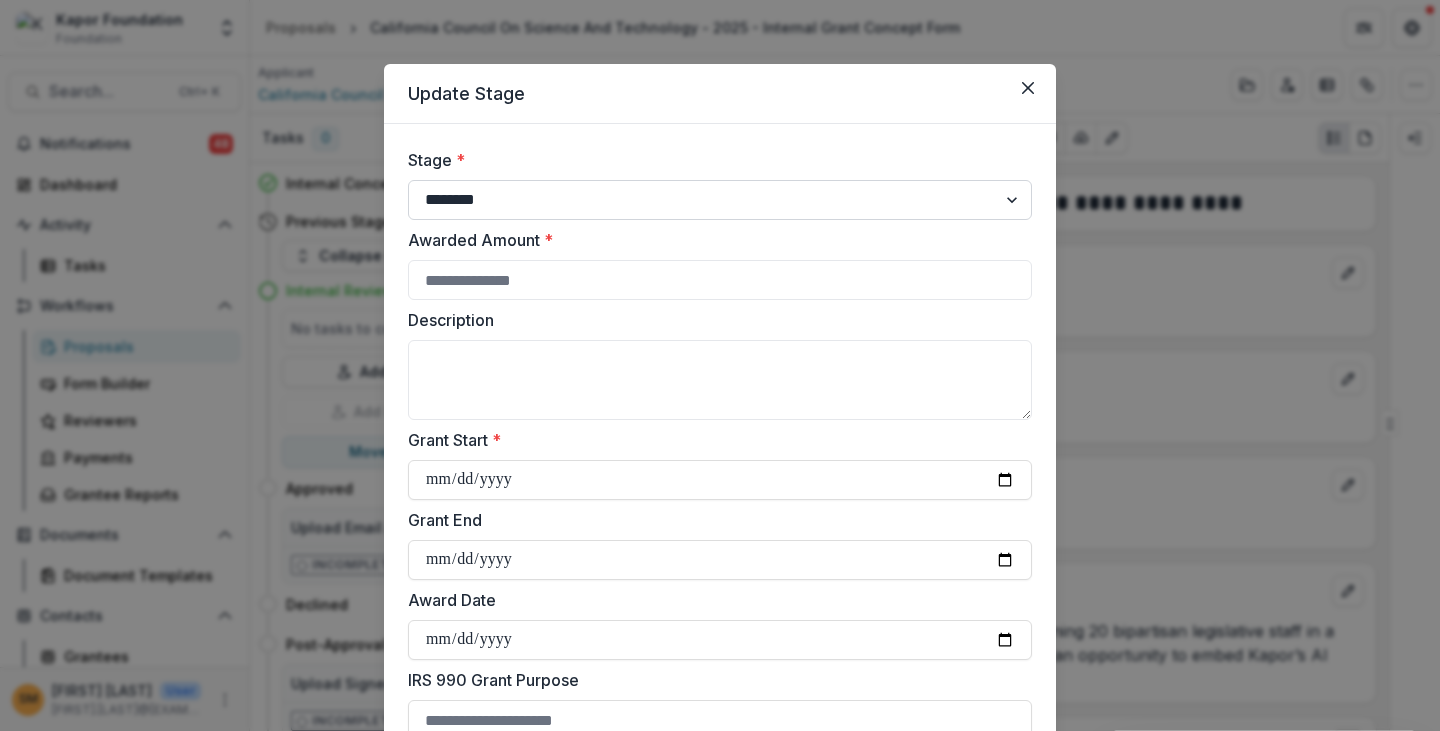 click on "**********" at bounding box center [720, 200] 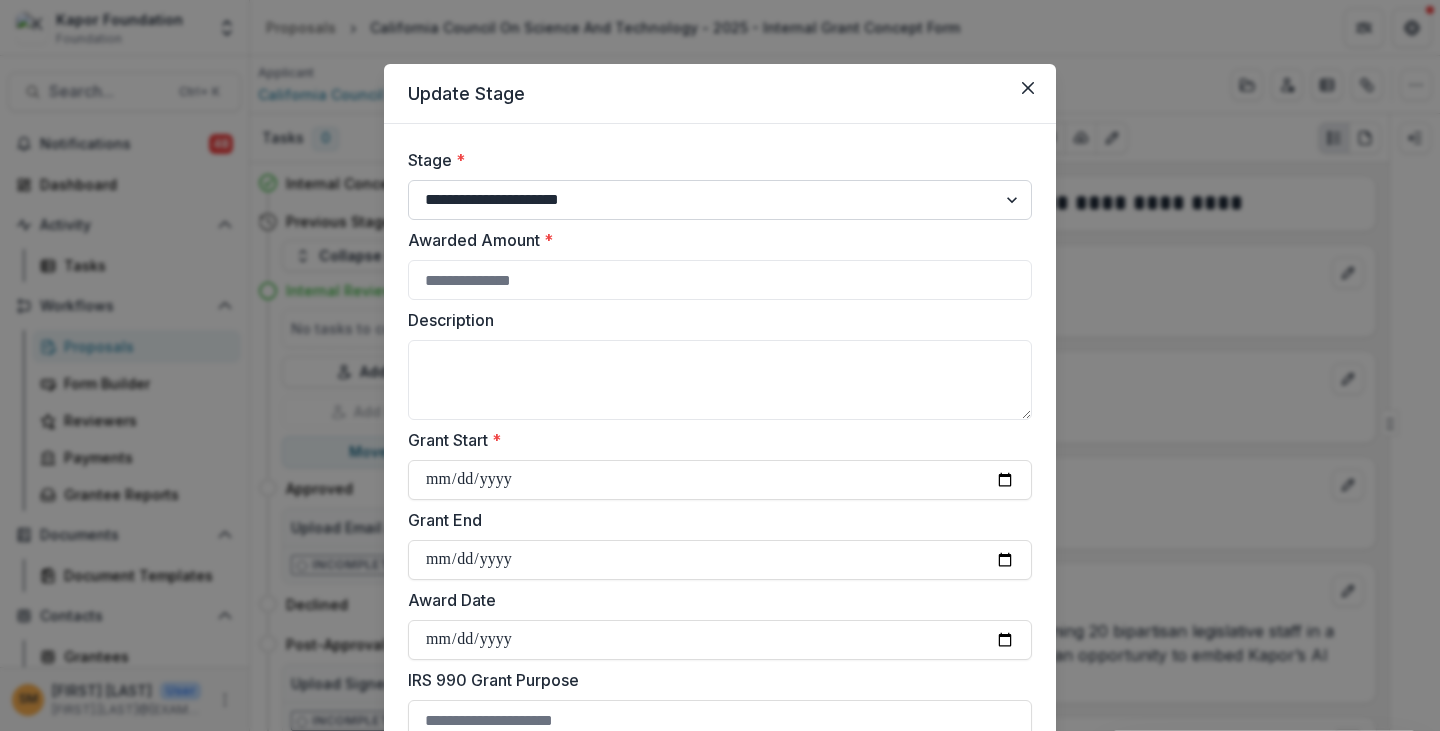 click on "**********" at bounding box center (720, 200) 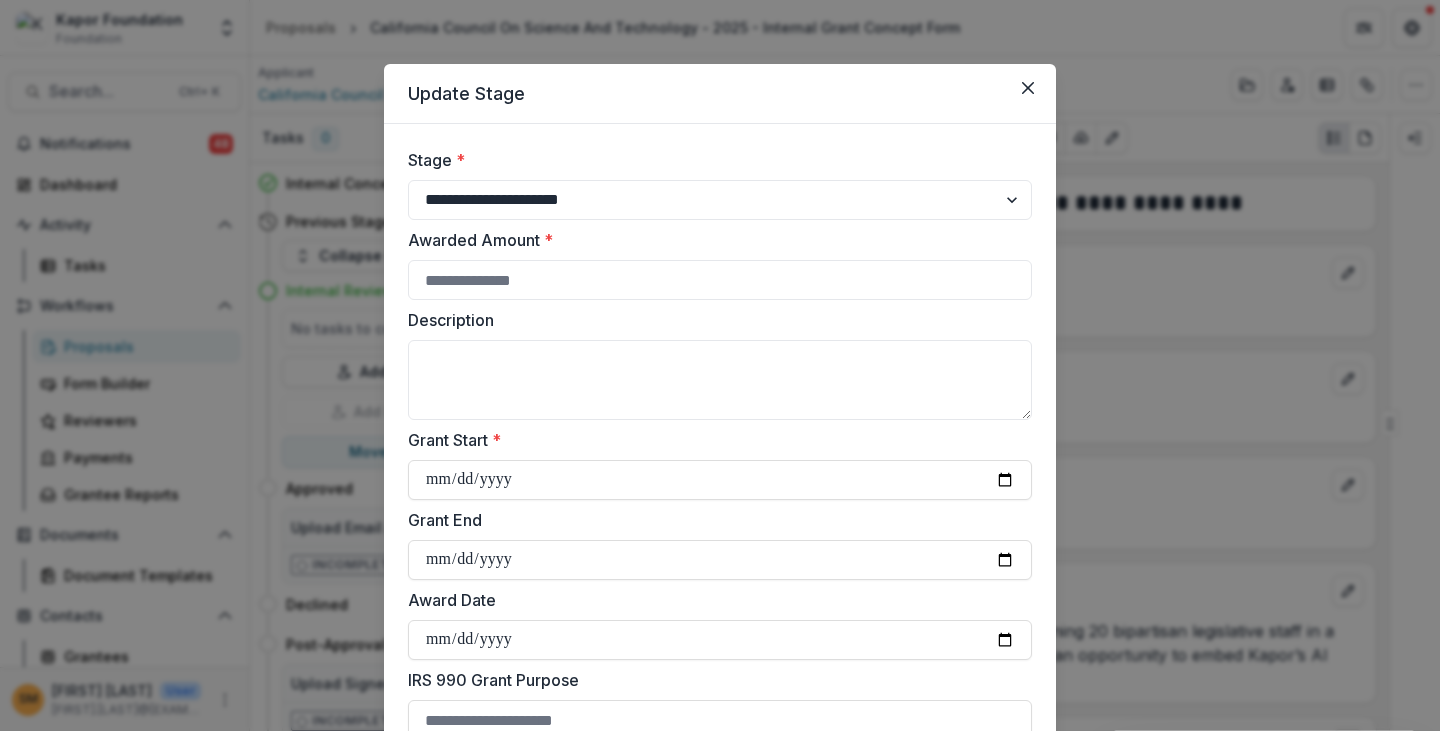 select on "**********" 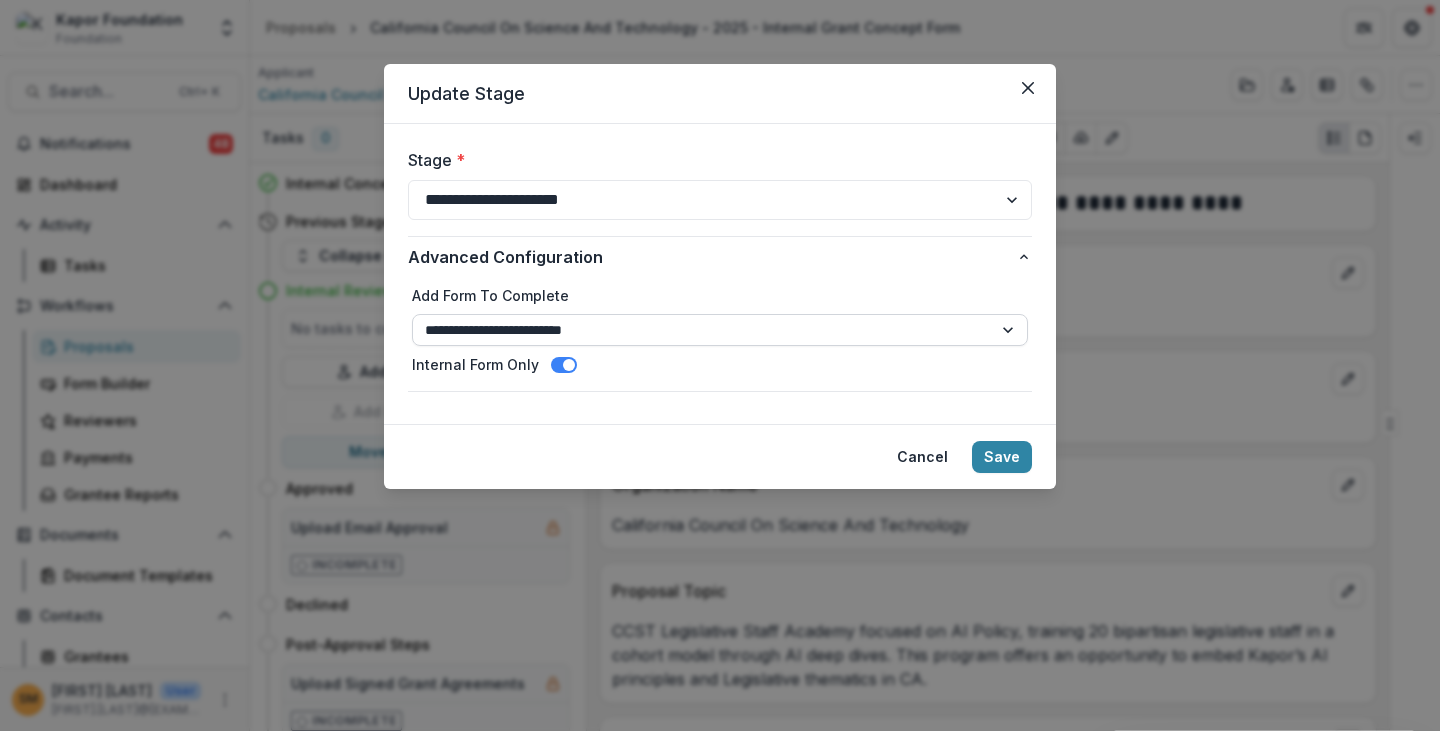 click on "**********" at bounding box center (720, 330) 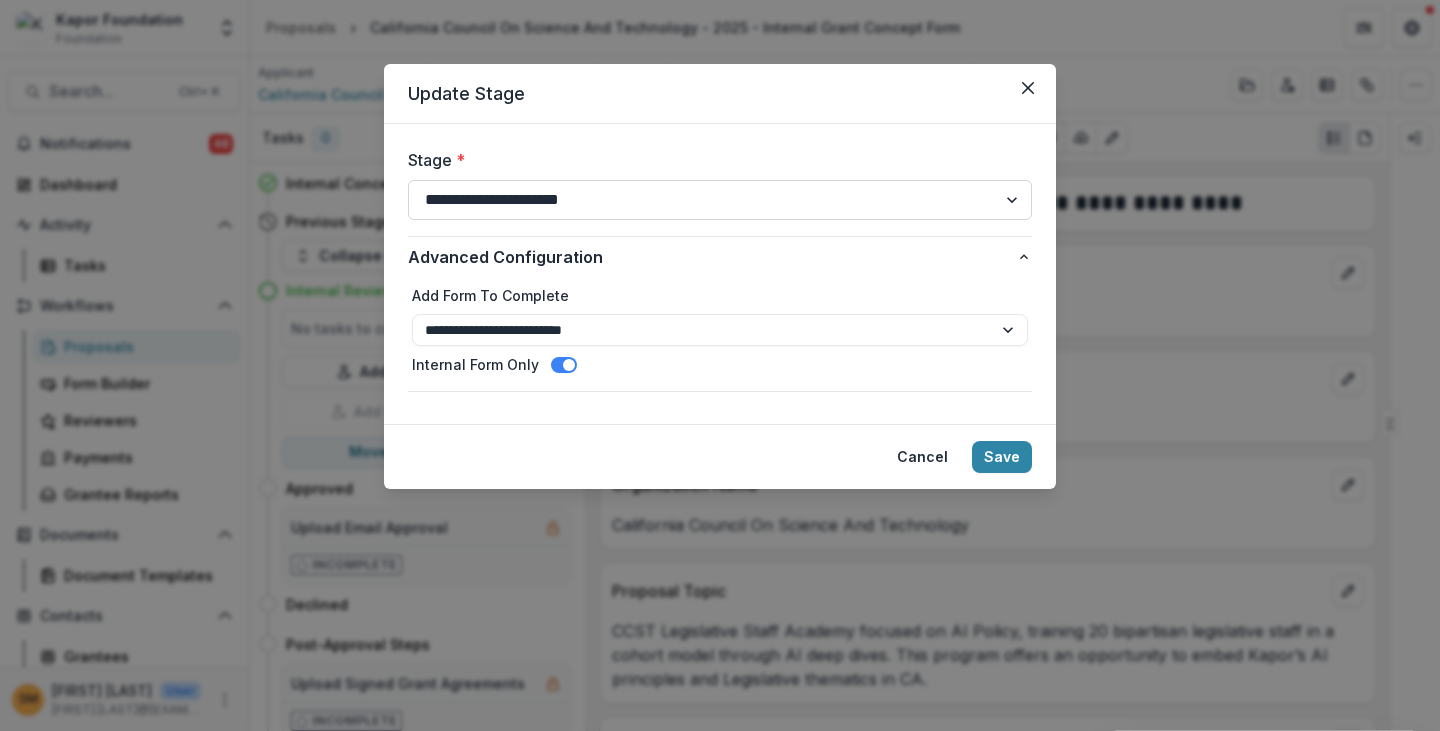 click on "**********" at bounding box center (720, 200) 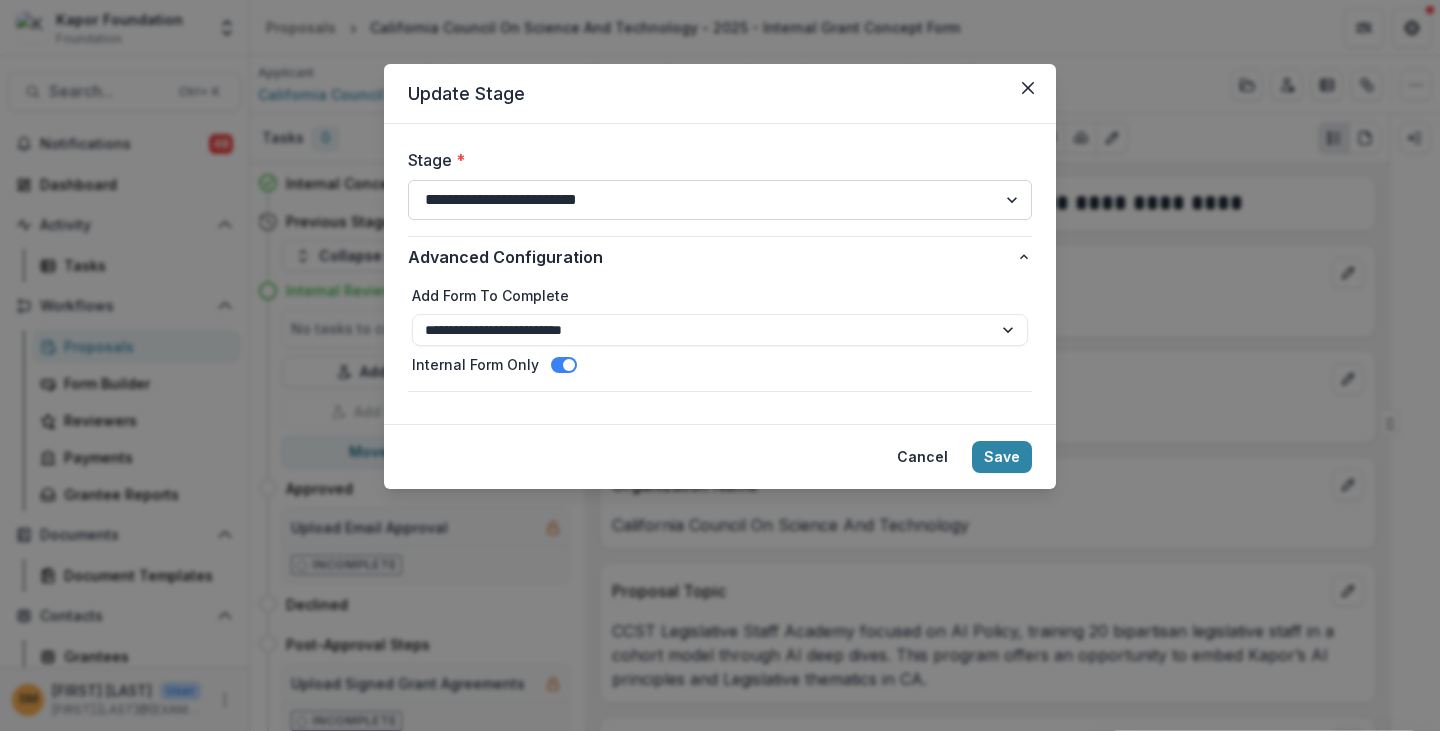 click on "**********" at bounding box center [720, 200] 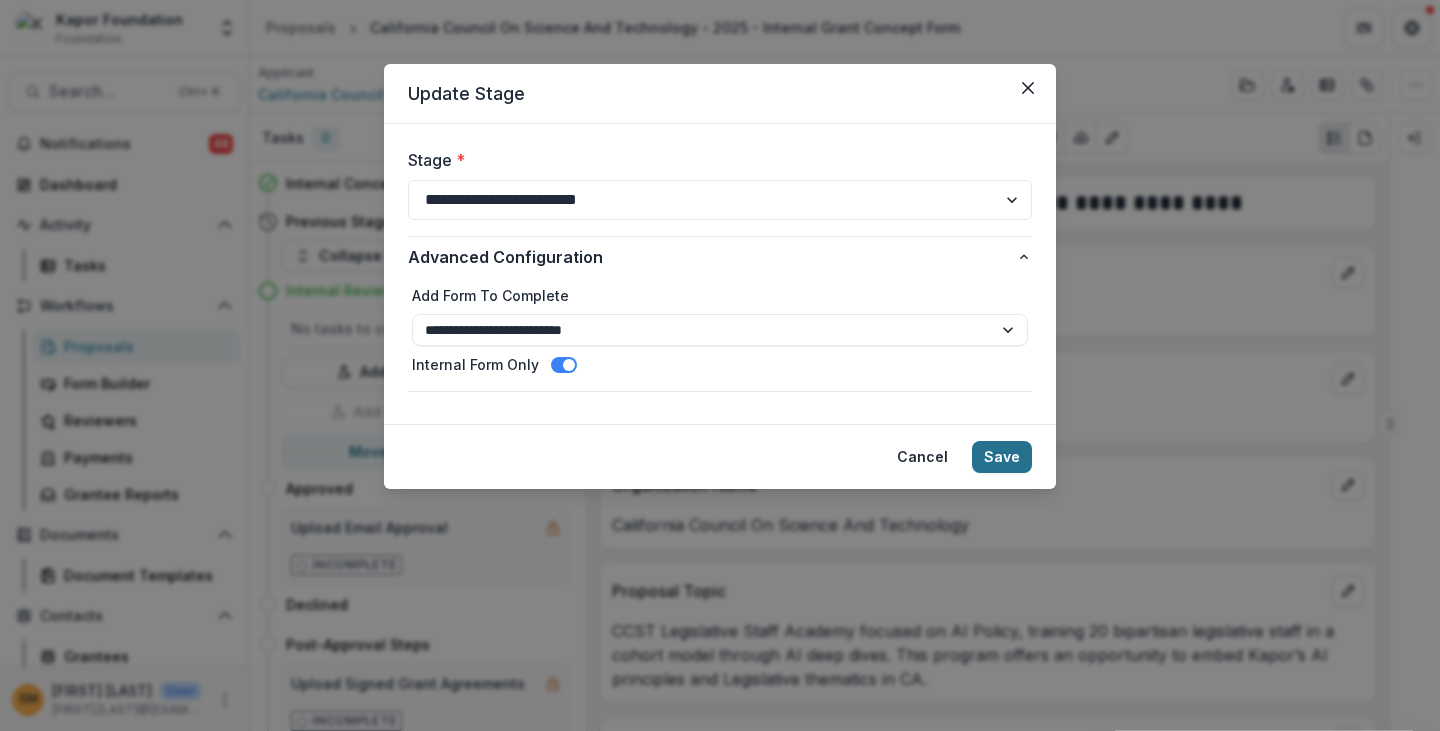 click on "Save" at bounding box center [1002, 457] 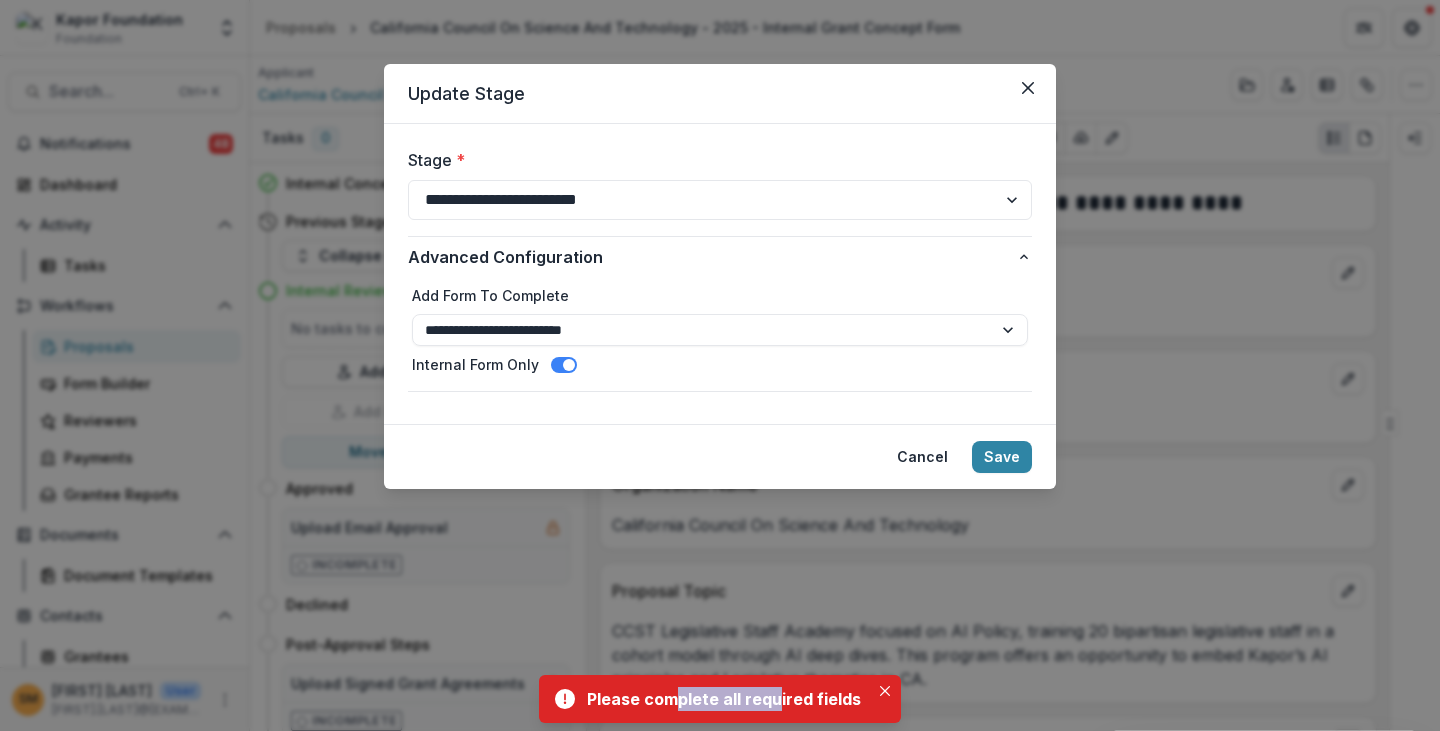 drag, startPoint x: 679, startPoint y: 701, endPoint x: 775, endPoint y: 701, distance: 96 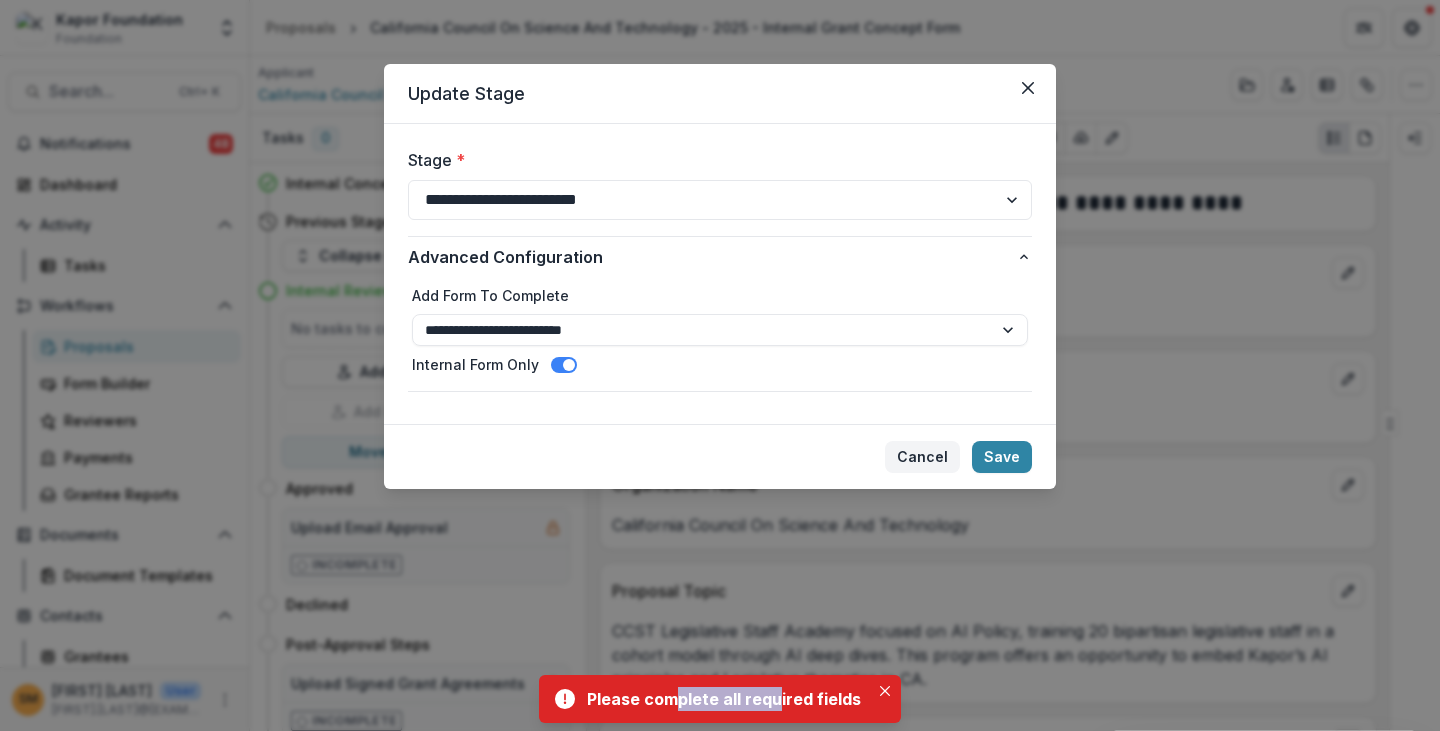 click on "Cancel" at bounding box center (922, 457) 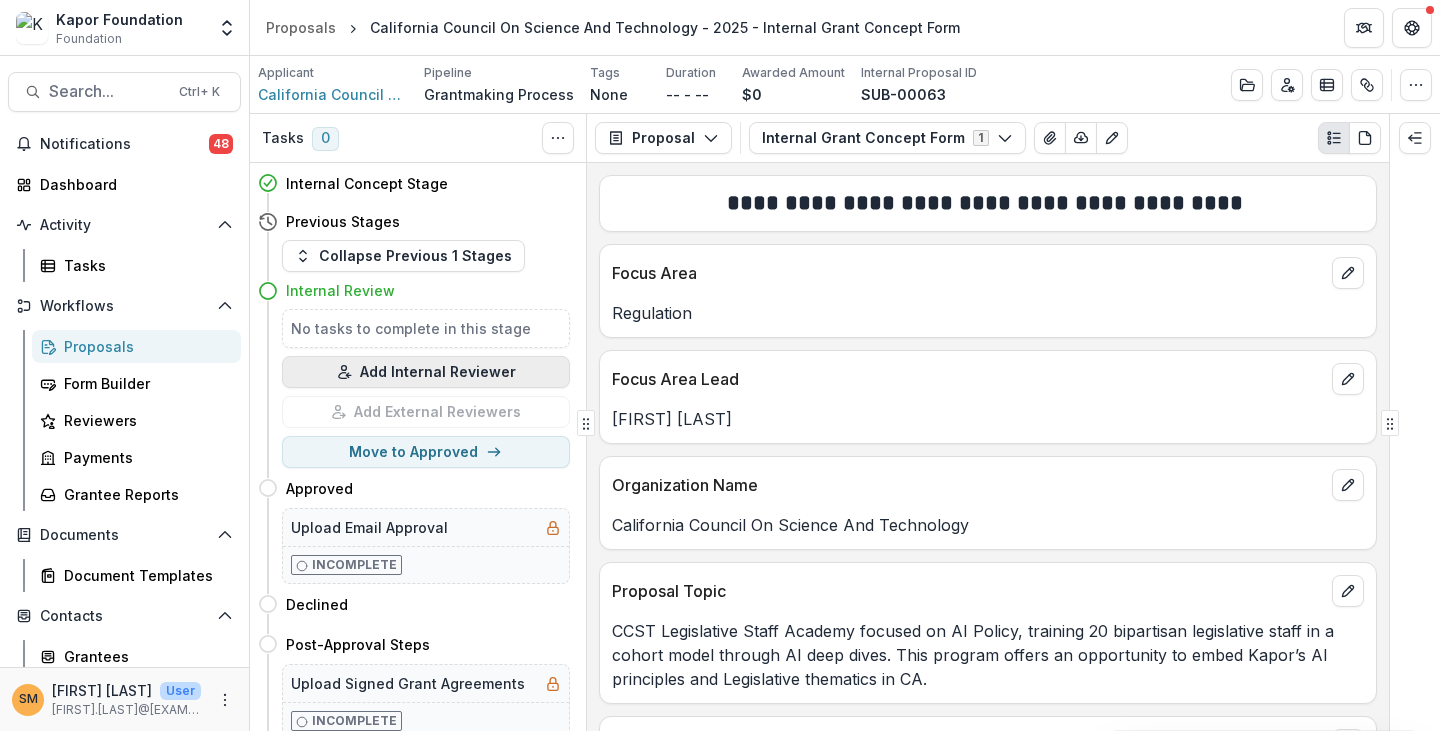 click on "Add Internal Reviewer" at bounding box center (426, 372) 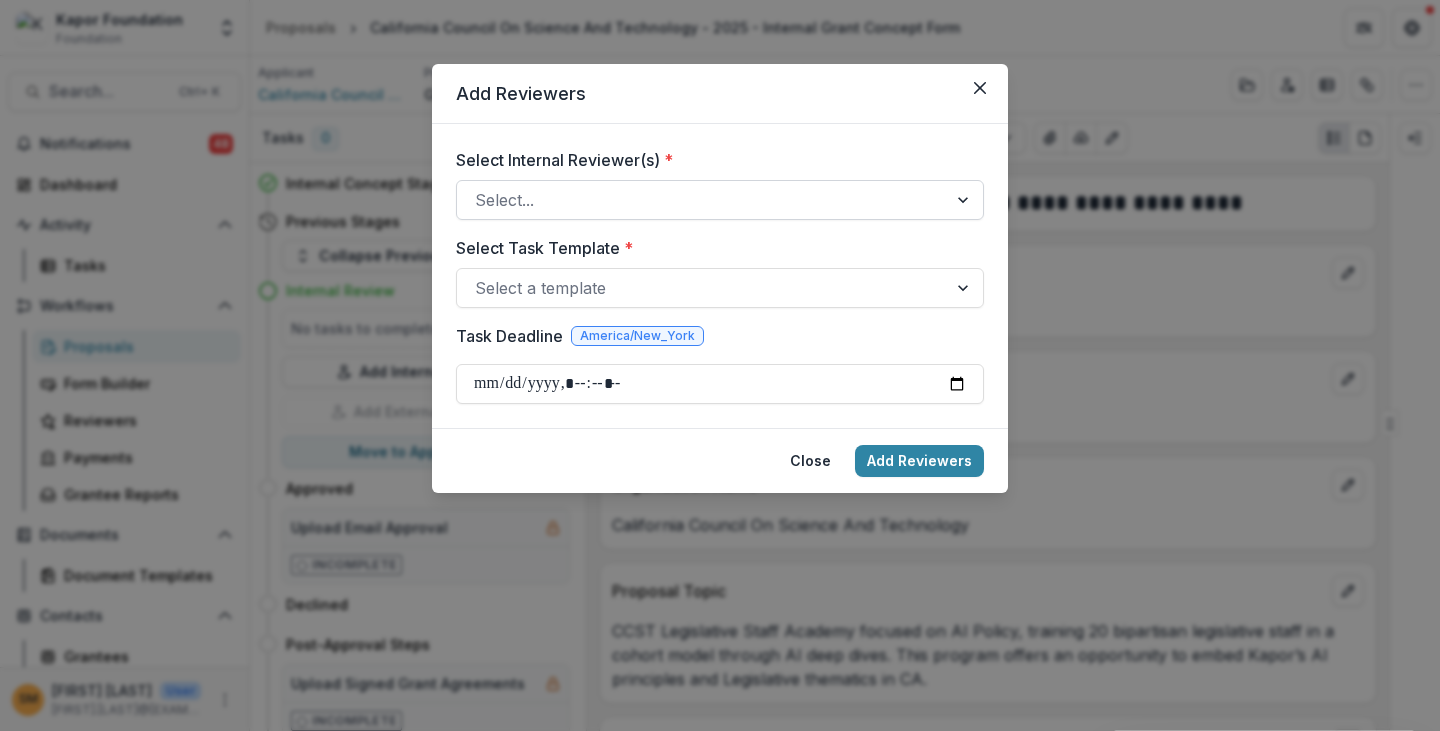 click at bounding box center [702, 200] 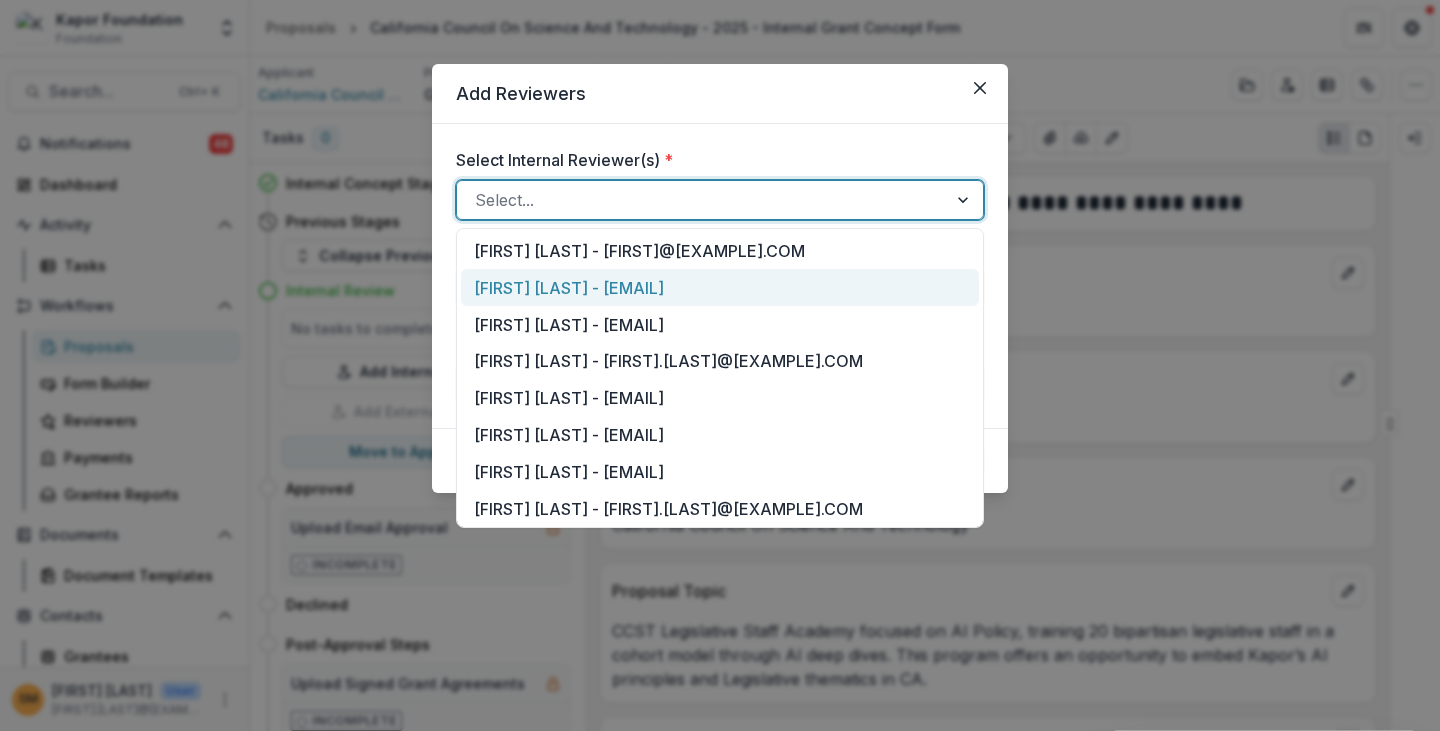 click on "[FIRST] [LAST] - [EMAIL]" at bounding box center [720, 287] 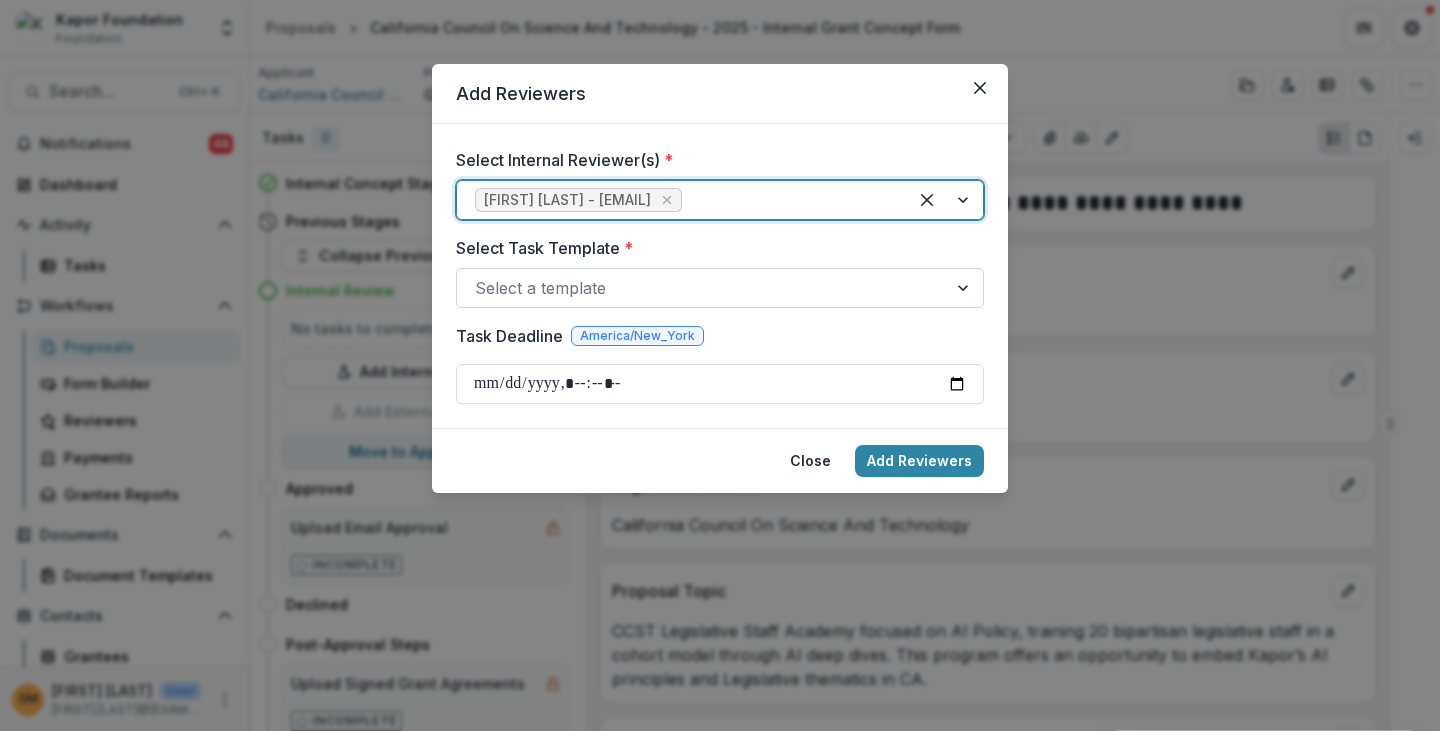 click at bounding box center (702, 288) 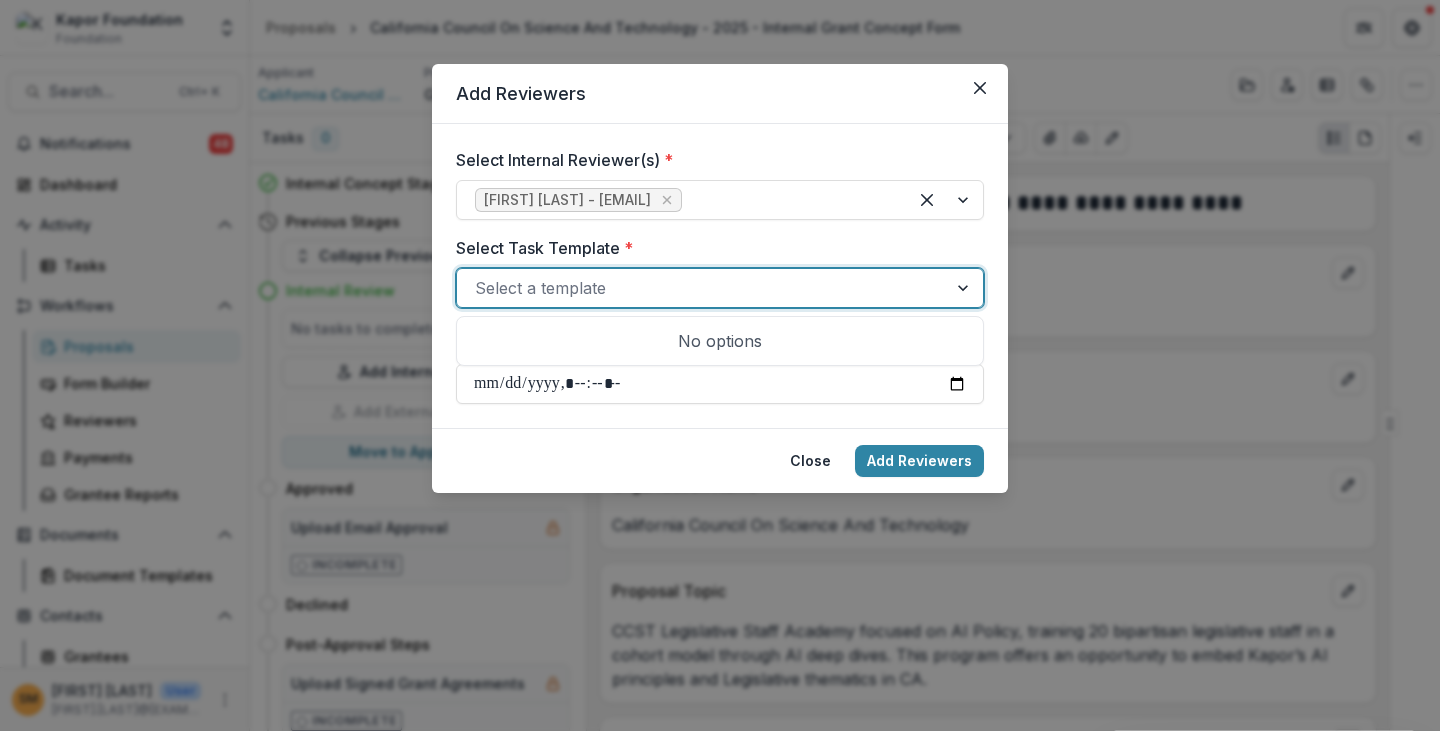 click at bounding box center [702, 288] 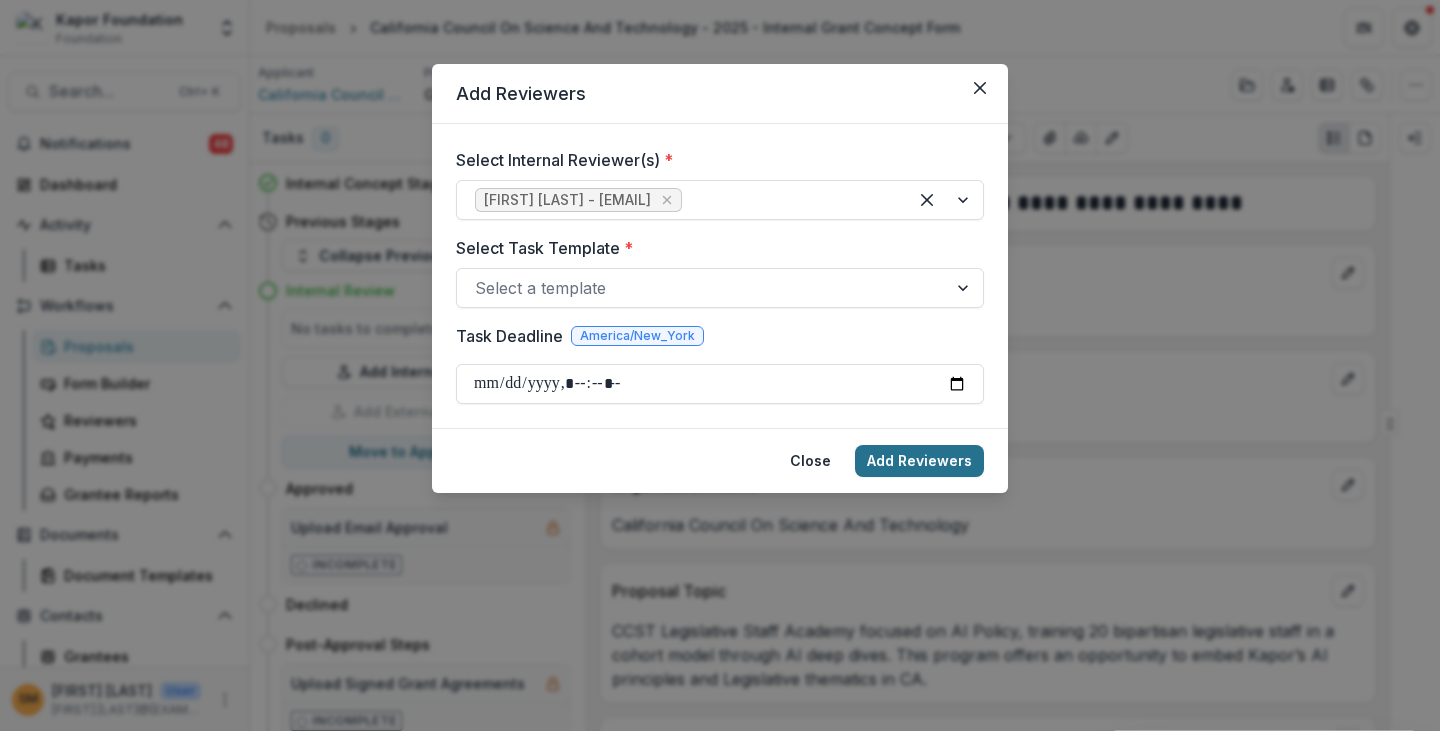click on "Add Reviewers" at bounding box center [919, 461] 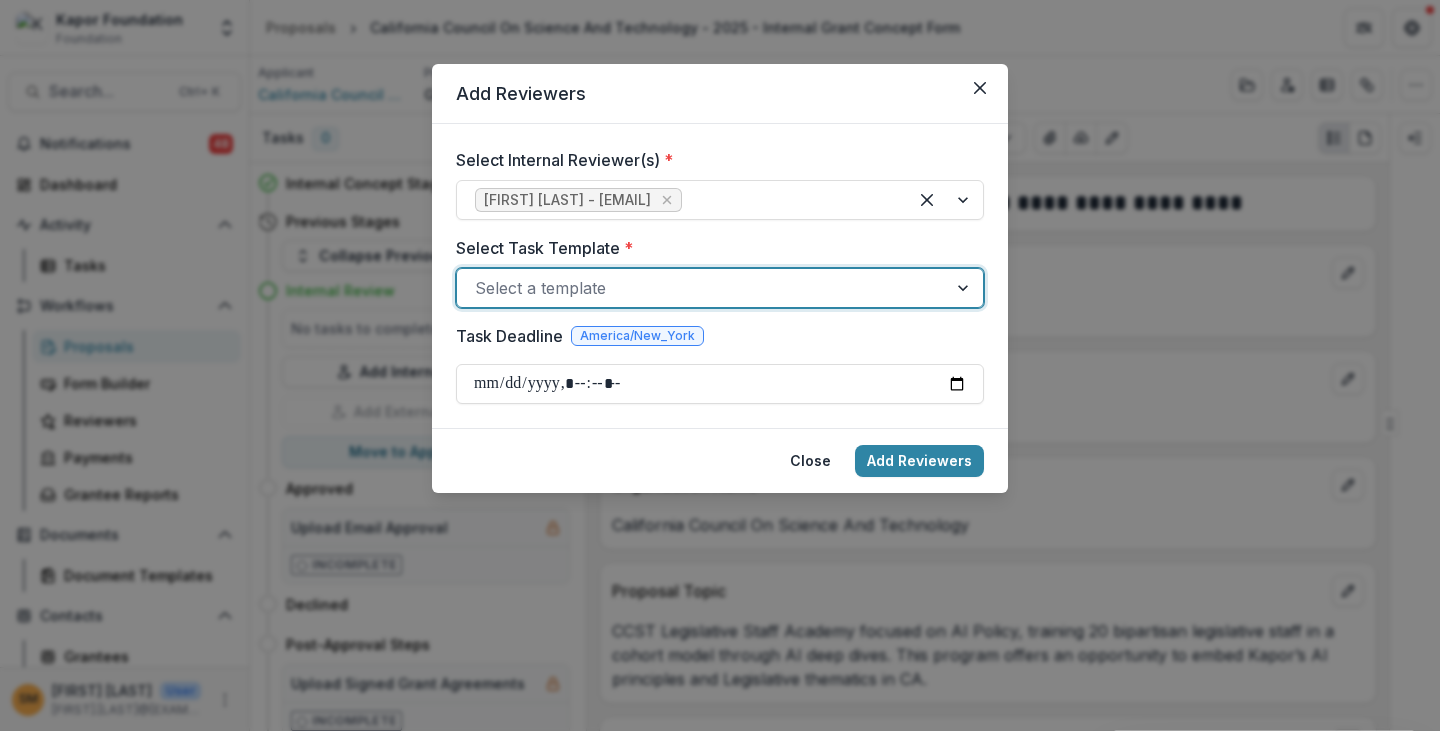 click at bounding box center (702, 288) 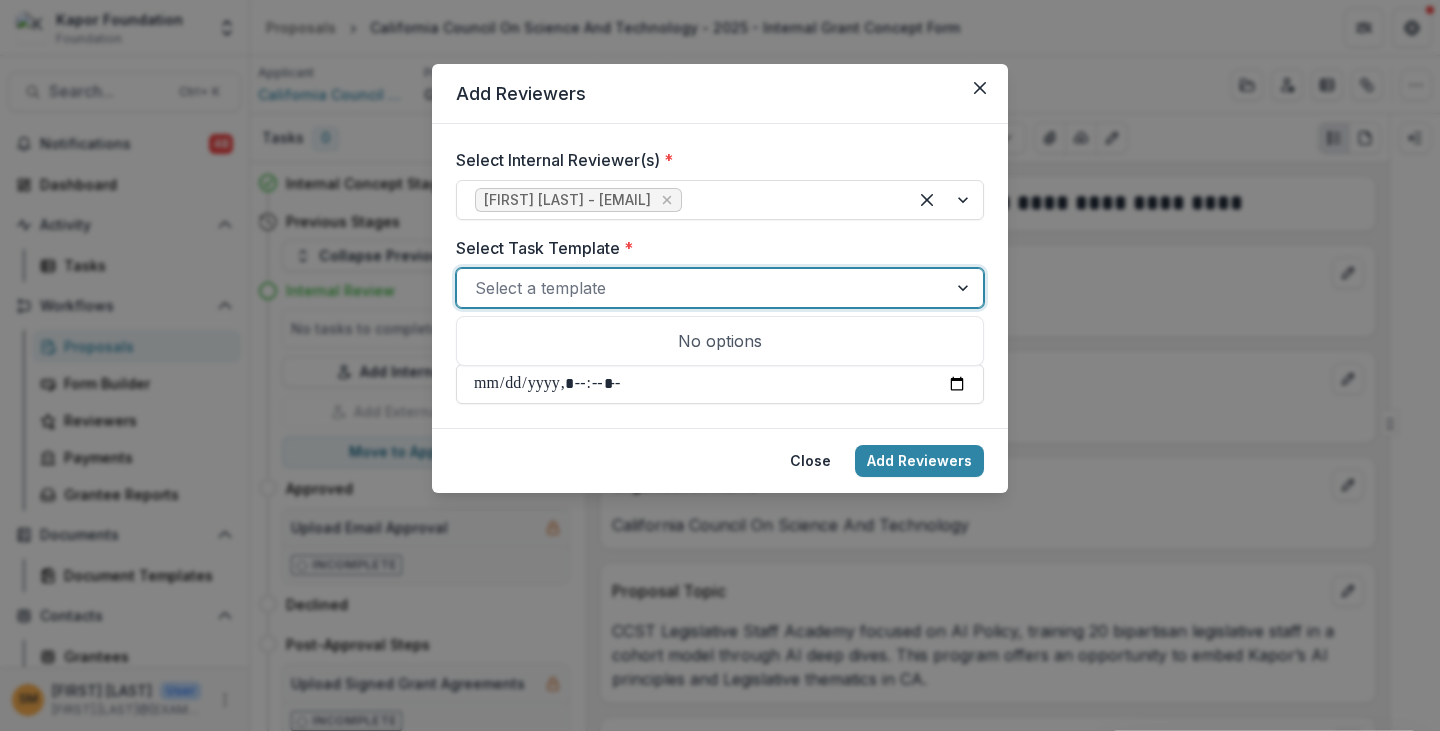 click on "No options" at bounding box center (720, 341) 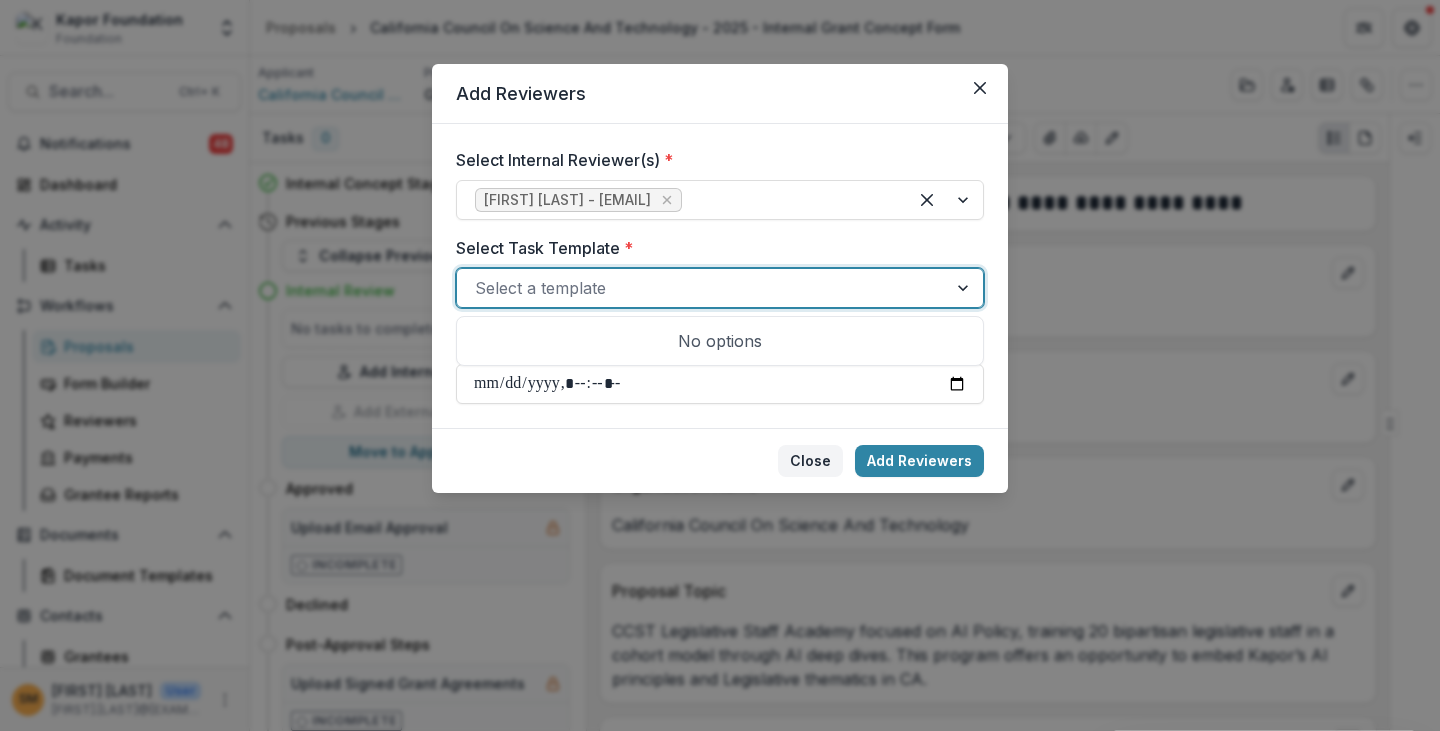 click on "Close" at bounding box center (810, 461) 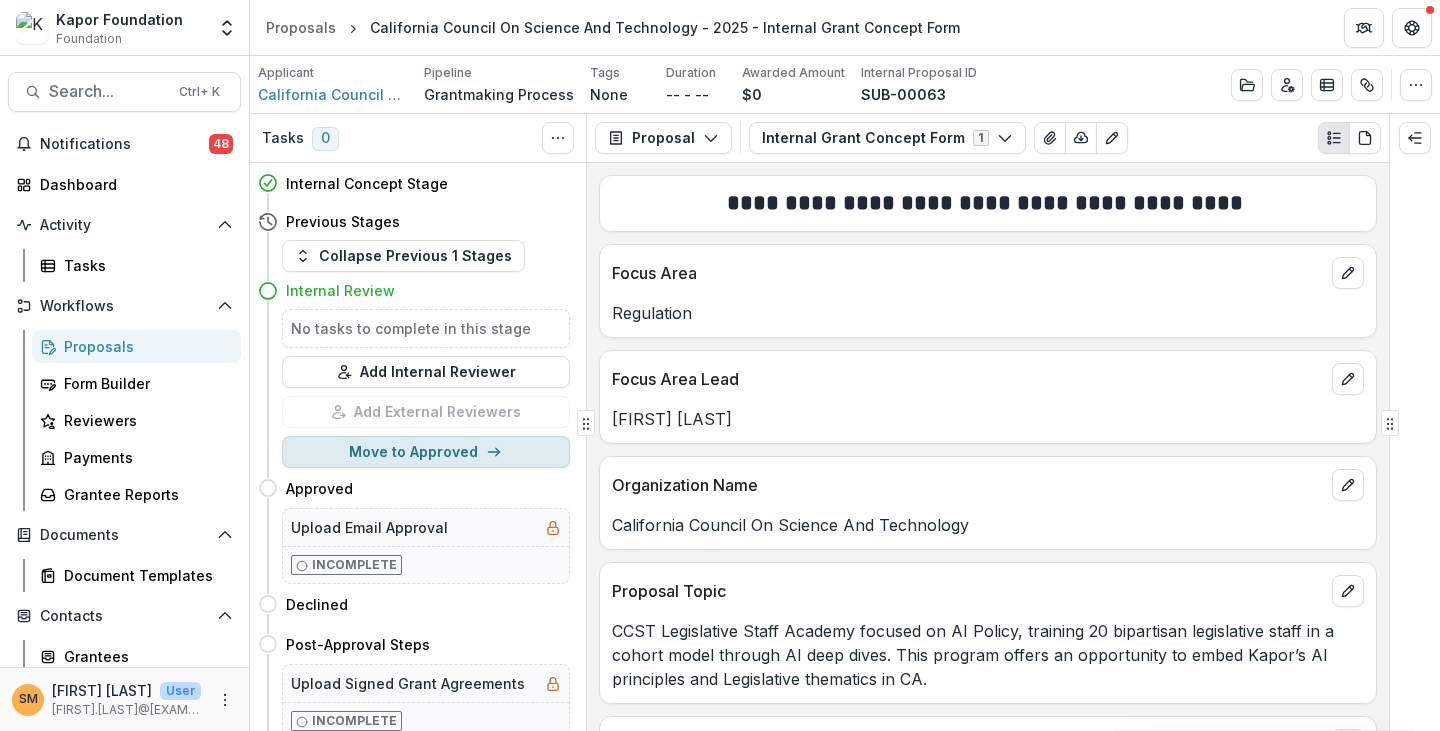 click on "Move to Approved" at bounding box center [426, 452] 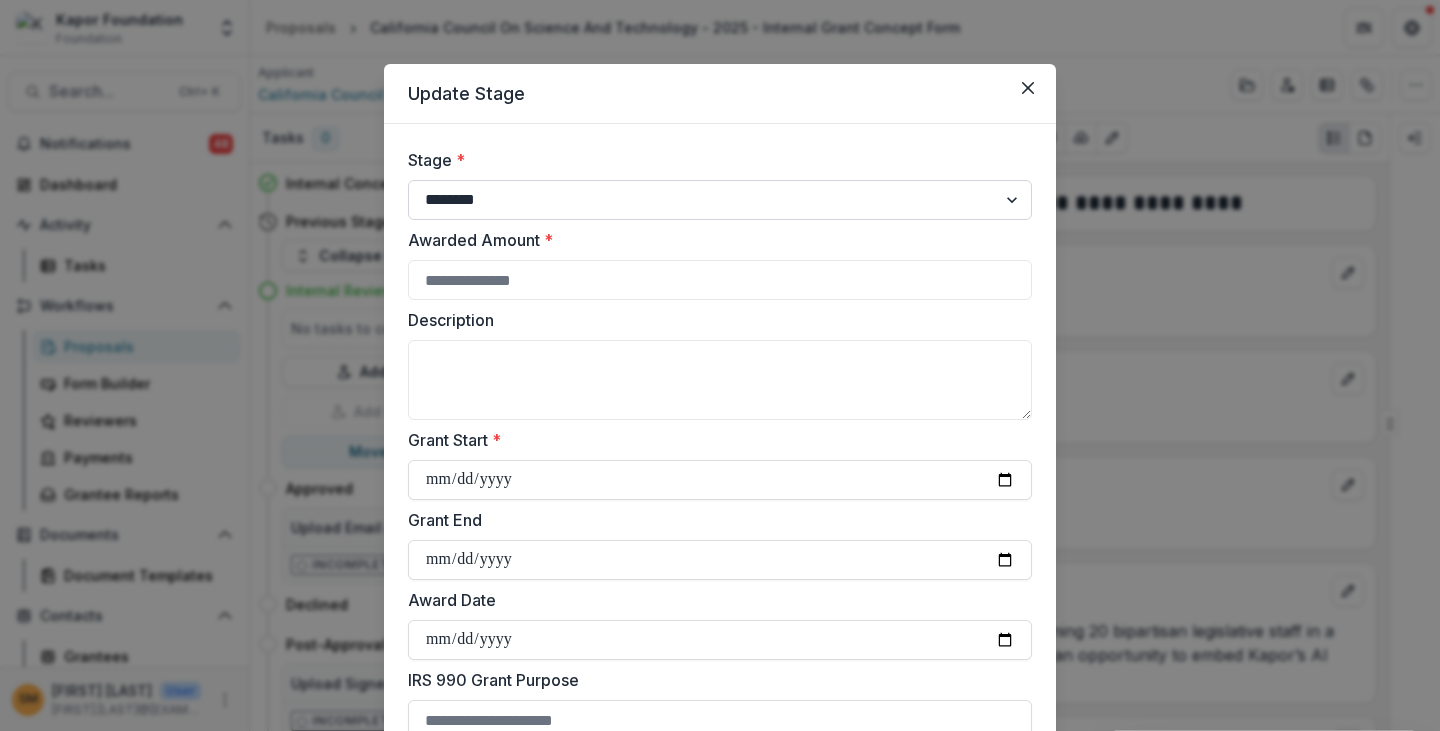 click on "**********" at bounding box center [720, 200] 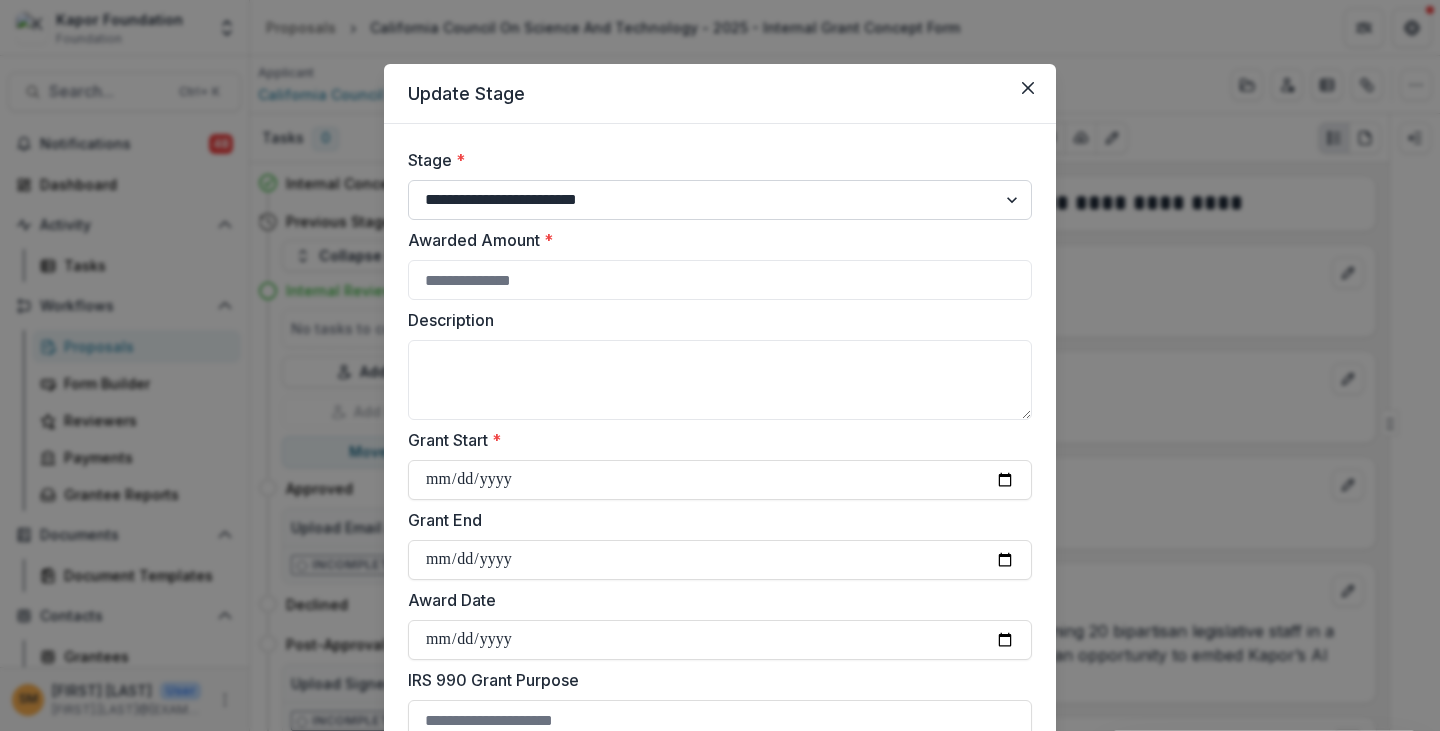 click on "**********" at bounding box center [720, 200] 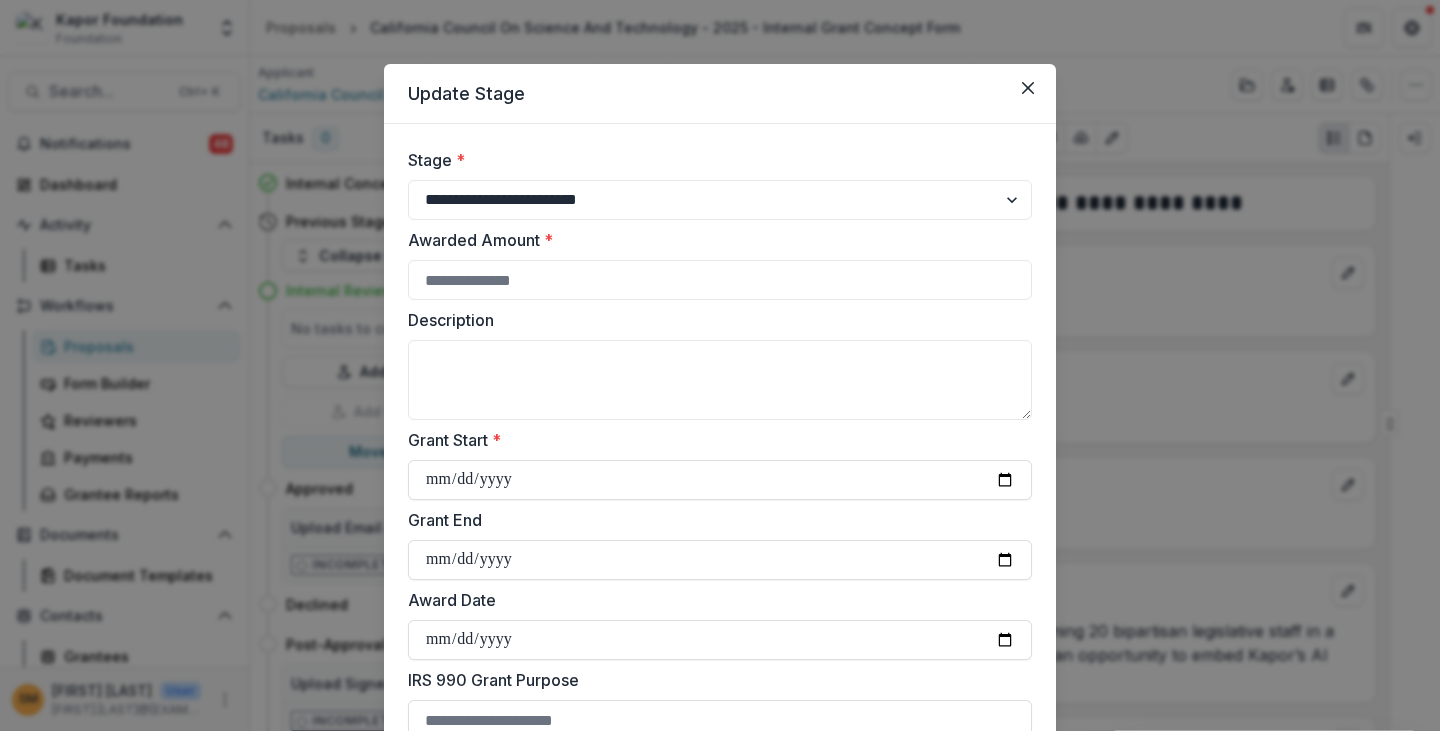 select on "**********" 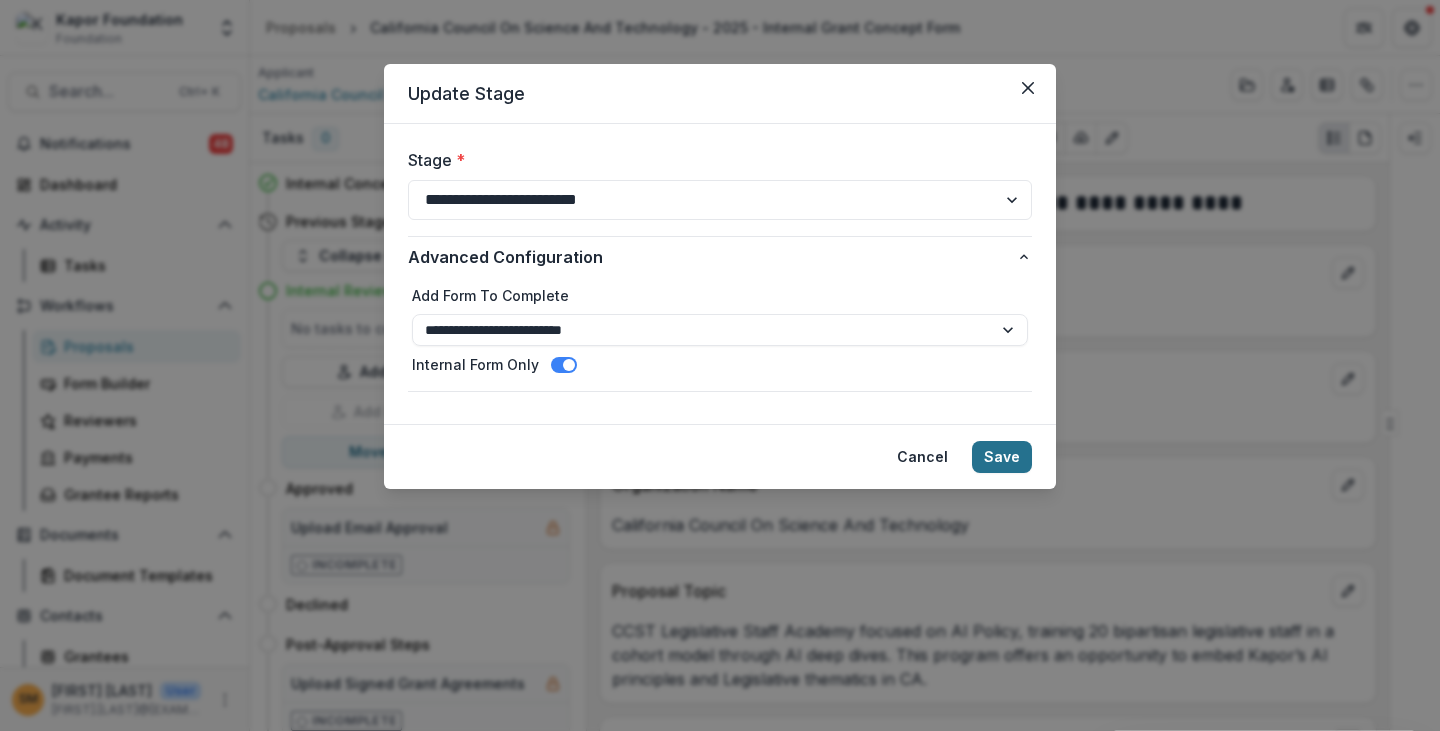 click on "Save" at bounding box center [1002, 457] 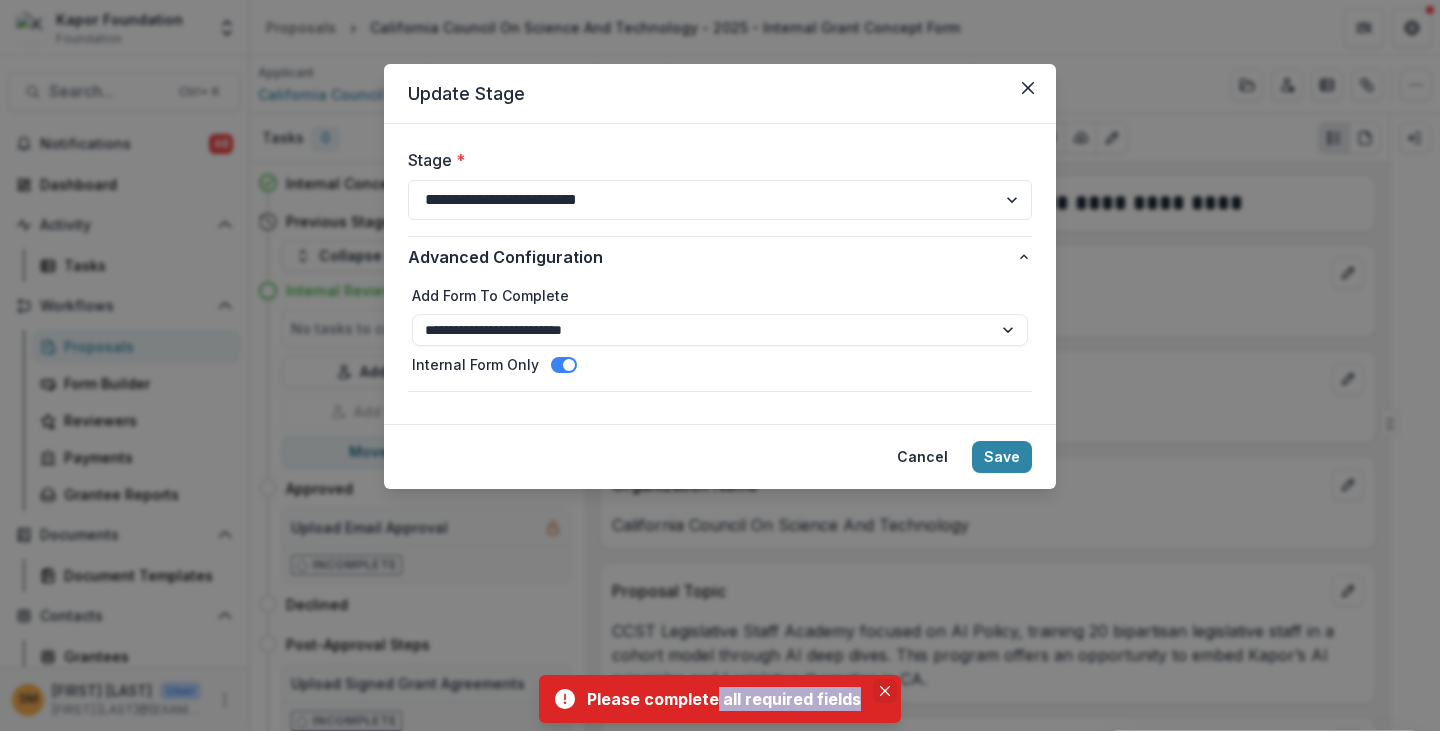 drag, startPoint x: 746, startPoint y: 704, endPoint x: 893, endPoint y: 685, distance: 148.22281 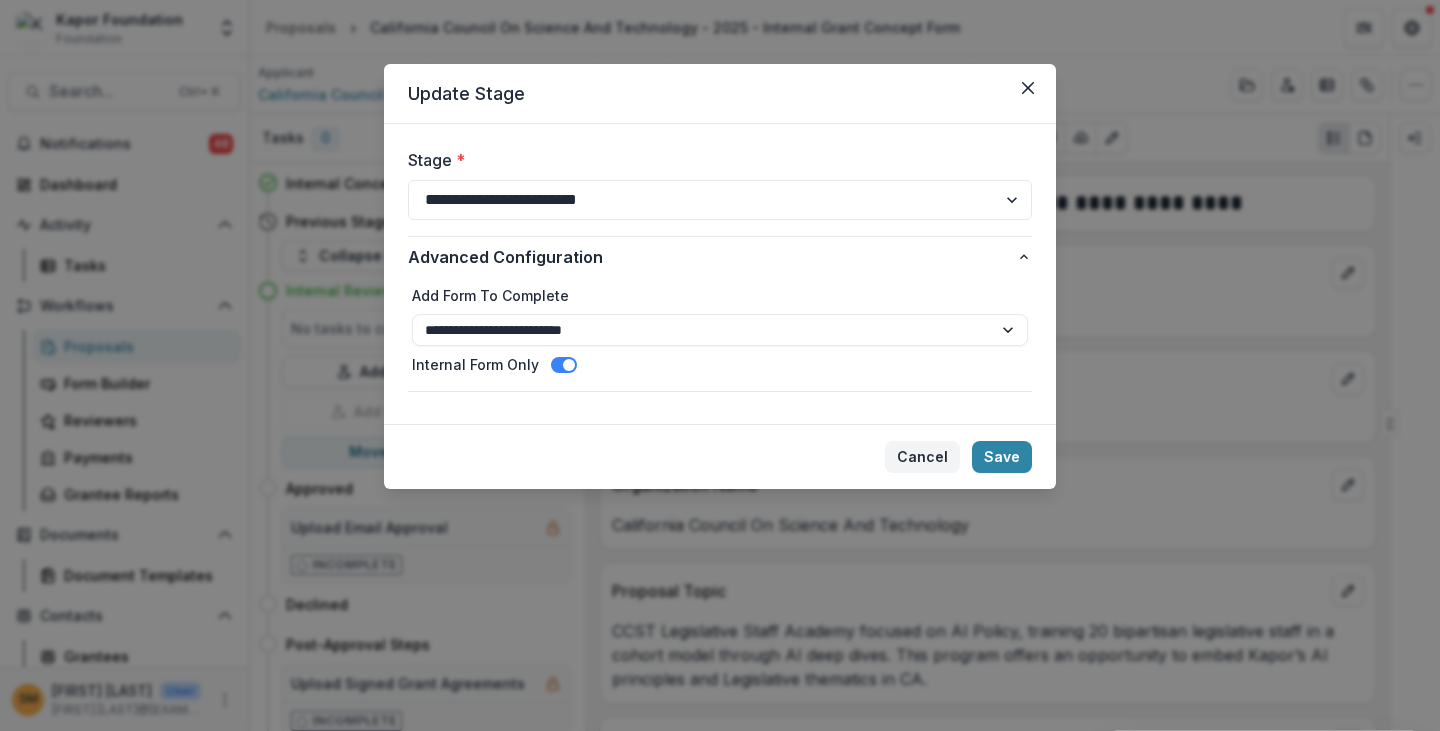 click on "Cancel" at bounding box center [922, 457] 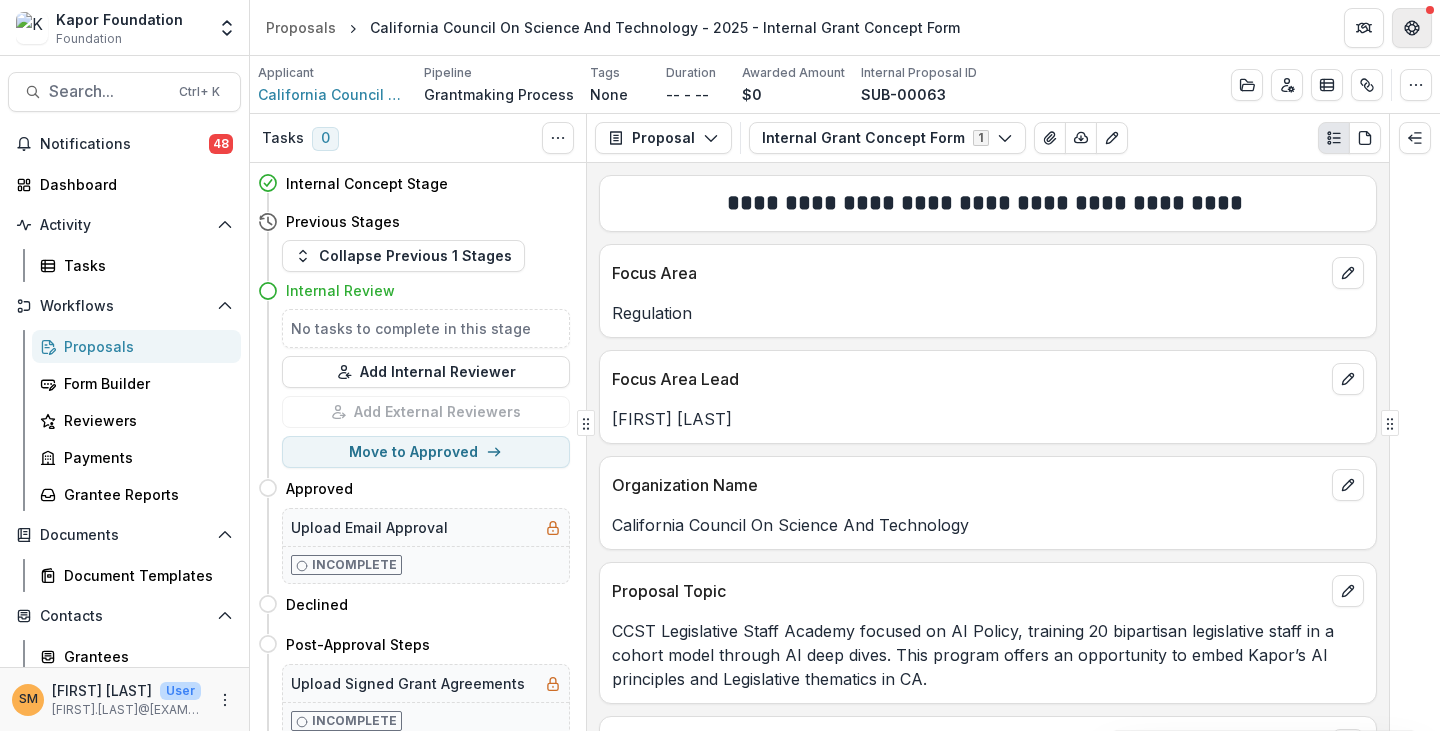 click at bounding box center [1412, 28] 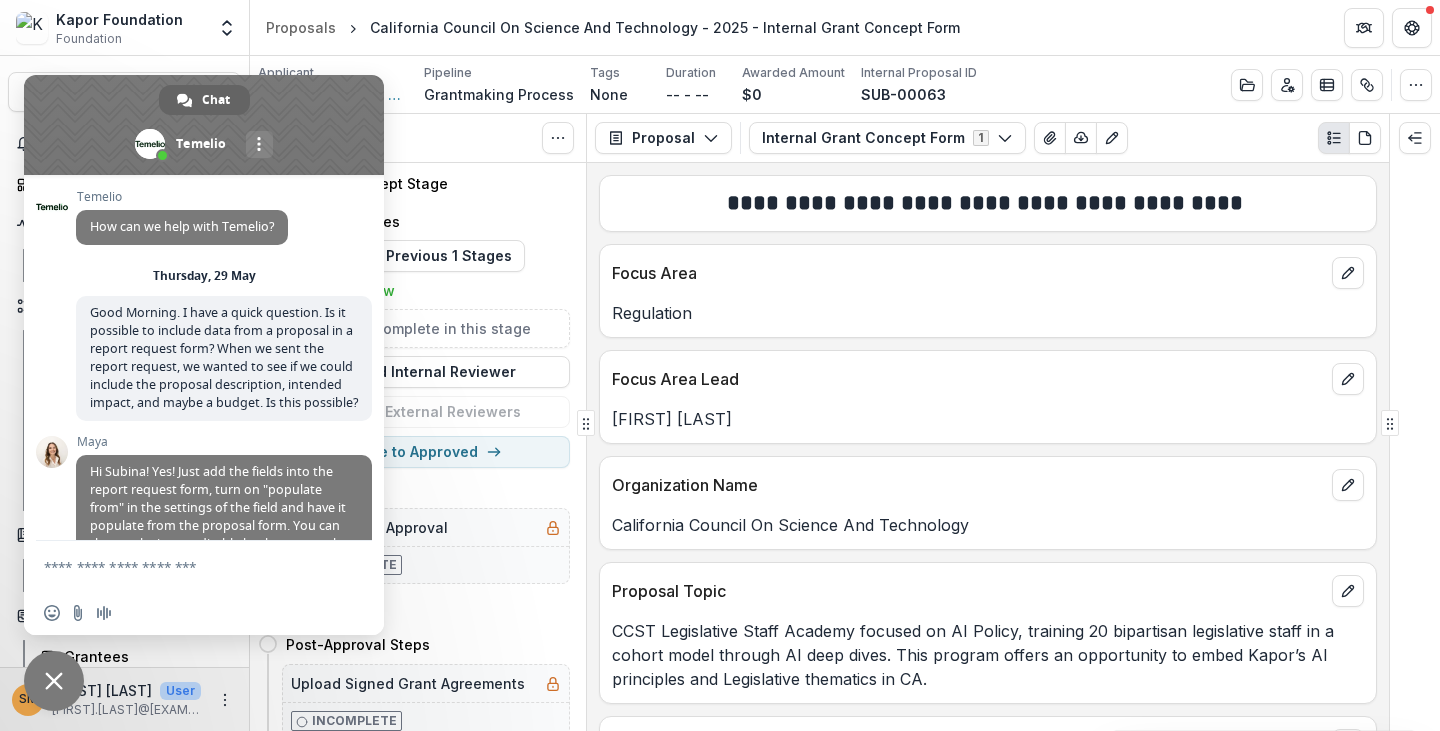 click at bounding box center [184, 566] 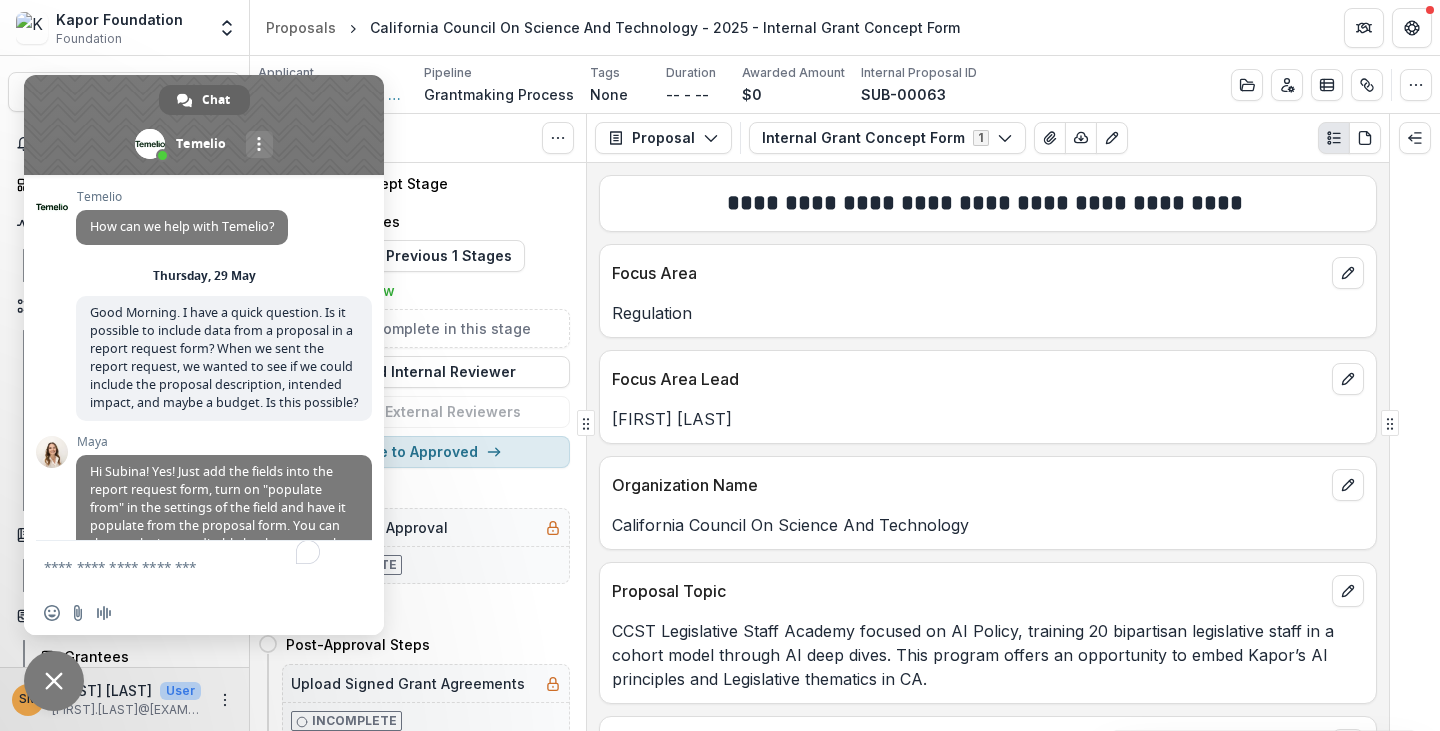 click on "Move to Approved" at bounding box center (426, 452) 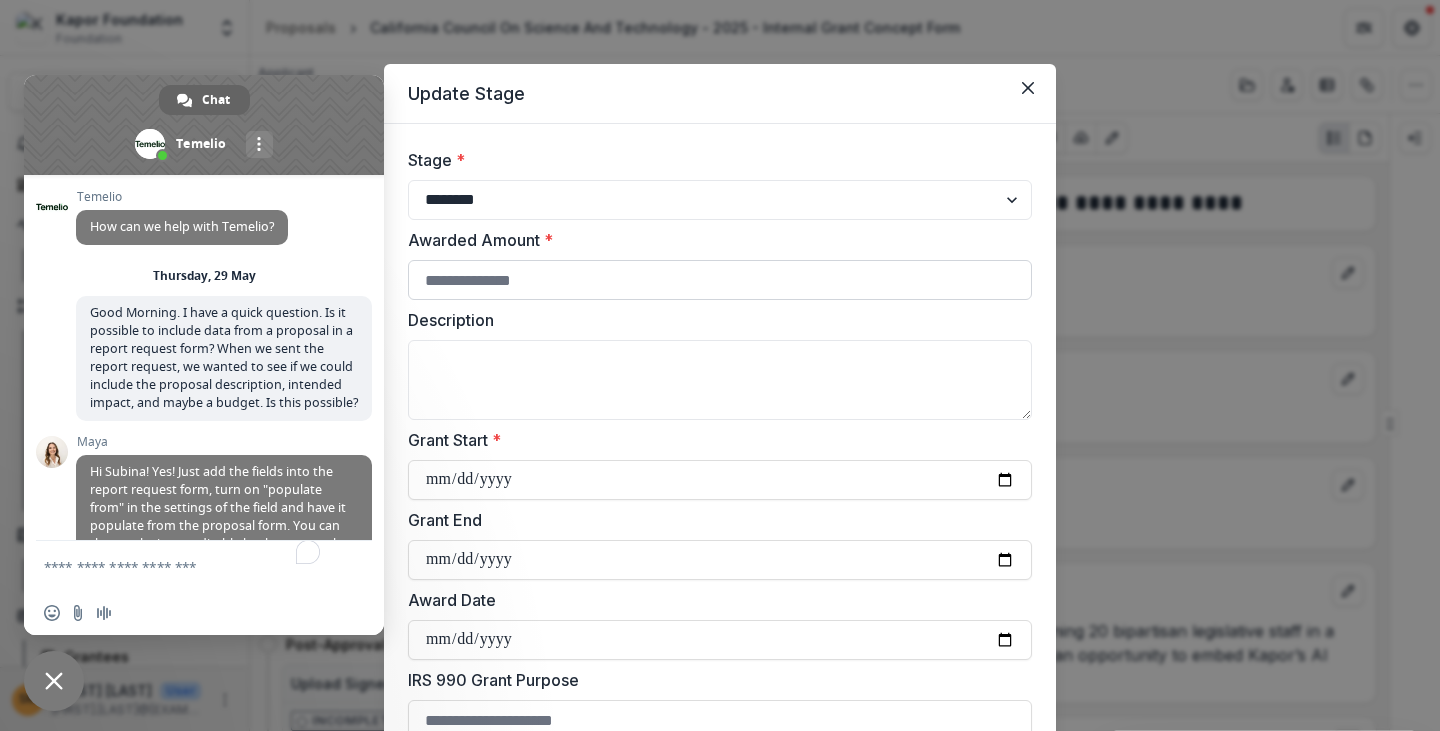 click on "Awarded Amount *" at bounding box center (720, 280) 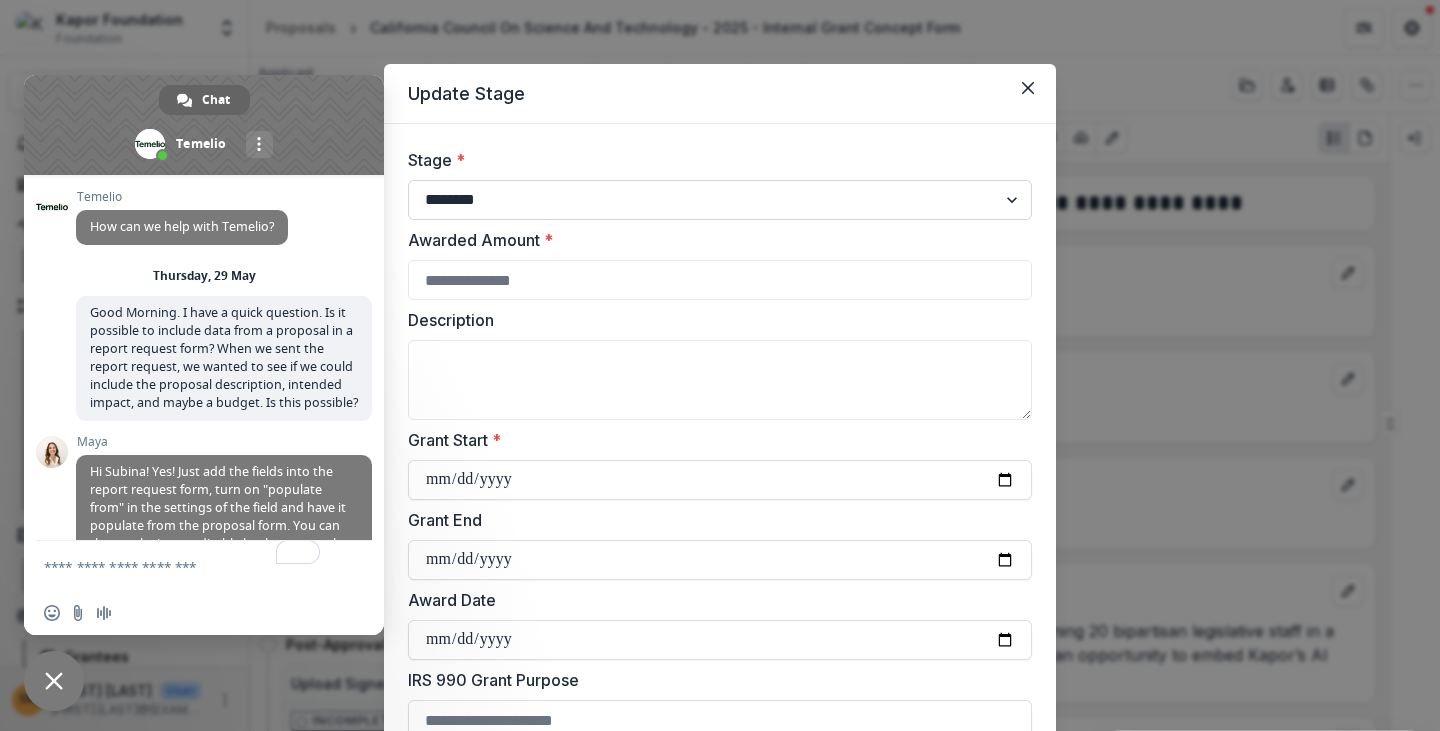 click on "**********" at bounding box center (720, 200) 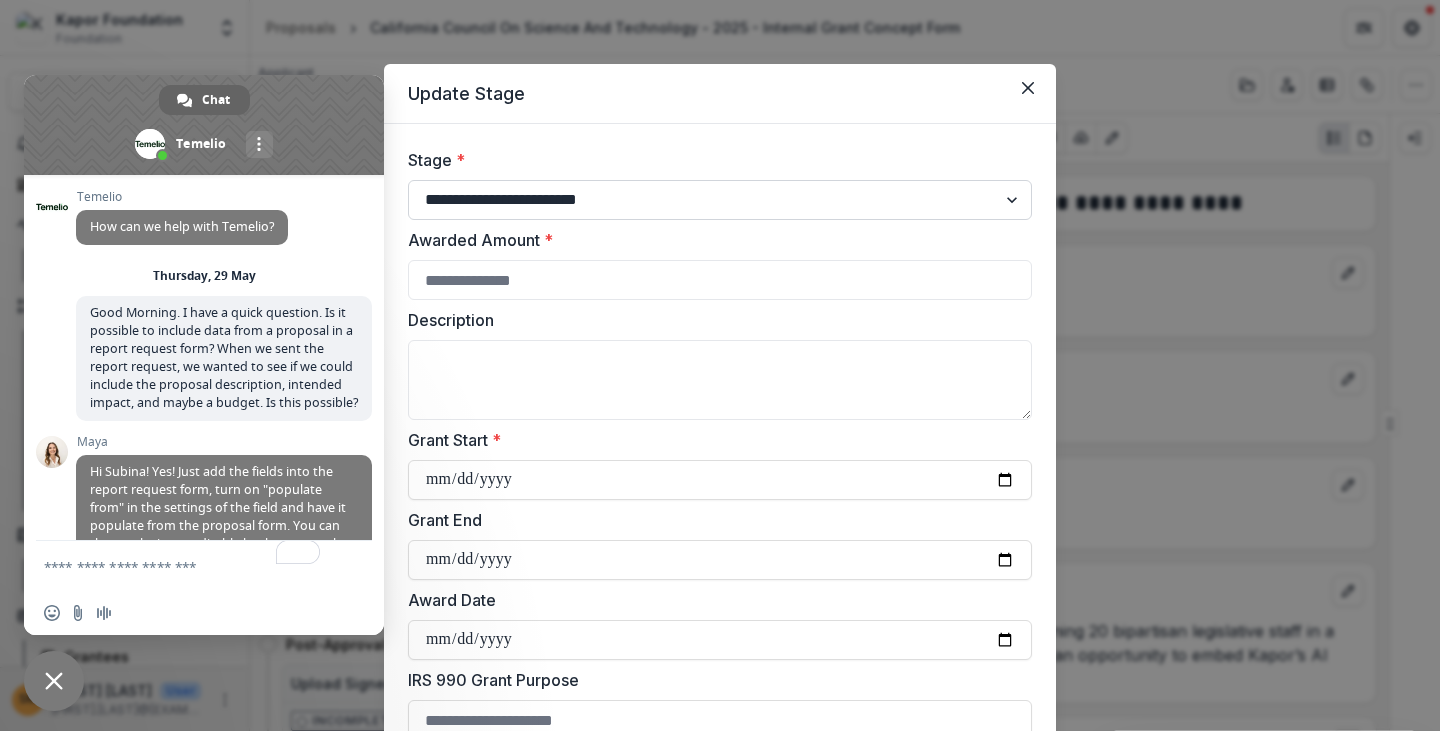 click on "**********" at bounding box center (720, 200) 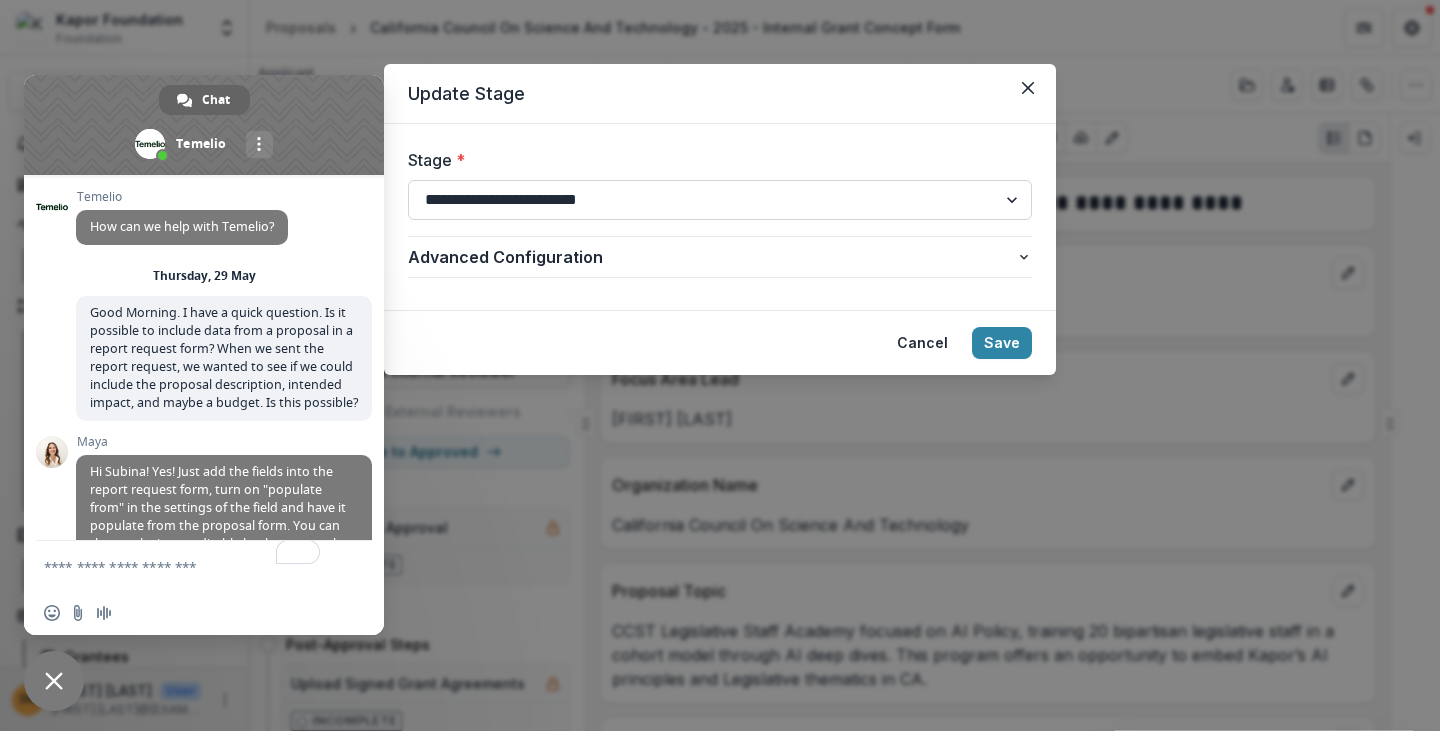 select on "**********" 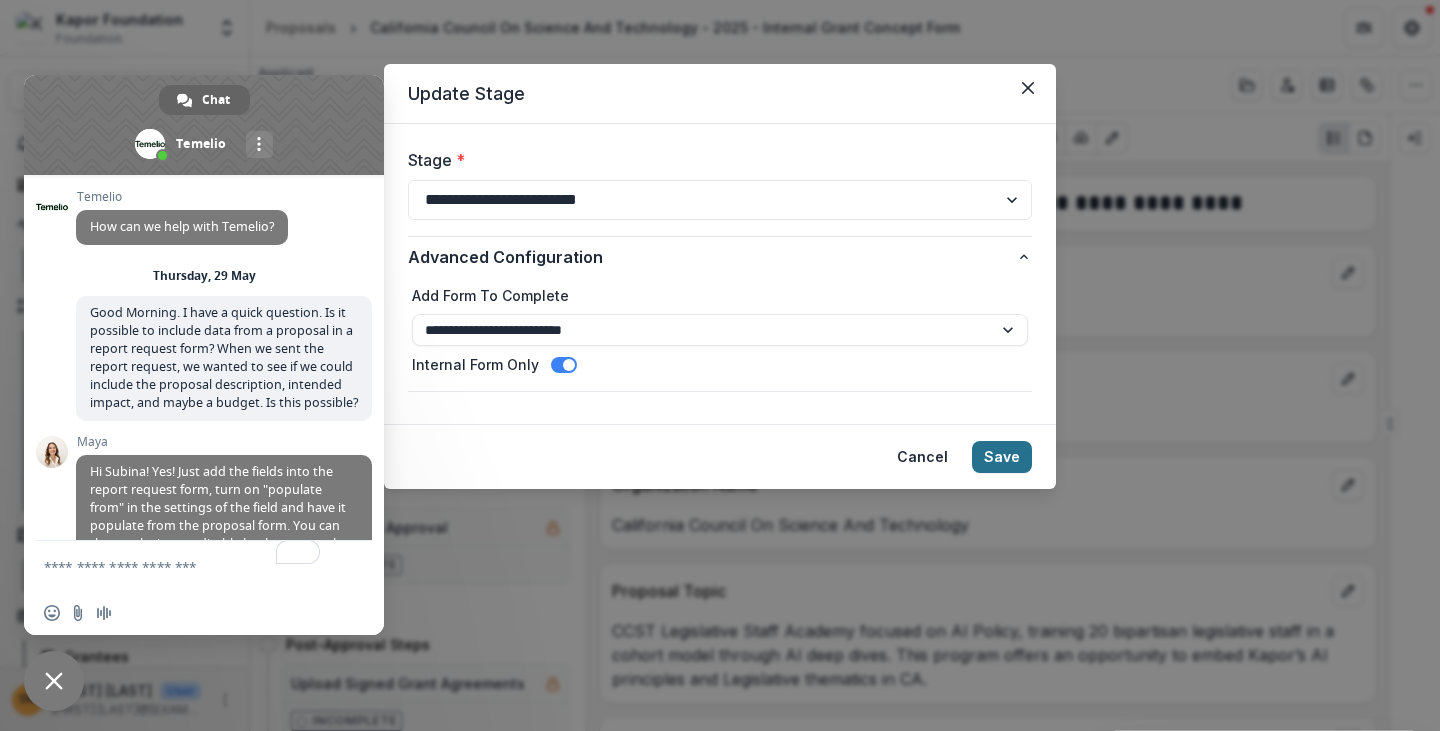 click on "Save" at bounding box center [1002, 457] 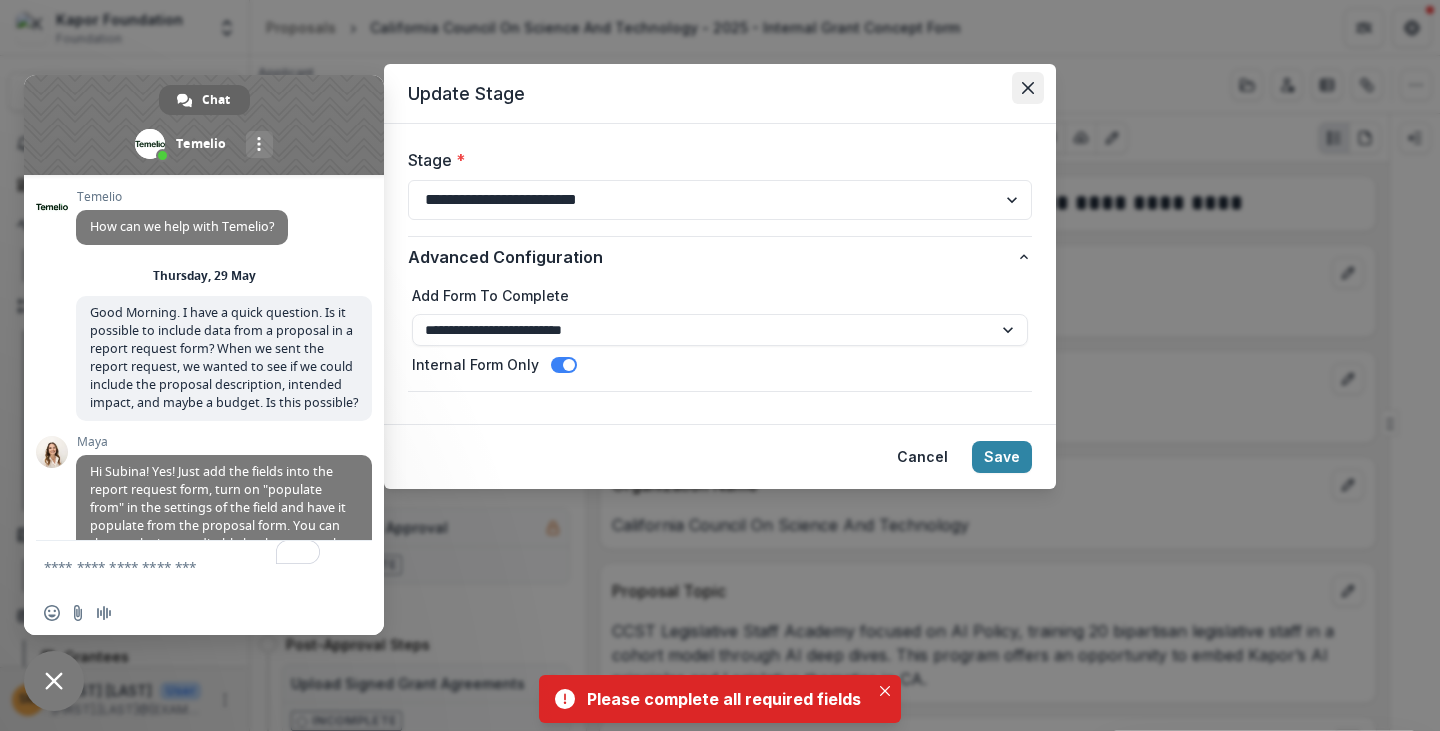 click 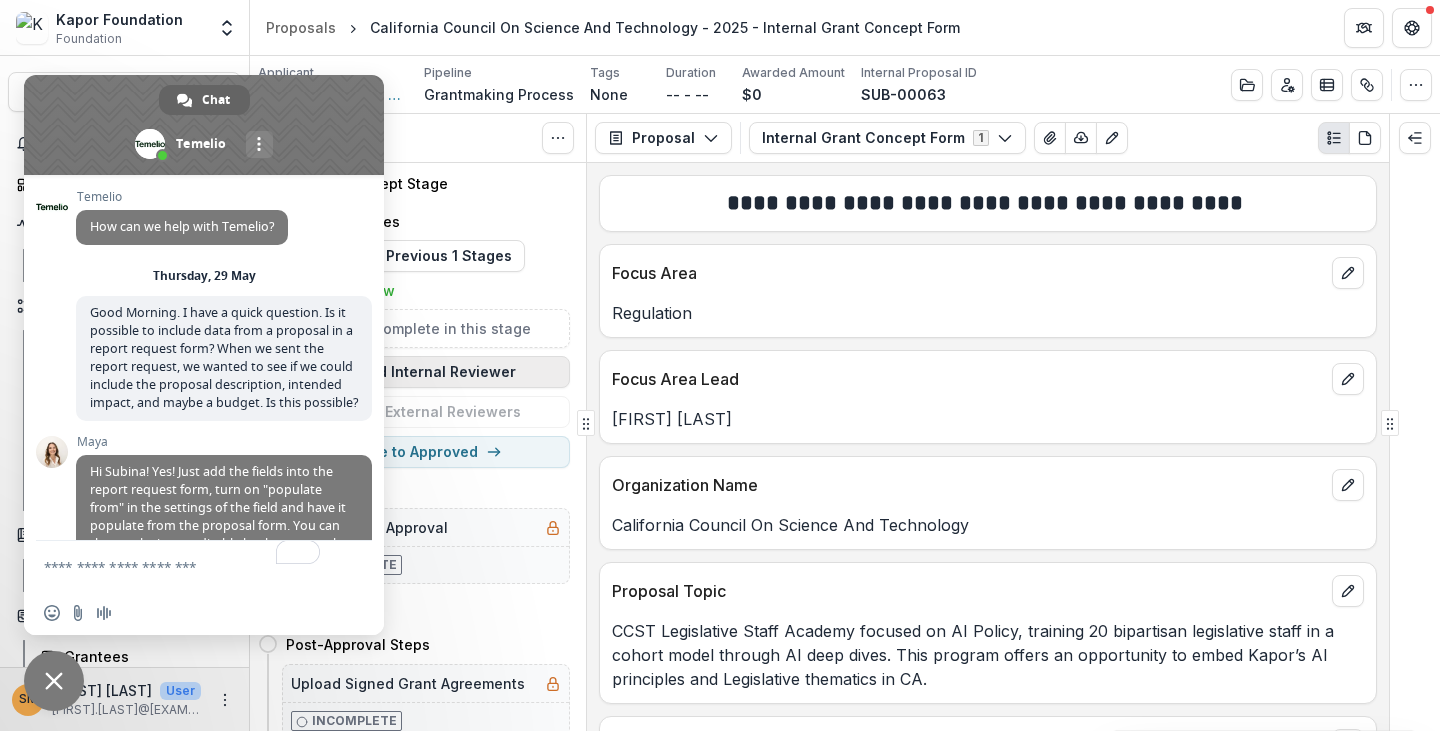 click on "Add Internal Reviewer" at bounding box center [426, 372] 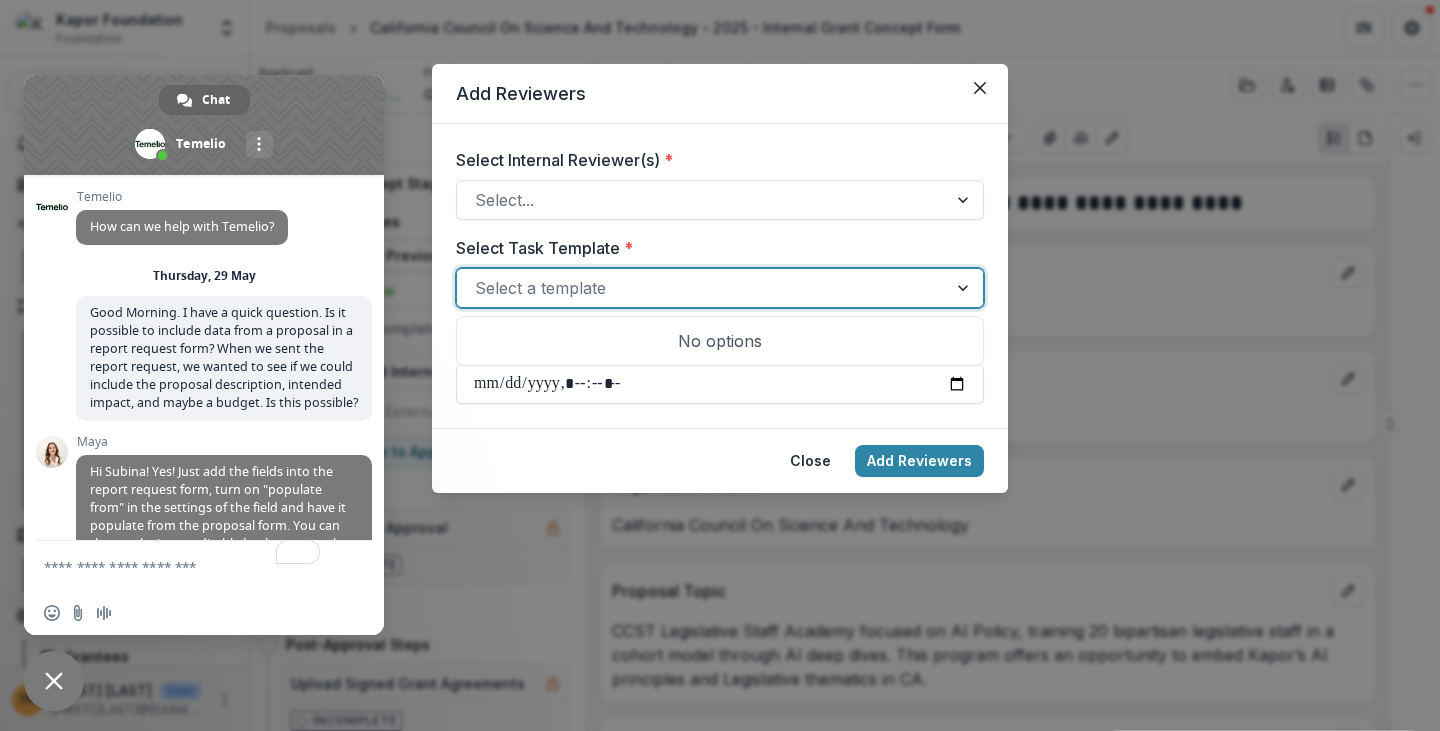 click at bounding box center [702, 288] 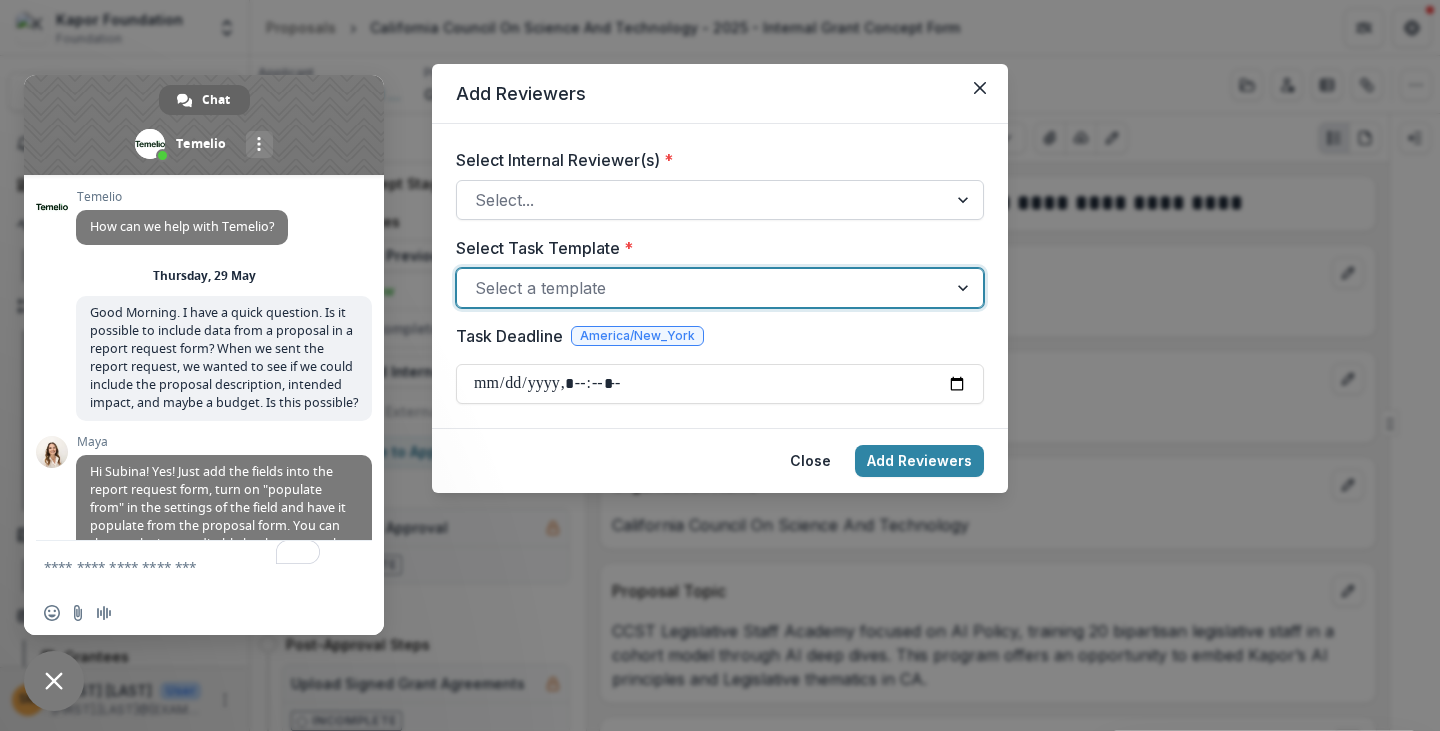 click at bounding box center (702, 200) 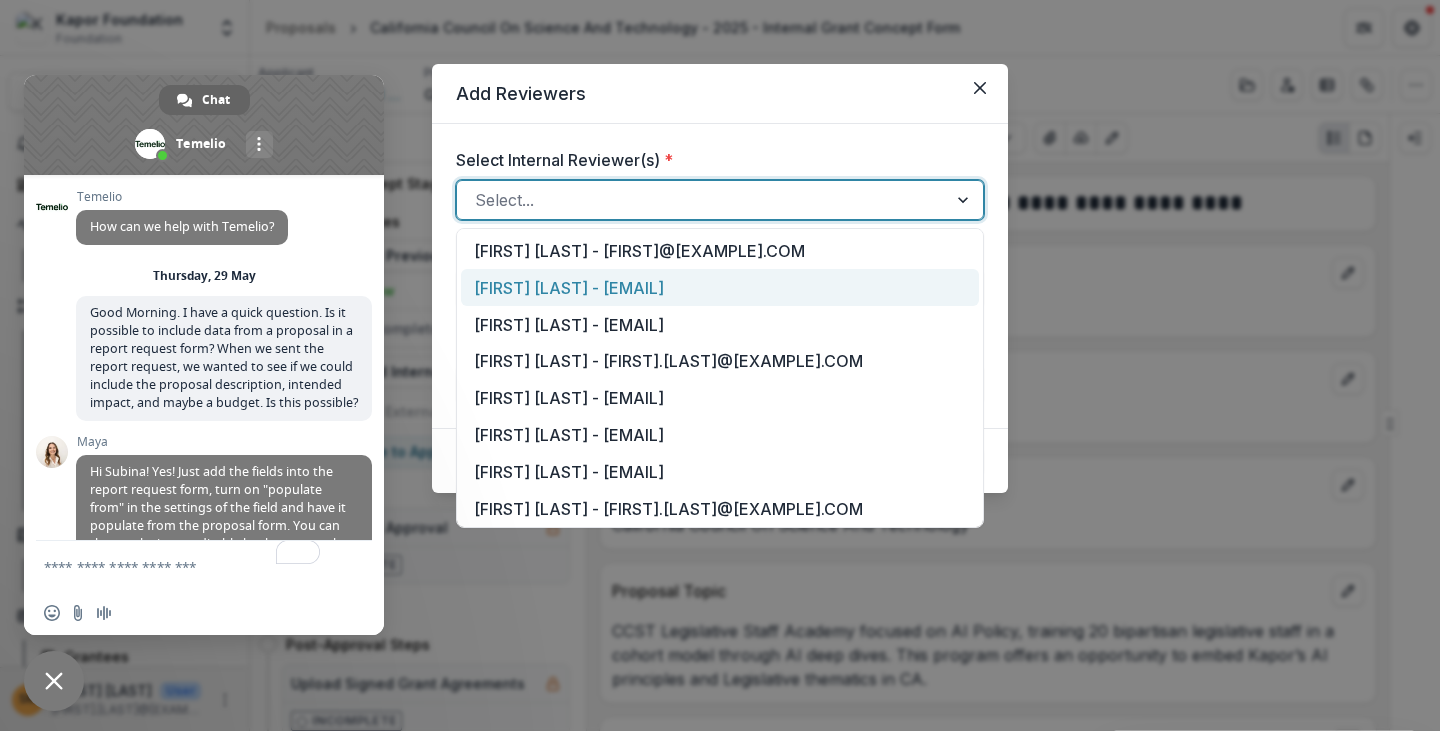 click on "[FIRST] [LAST] - [EMAIL]" at bounding box center (720, 287) 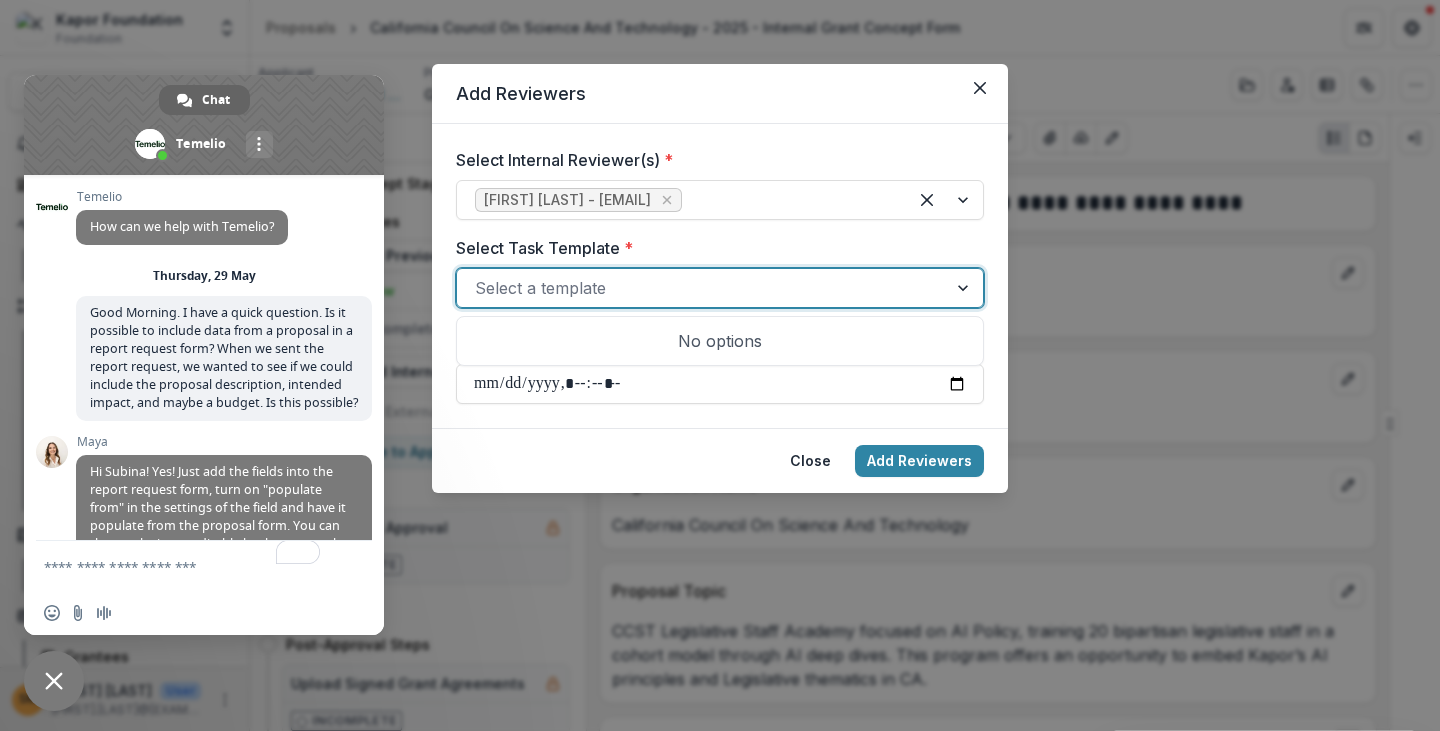 click on "Select a template" at bounding box center (702, 288) 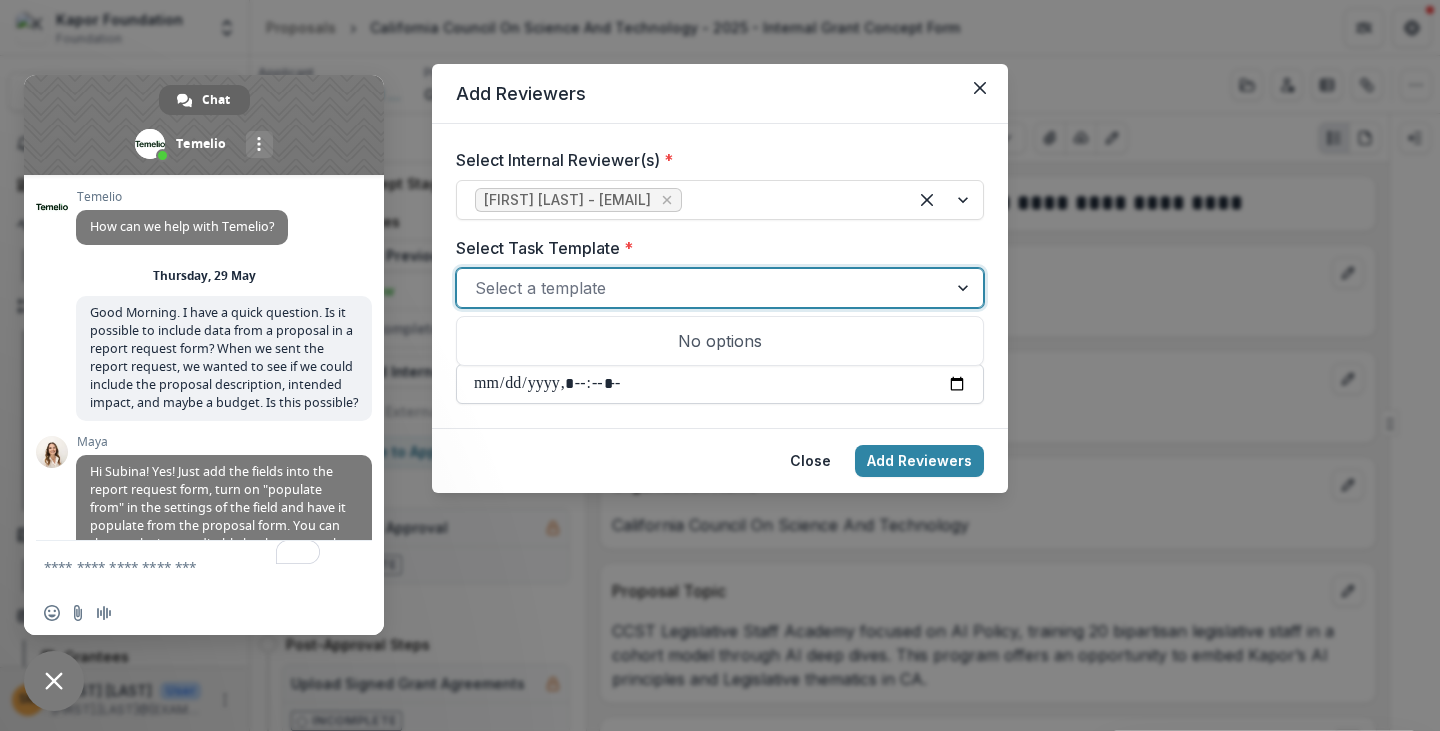 click on "Task Deadline" at bounding box center (720, 384) 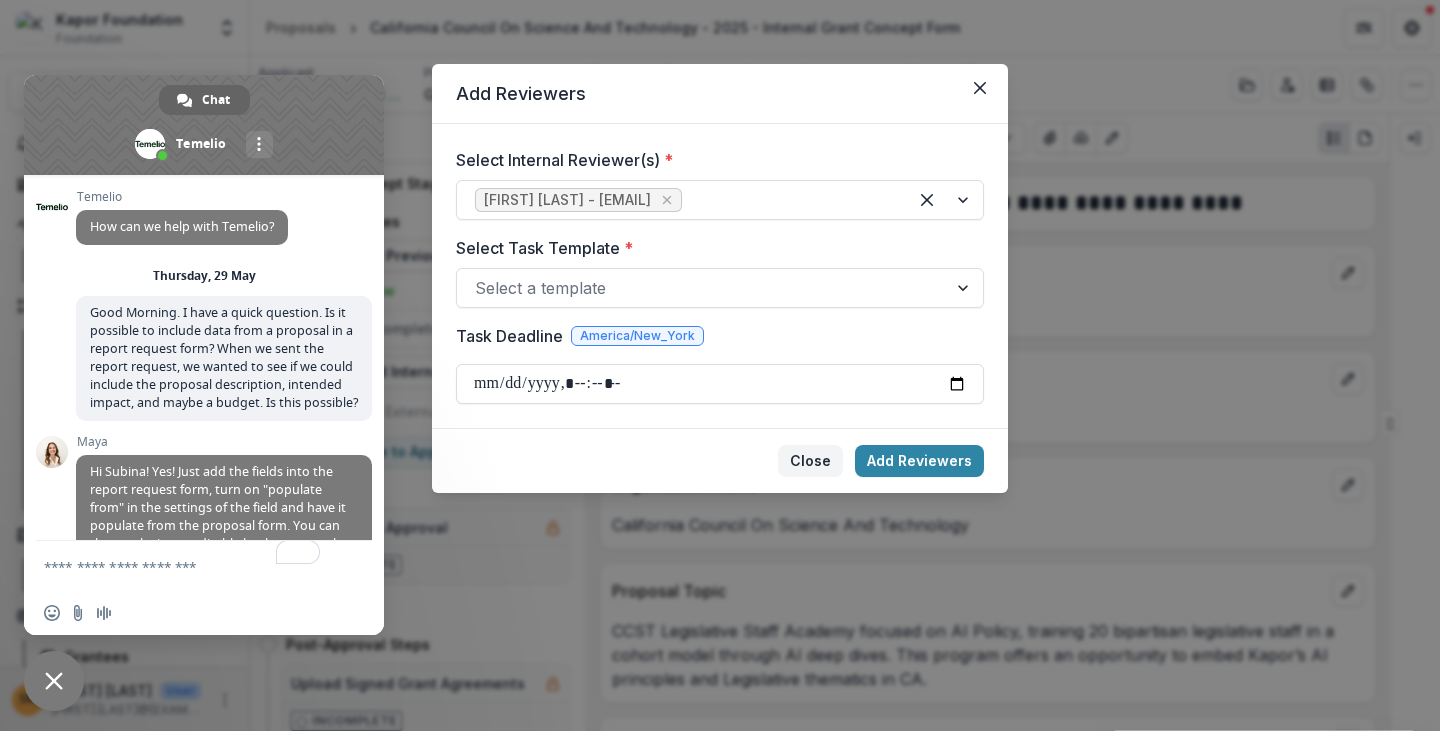 click on "Close" at bounding box center [810, 461] 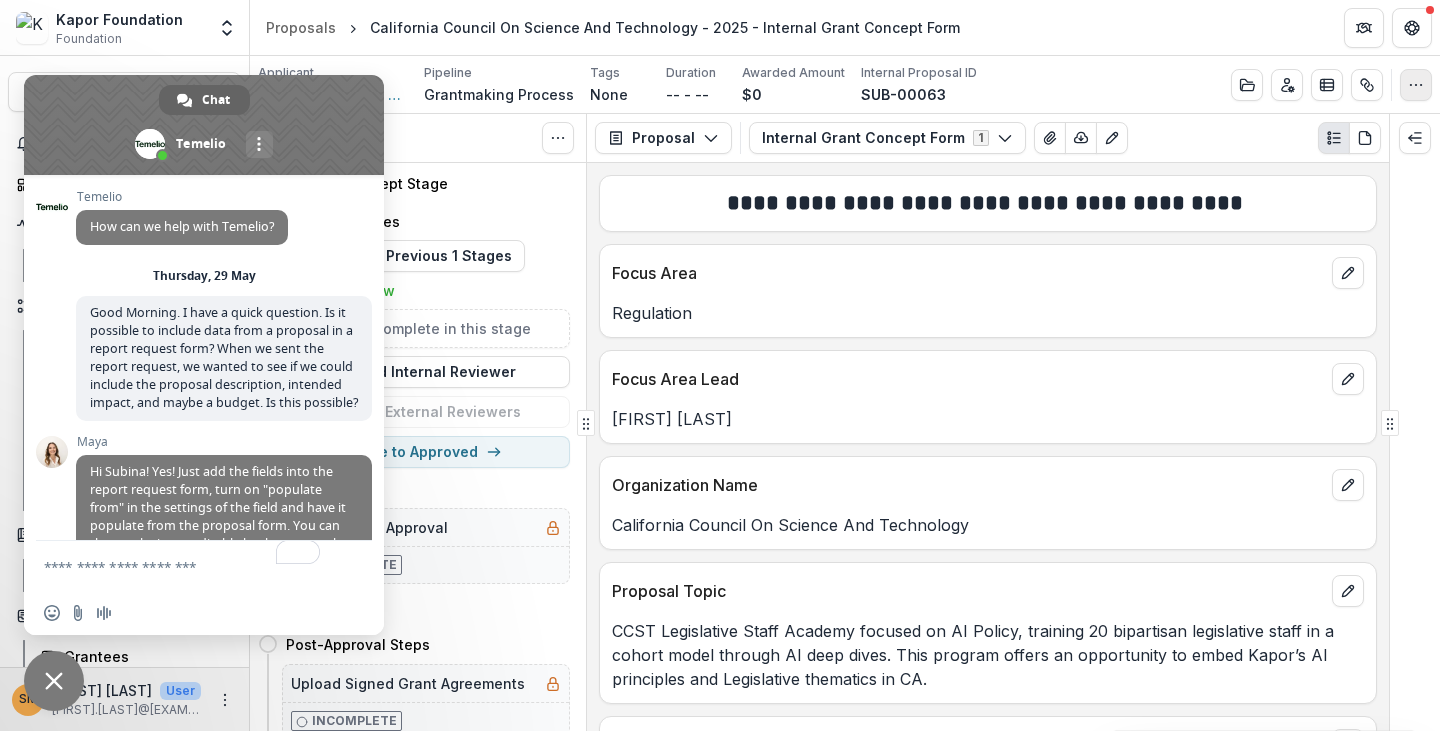 click at bounding box center [1416, 85] 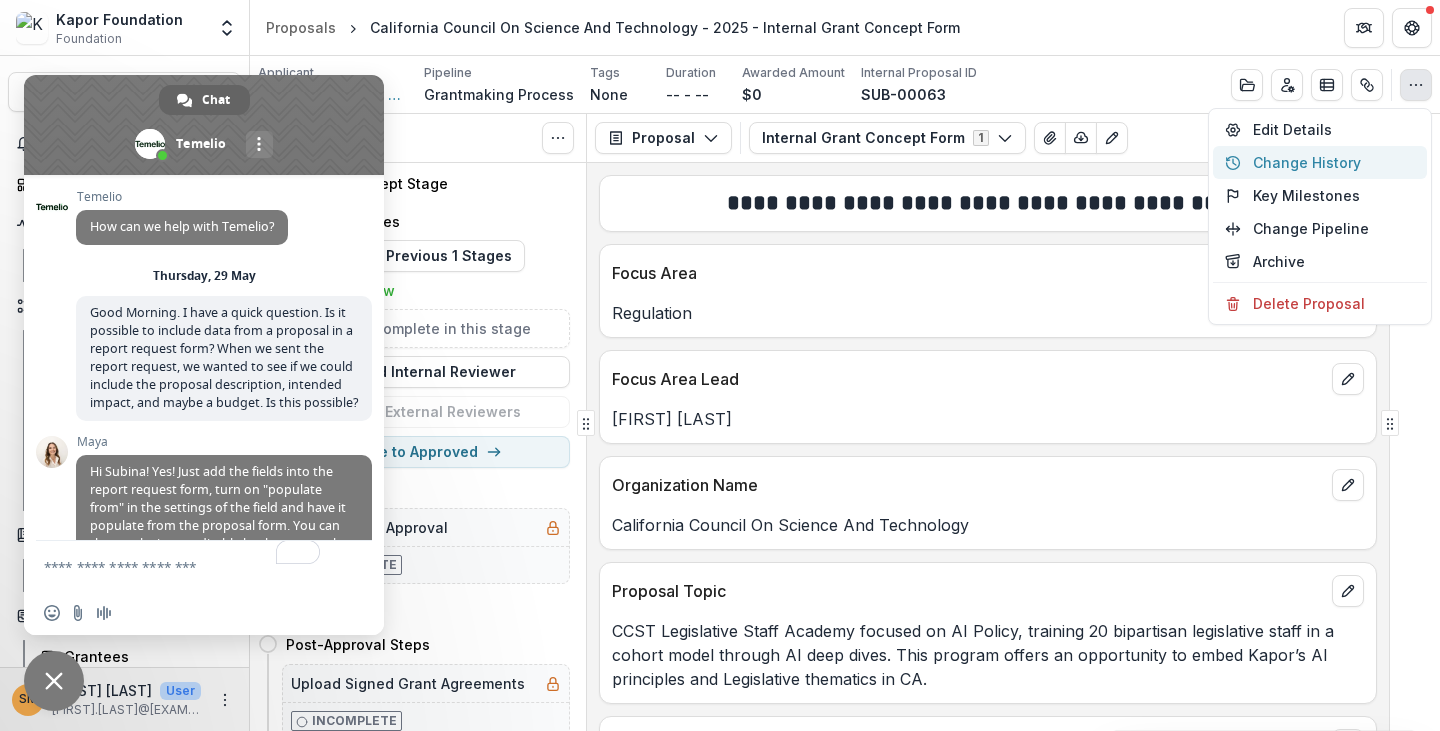 click on "Change History" at bounding box center [1320, 162] 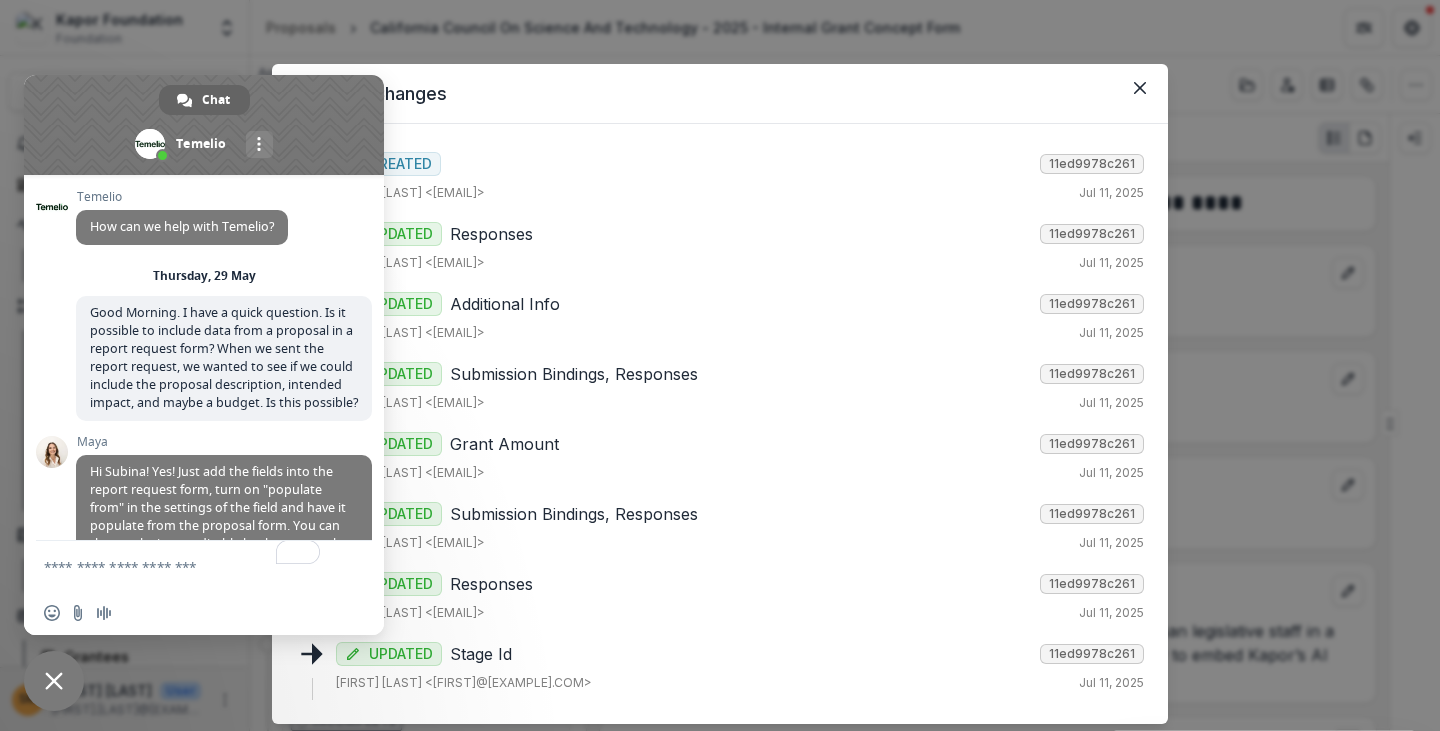 click at bounding box center (204, 125) 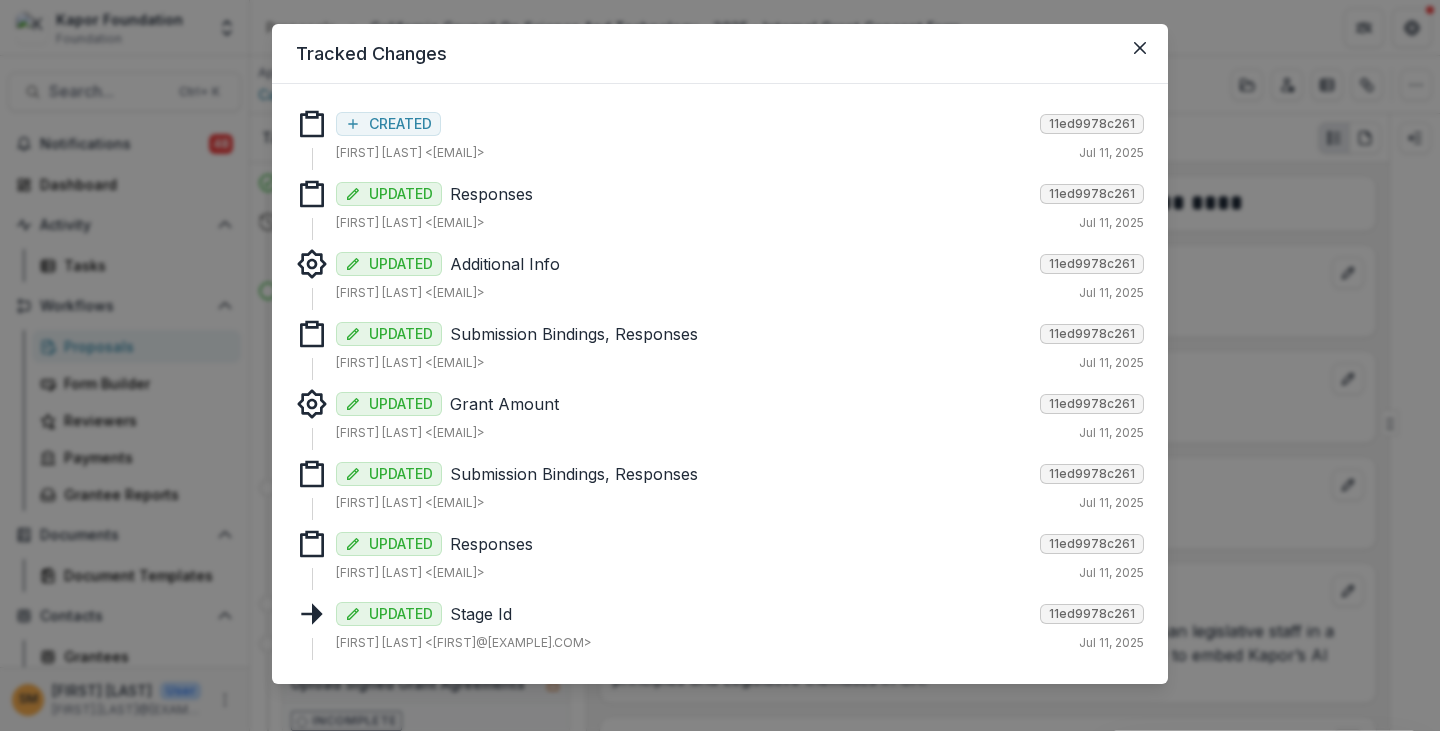 scroll, scrollTop: 56, scrollLeft: 0, axis: vertical 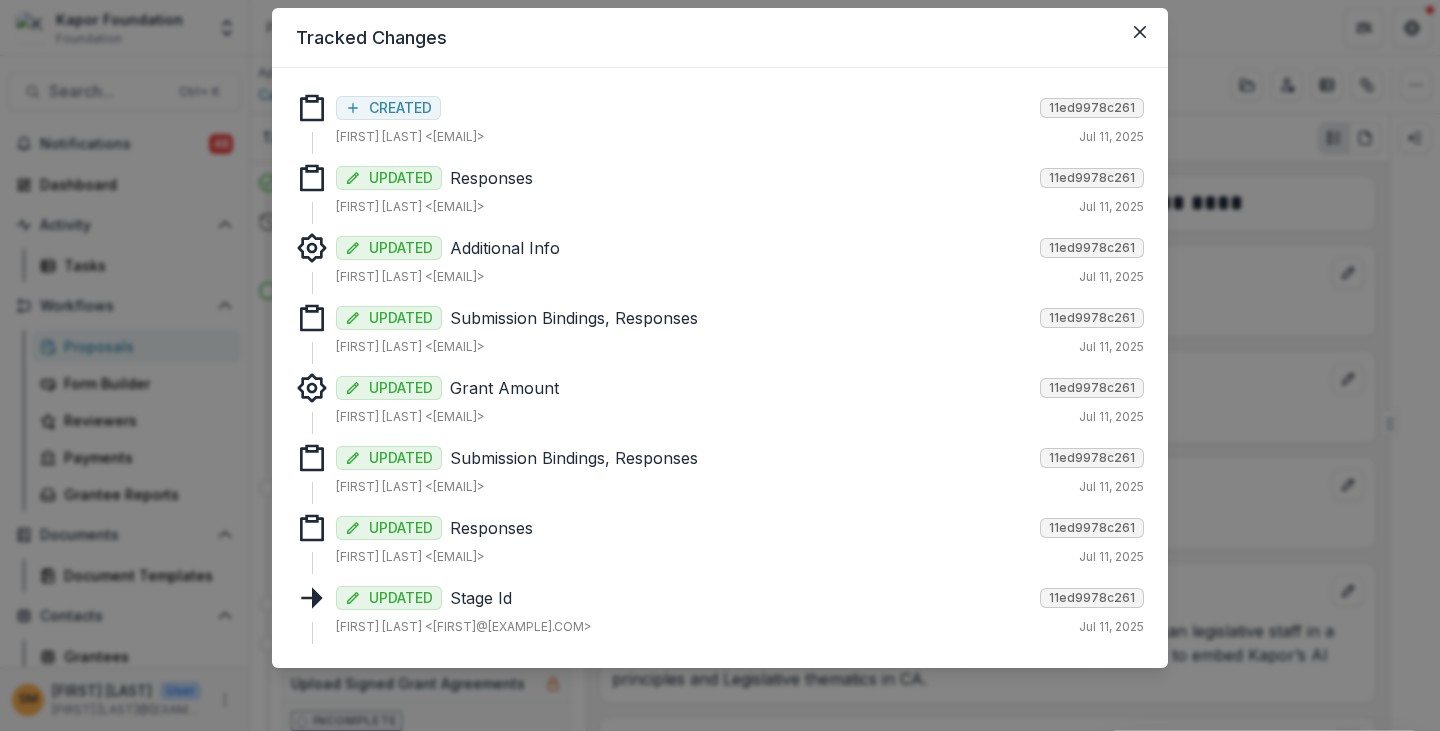 click on "UPDATED" at bounding box center [401, 598] 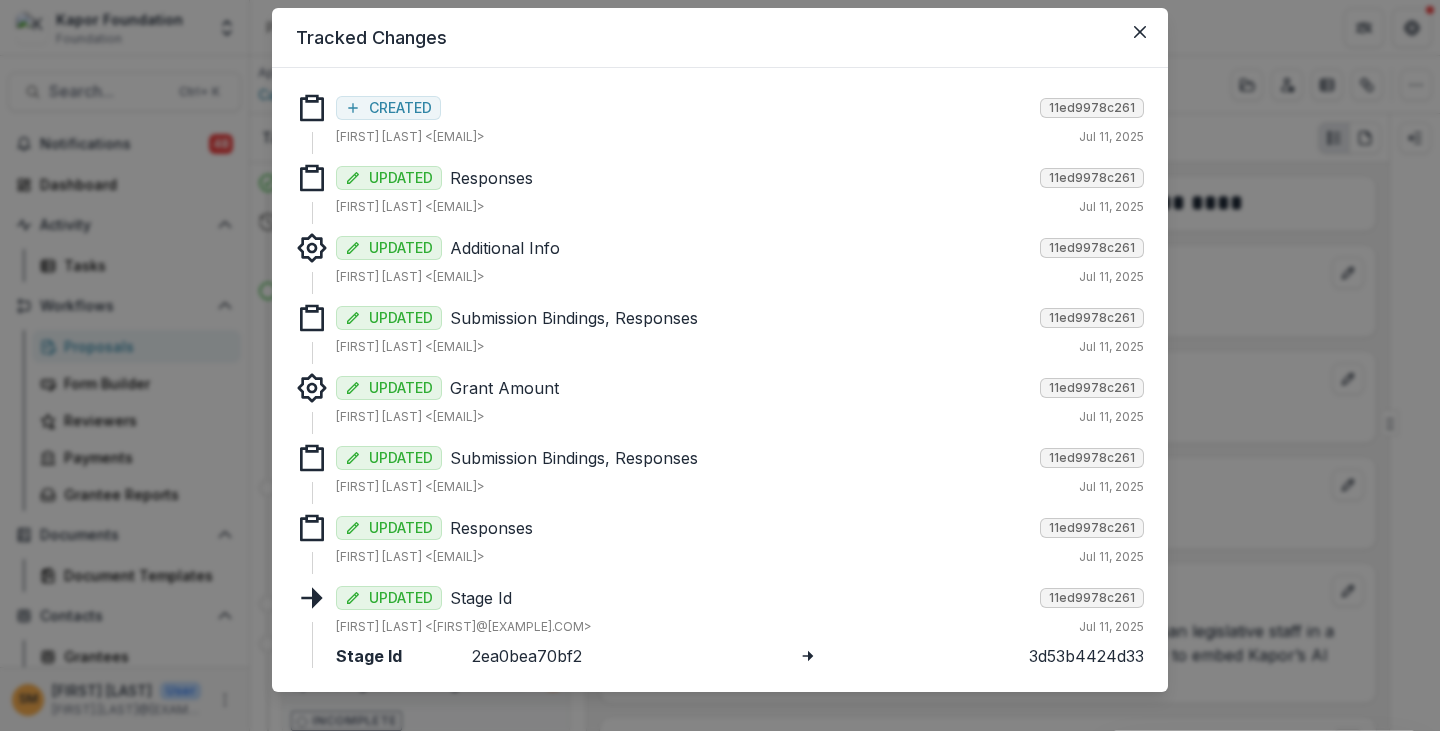 click on "Stage Id" at bounding box center [400, 656] 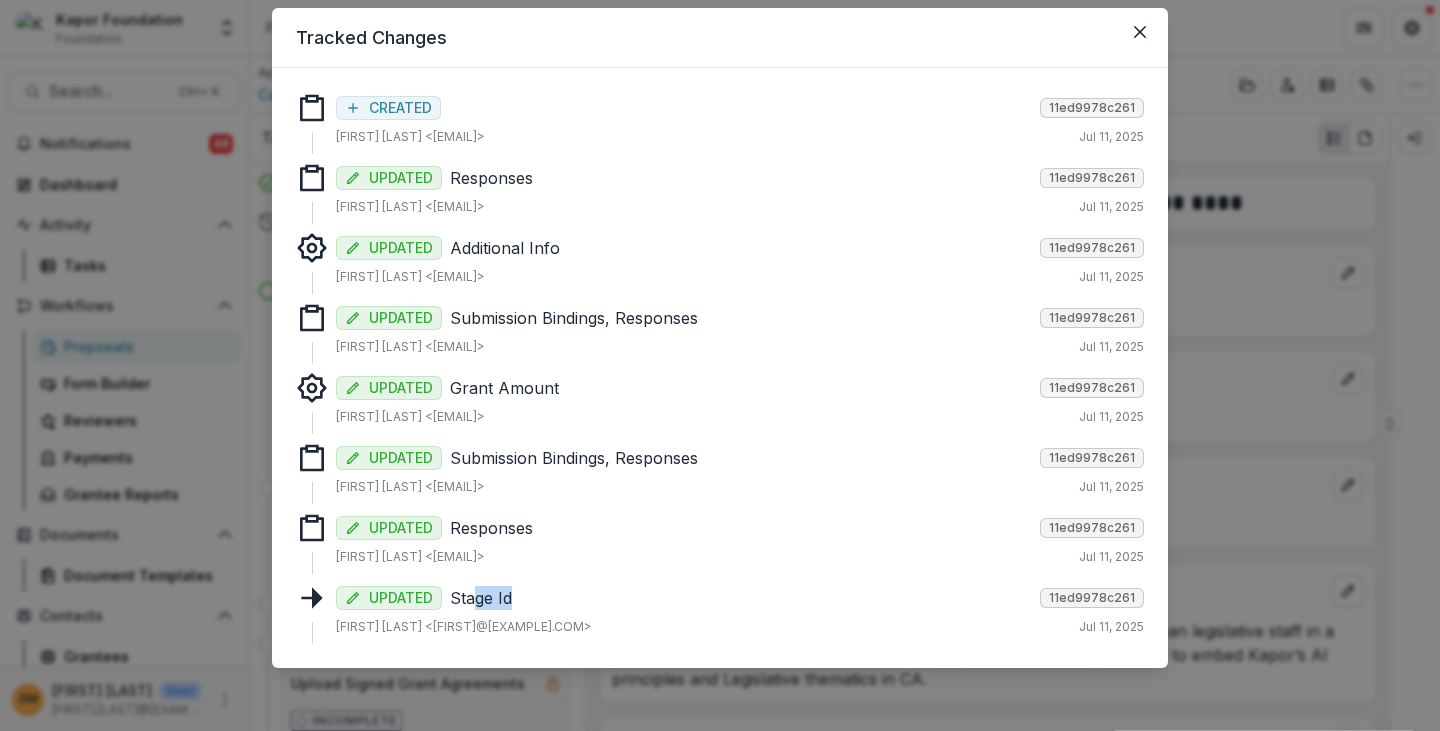 drag, startPoint x: 476, startPoint y: 597, endPoint x: 572, endPoint y: 600, distance: 96.04687 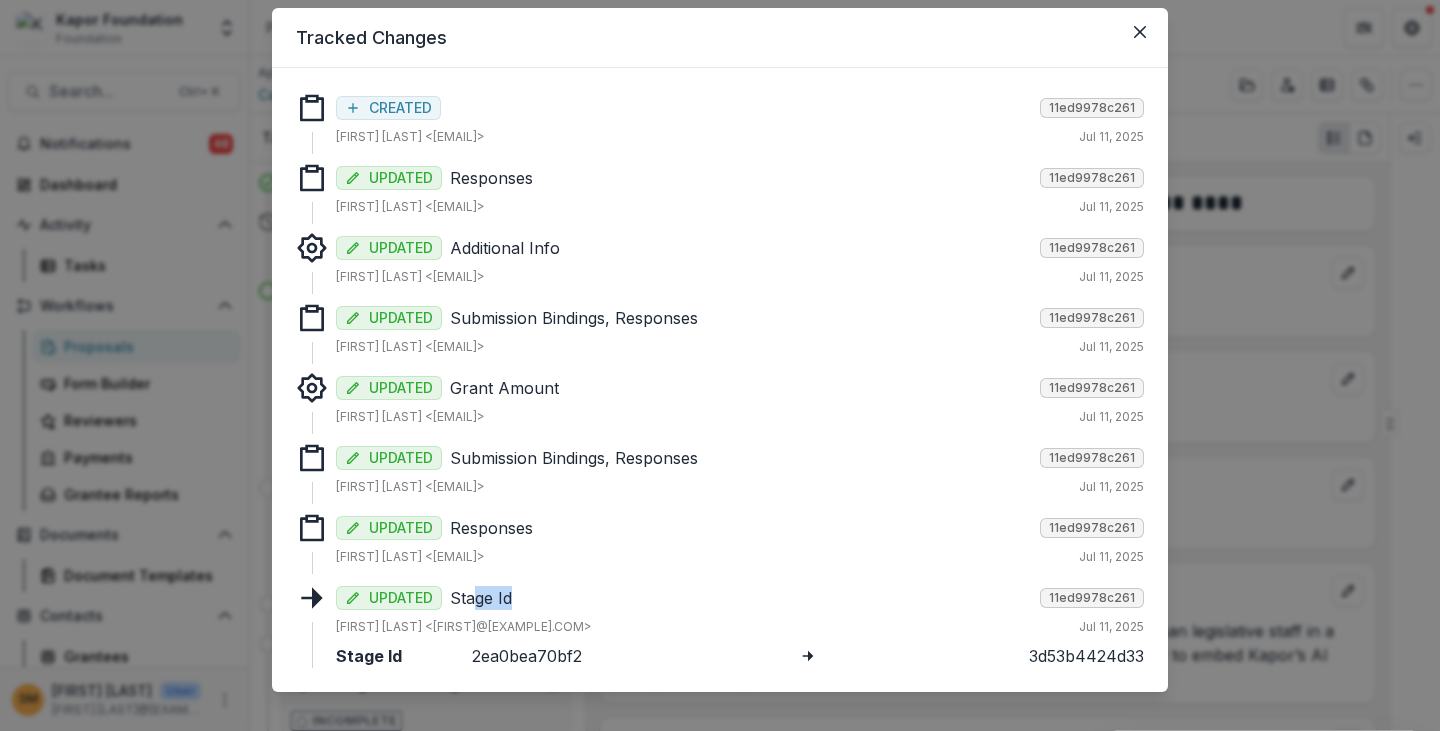 click on "Stage Id" at bounding box center (741, 598) 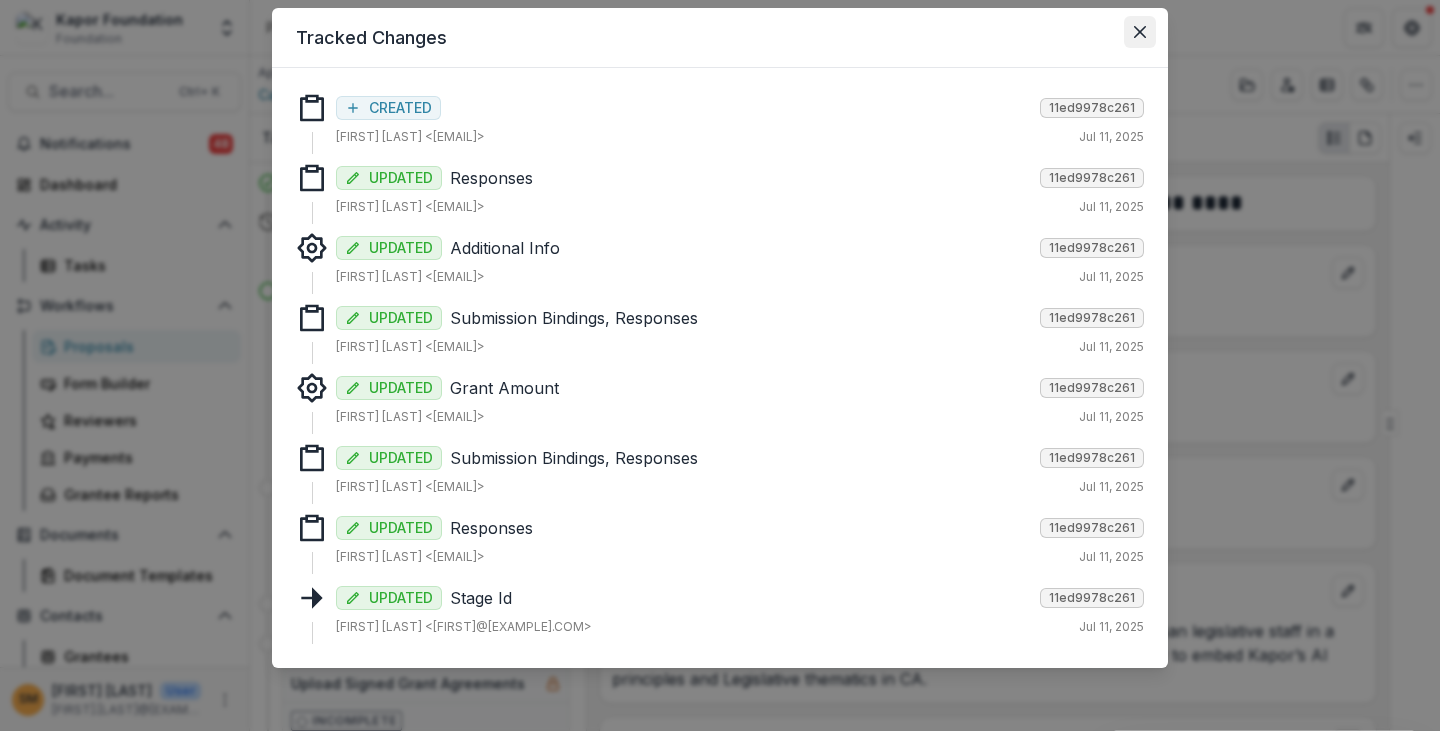 drag, startPoint x: 1140, startPoint y: 31, endPoint x: 1127, endPoint y: 40, distance: 15.811388 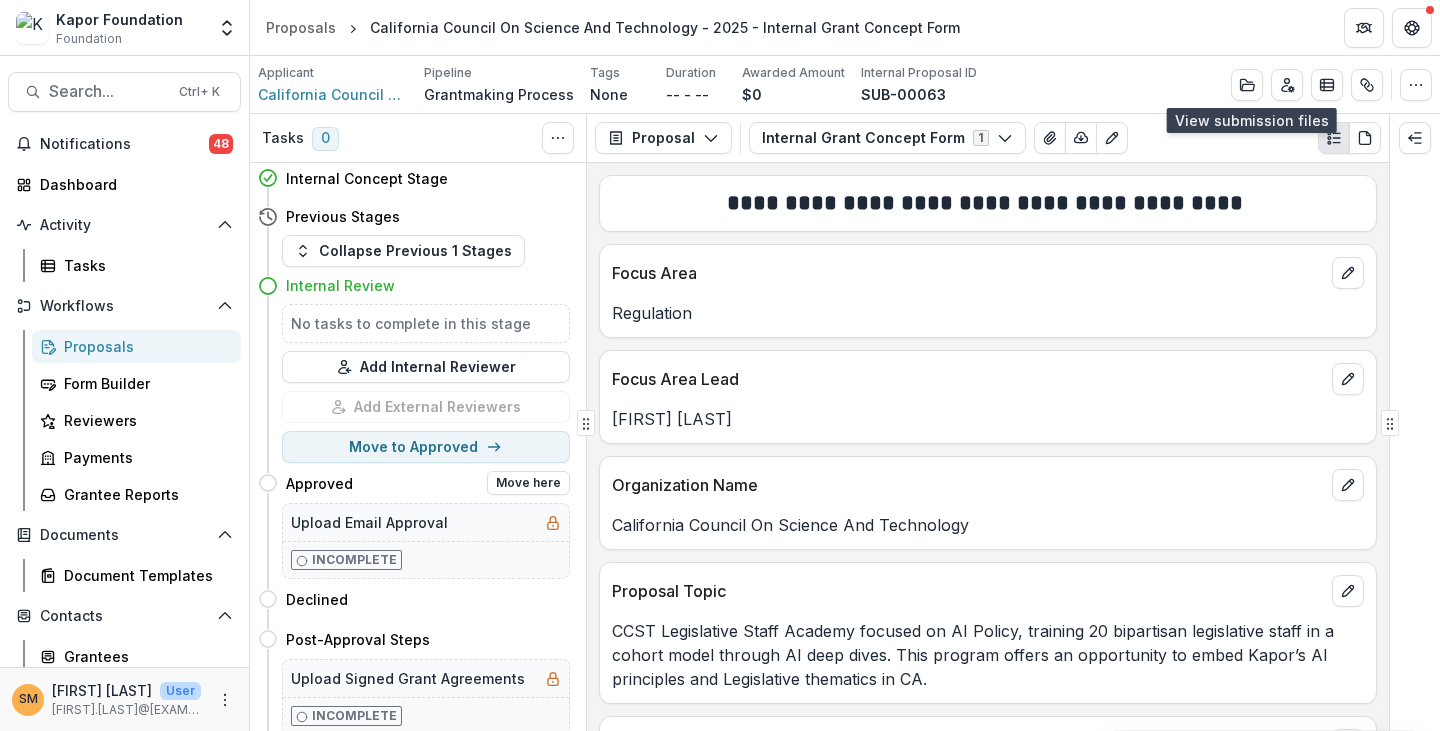 scroll, scrollTop: 0, scrollLeft: 0, axis: both 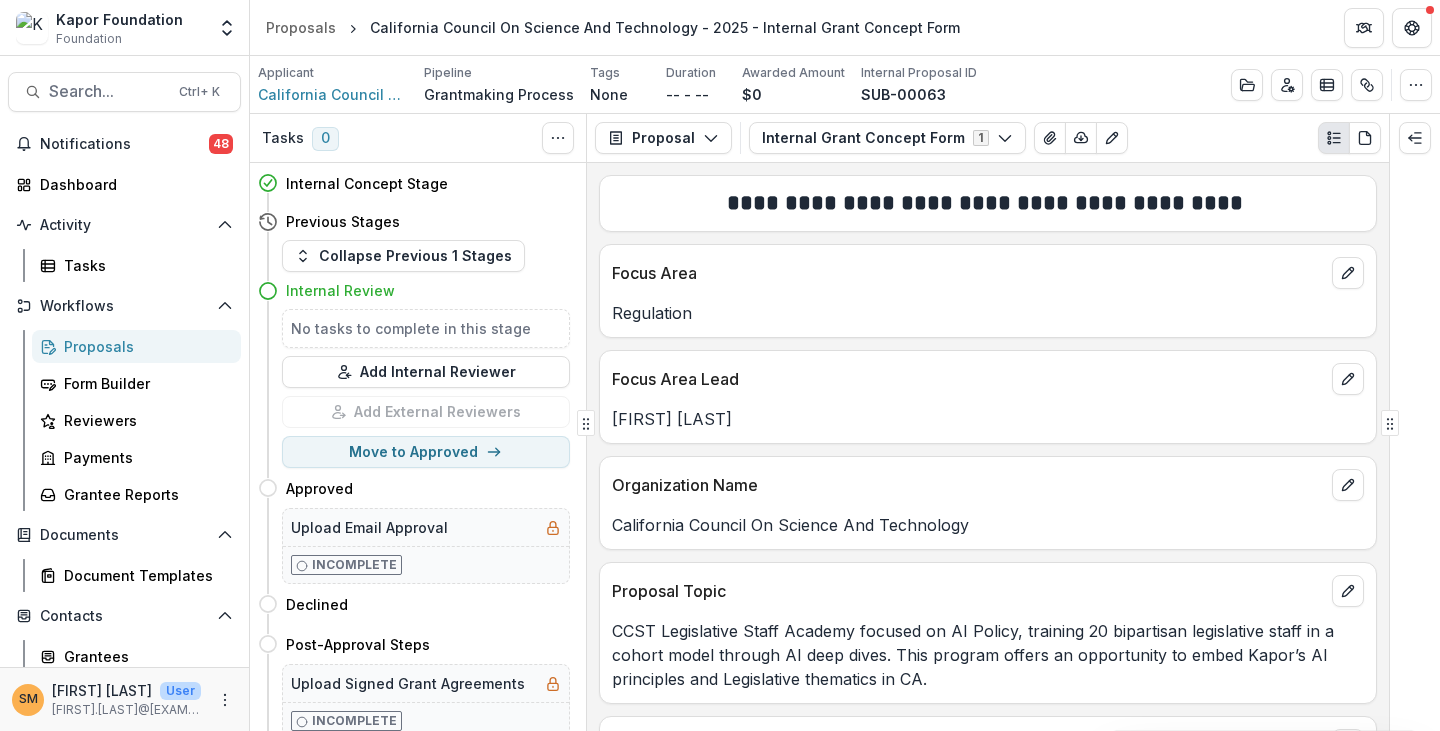 click on "Previous Stages" at bounding box center (343, 221) 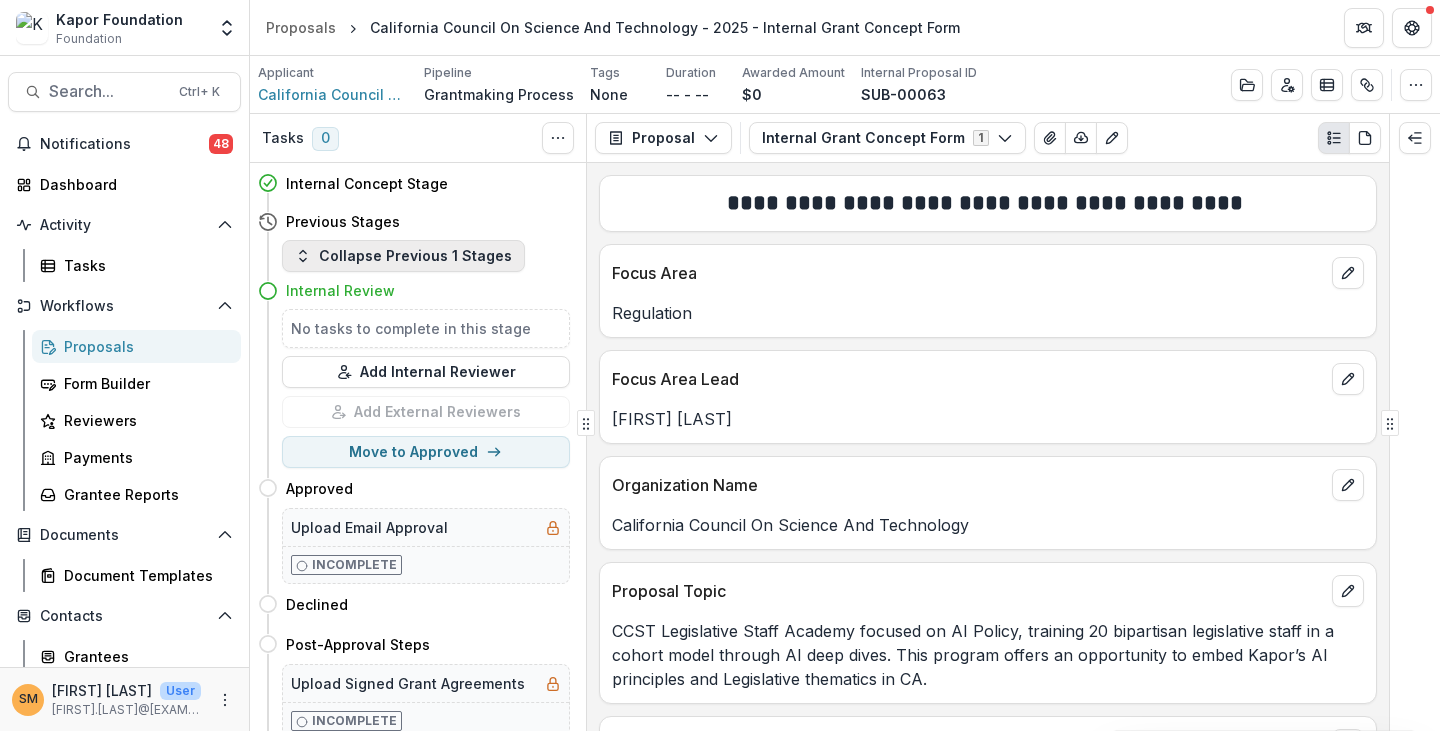 click 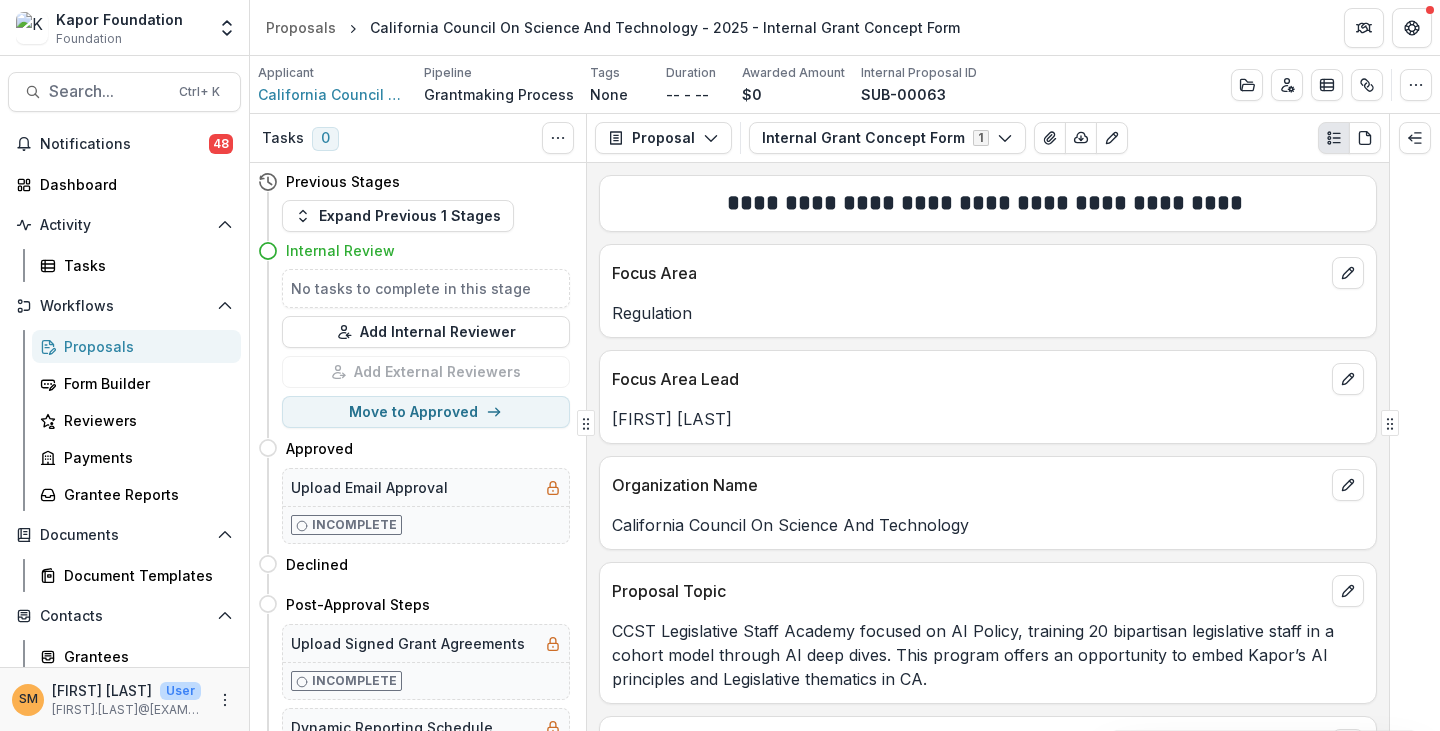click on "No tasks to complete in this stage" at bounding box center (426, 288) 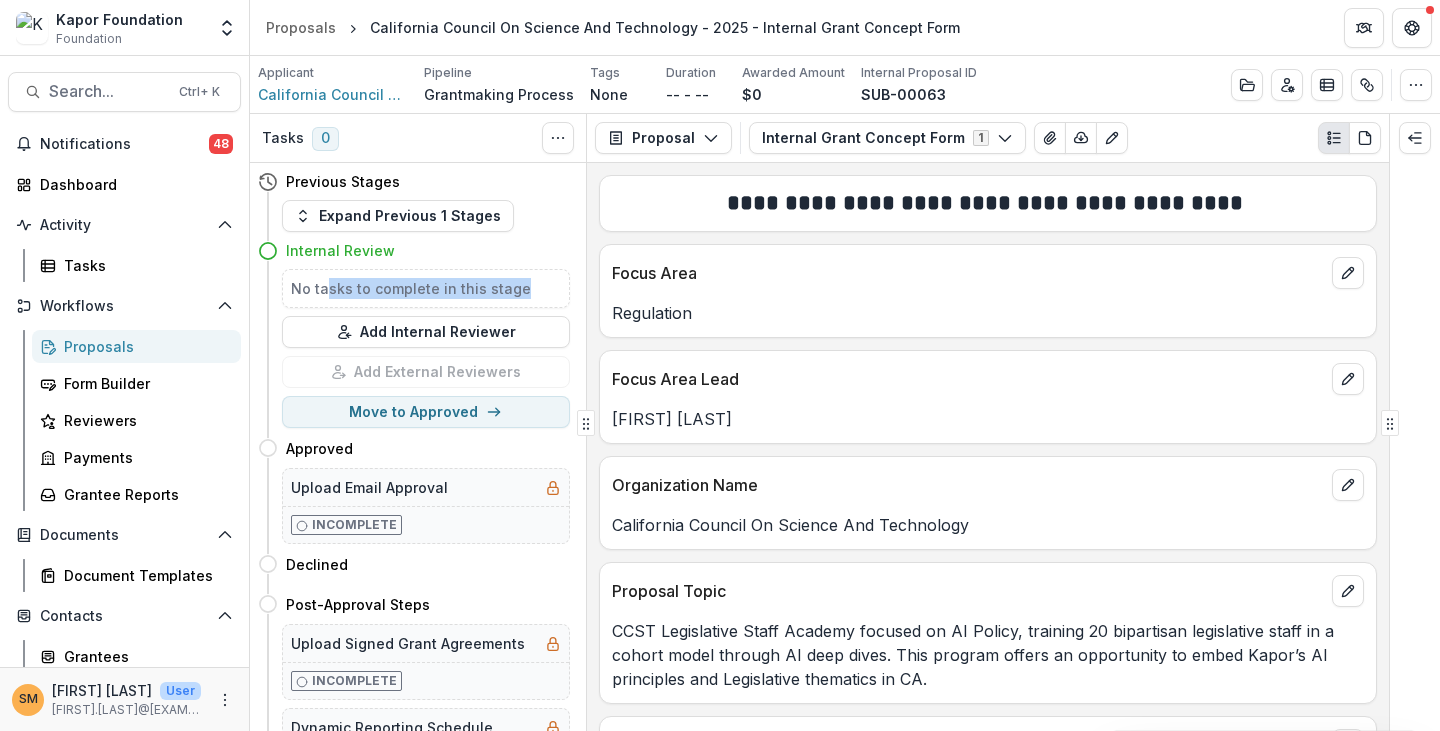 drag, startPoint x: 326, startPoint y: 288, endPoint x: 542, endPoint y: 293, distance: 216.05786 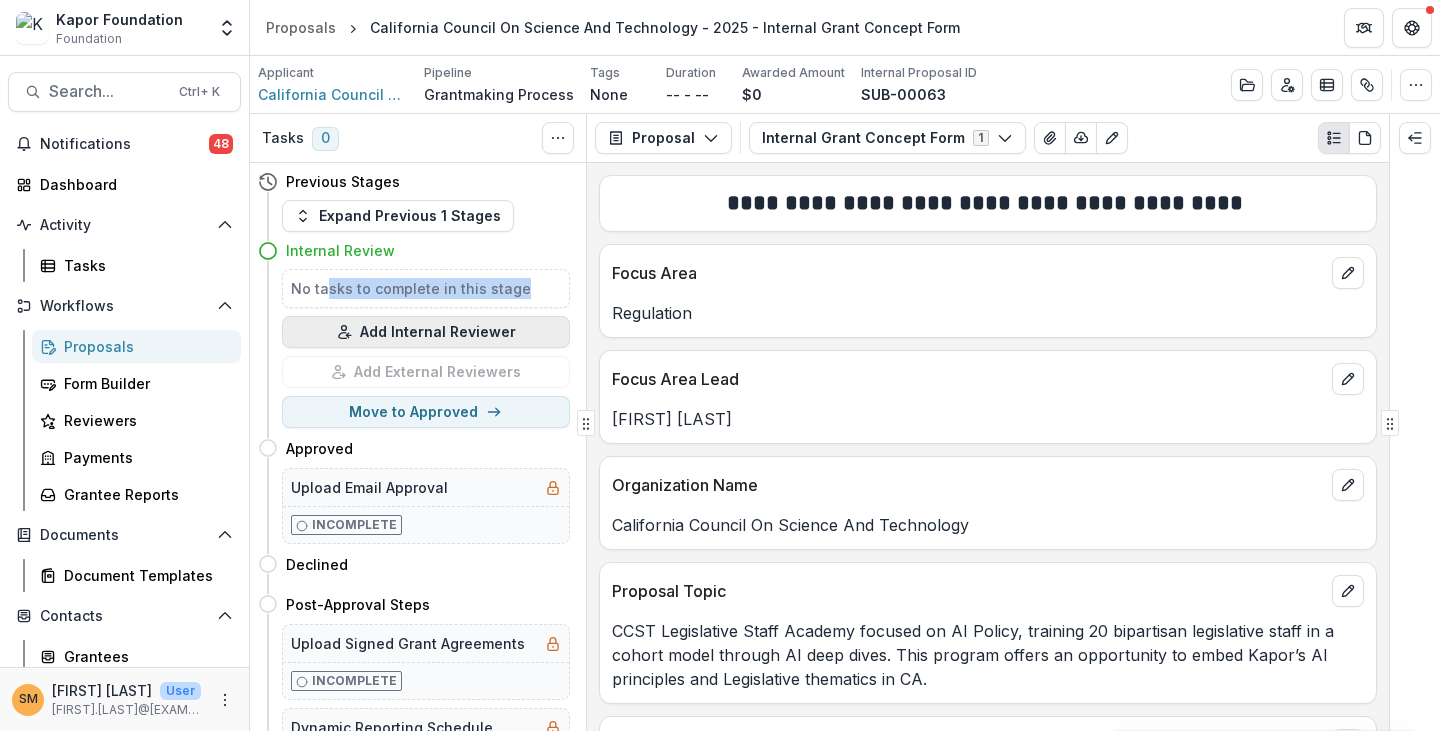 click on "Add Internal Reviewer" at bounding box center [426, 332] 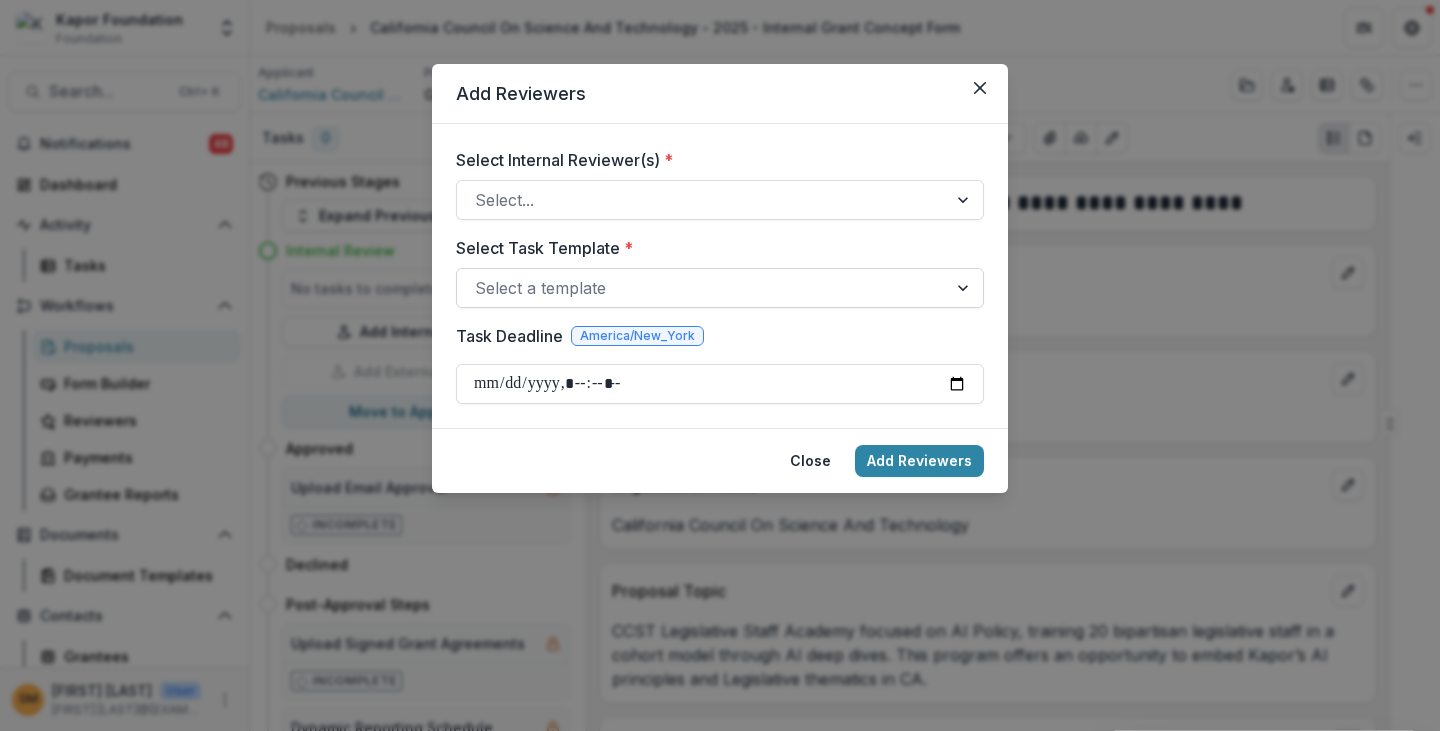 click on "Select a template" at bounding box center [702, 288] 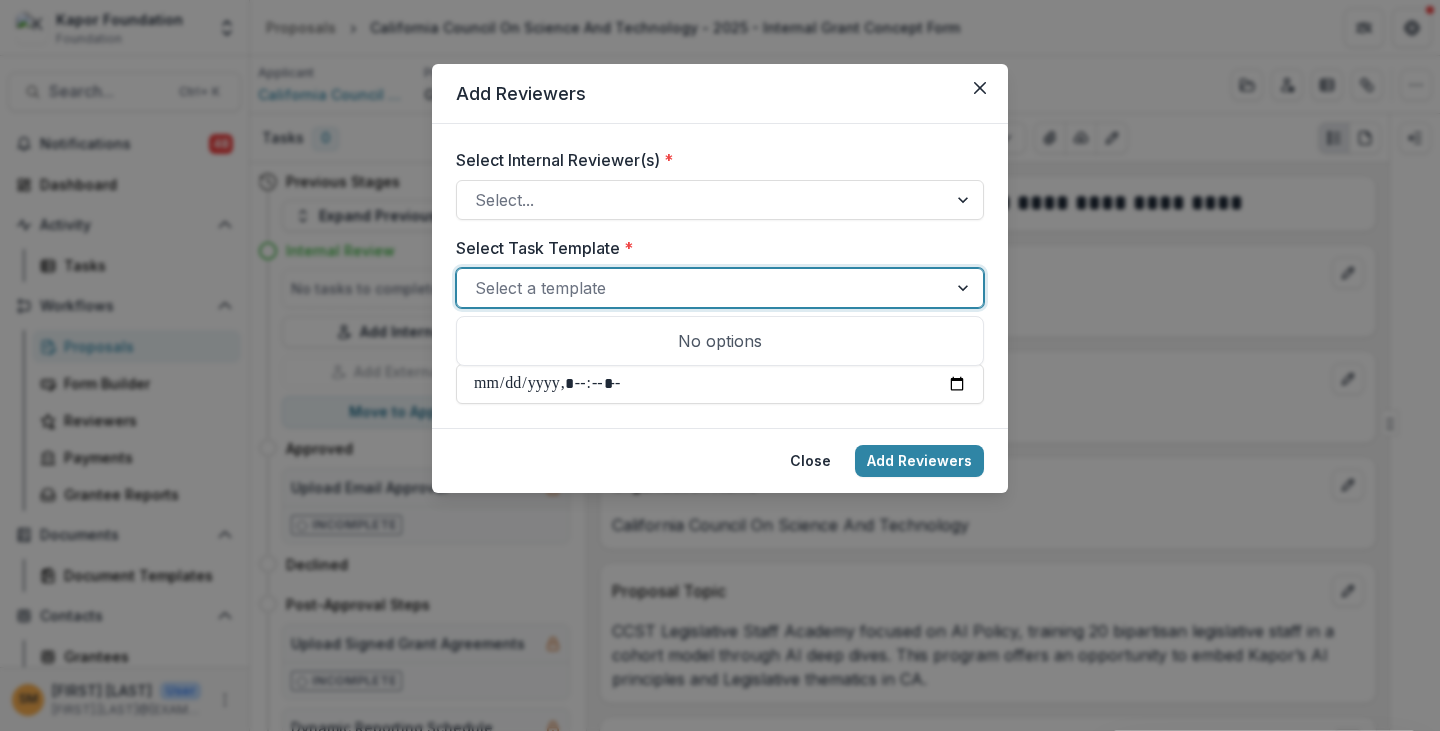 click on "Select a template" at bounding box center [702, 288] 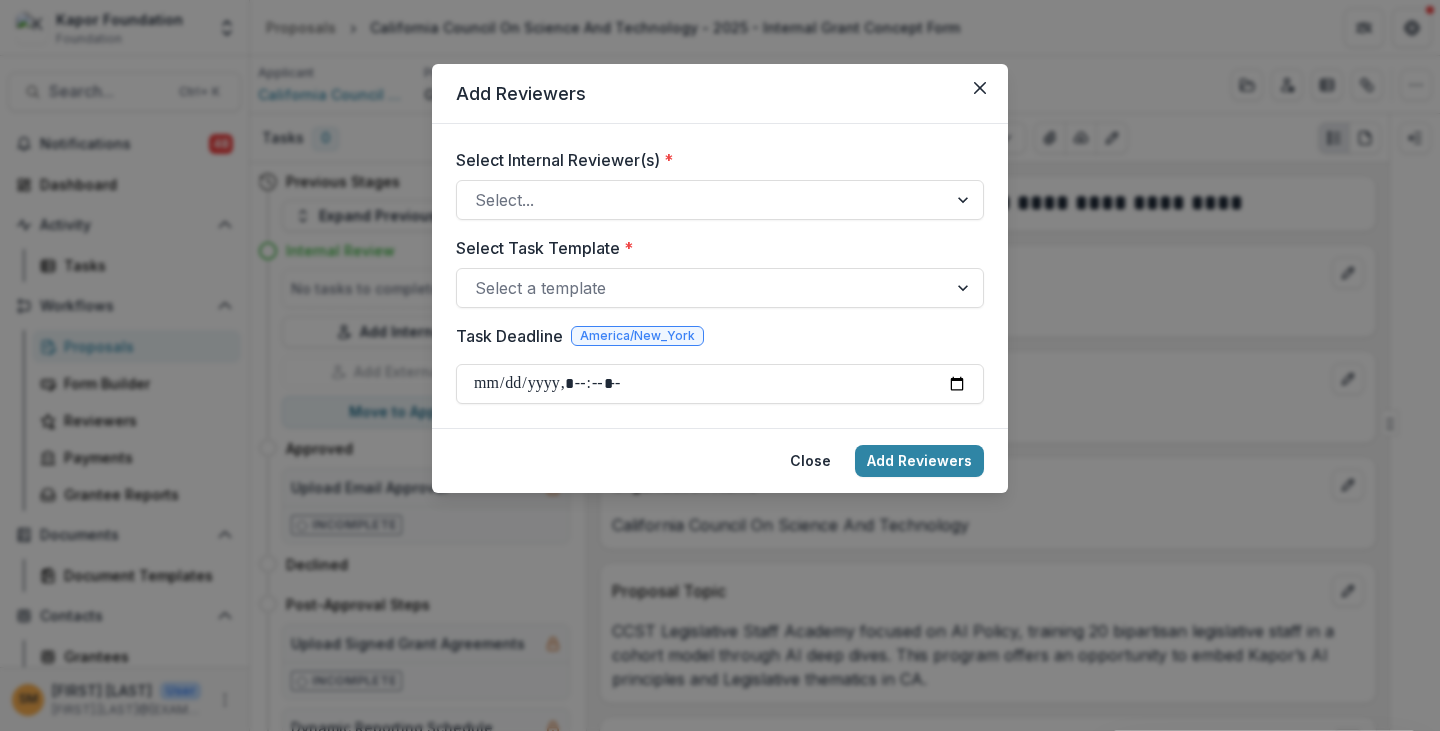 click on "Select Internal Reviewer(s) * Select... Select Task Template * Select a template Task Deadline America/New_York" at bounding box center (720, 276) 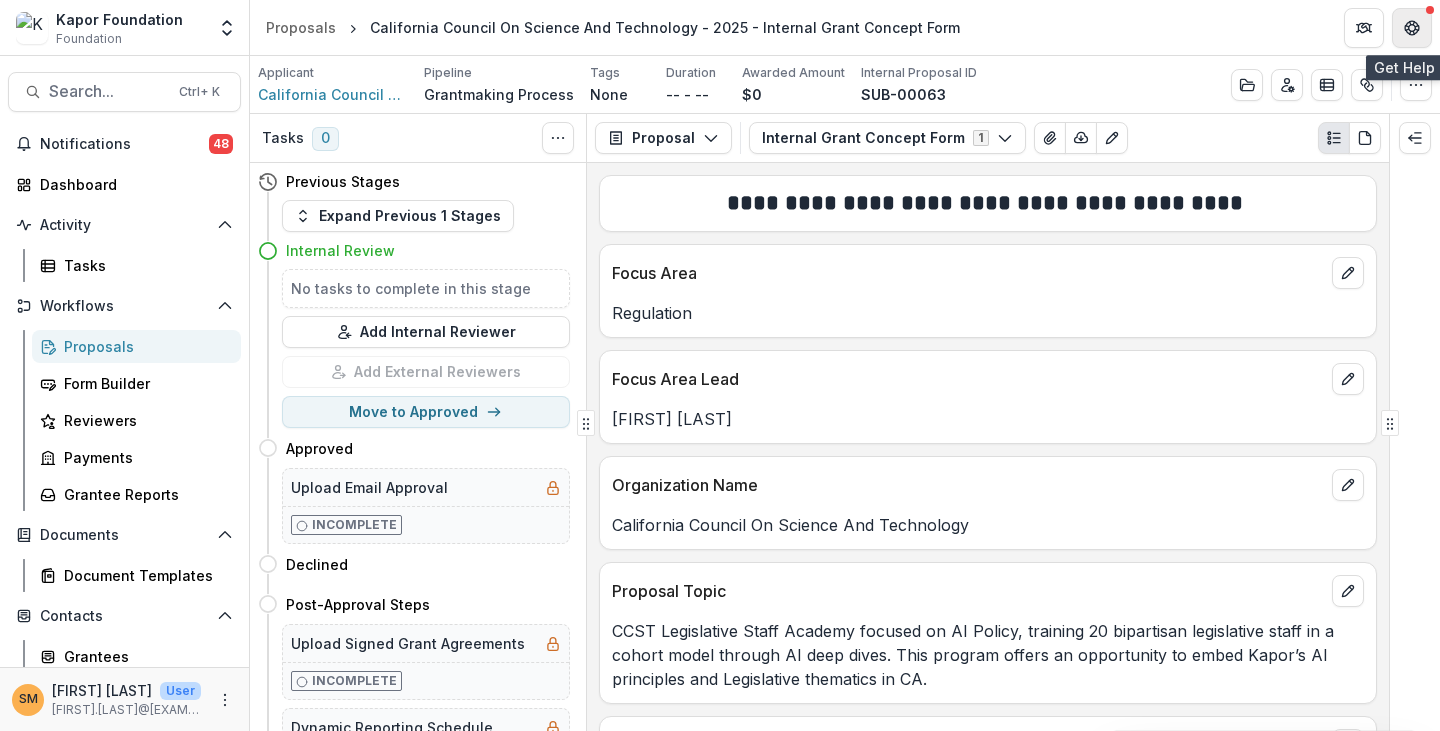 click at bounding box center [1412, 28] 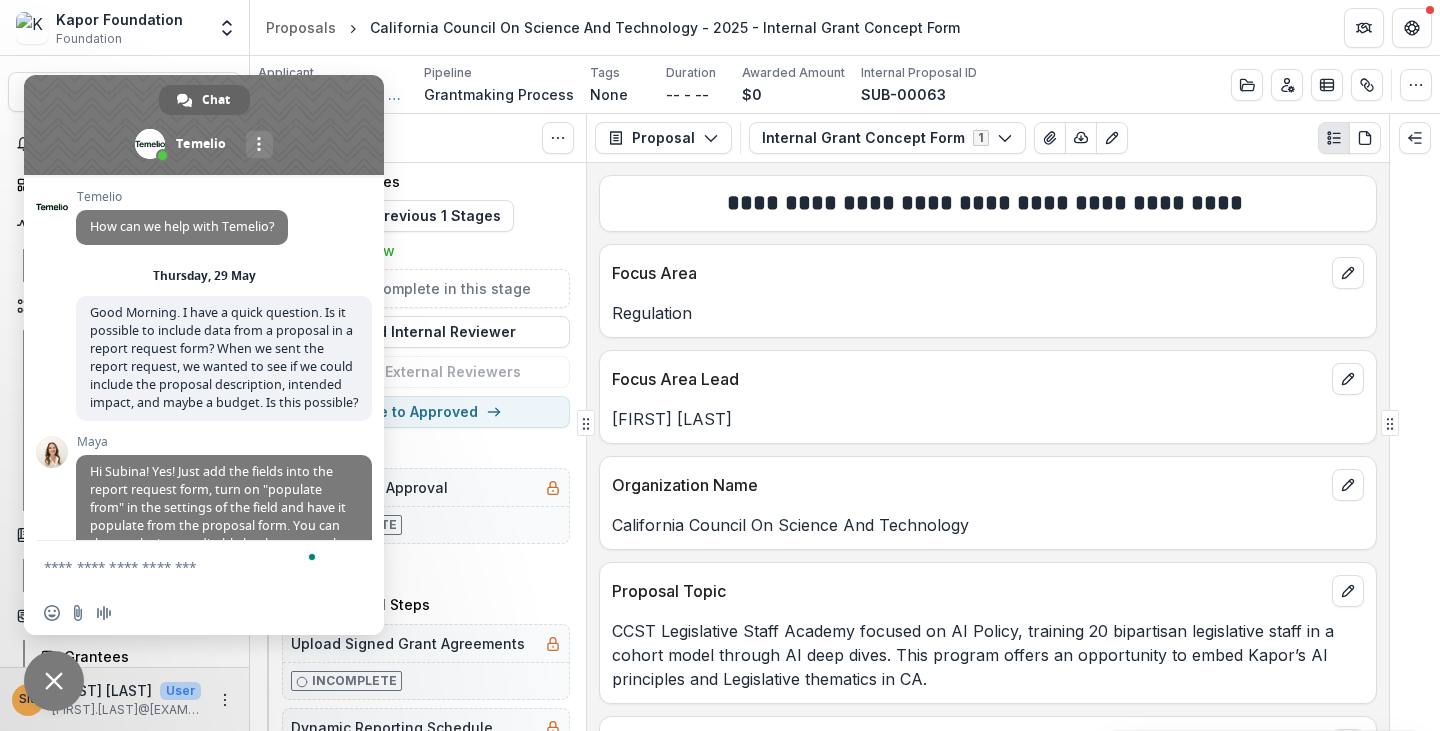 click at bounding box center [184, 566] 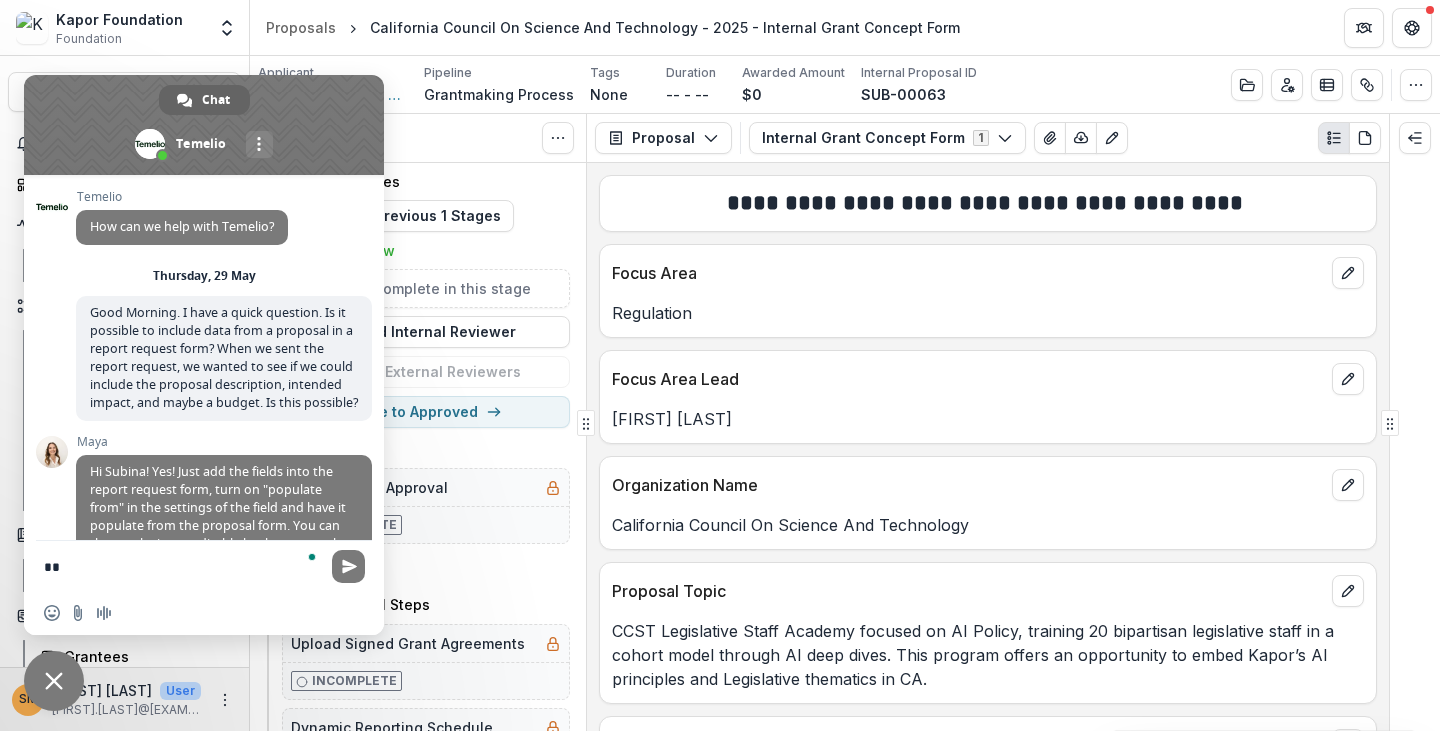type on "*" 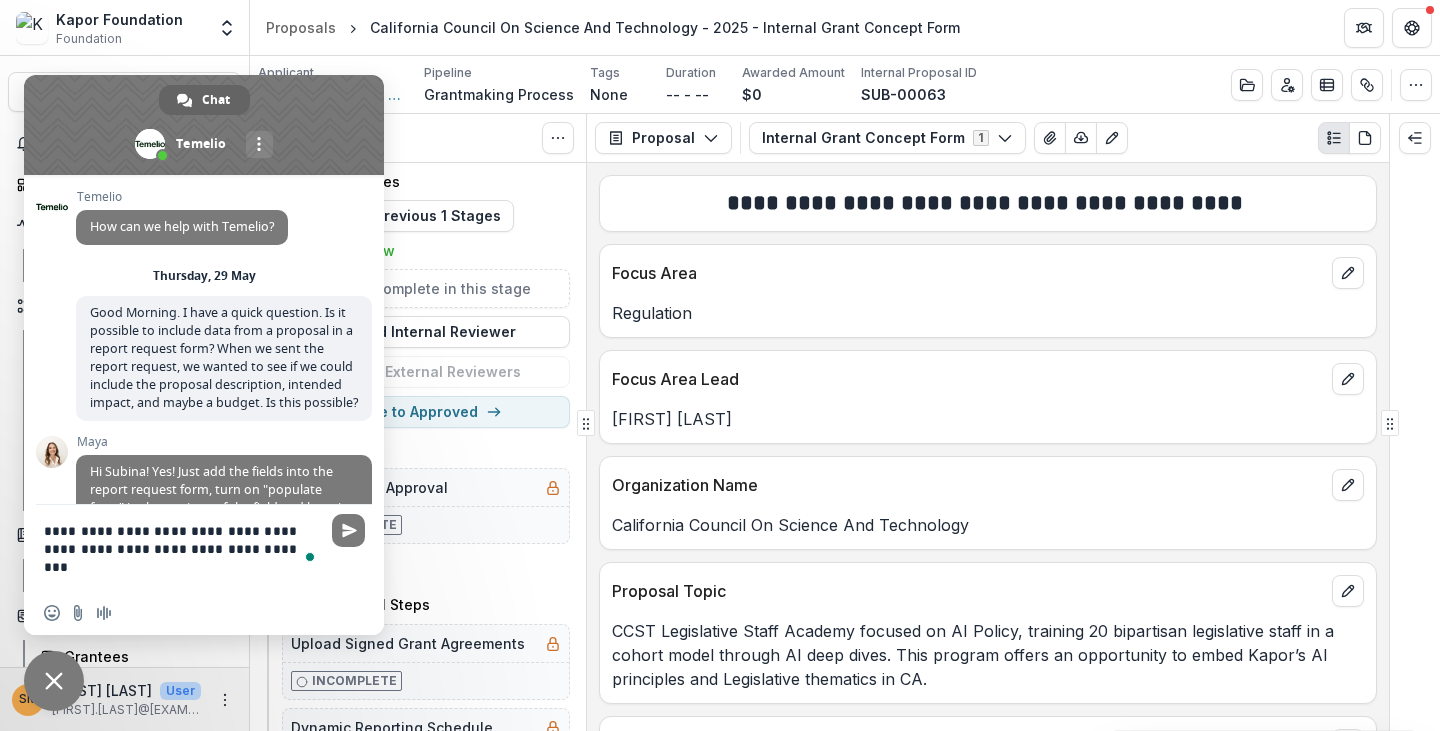 type on "**********" 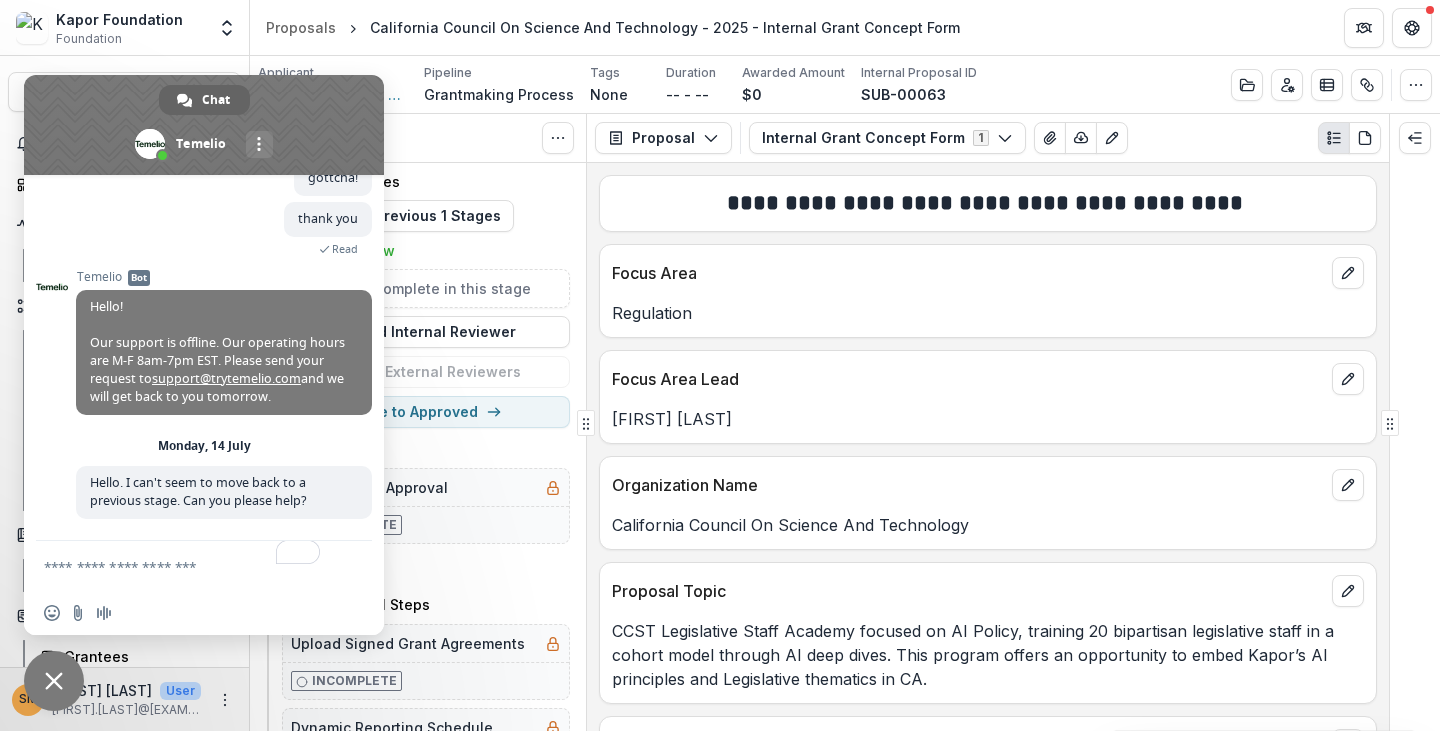 scroll, scrollTop: 6398, scrollLeft: 0, axis: vertical 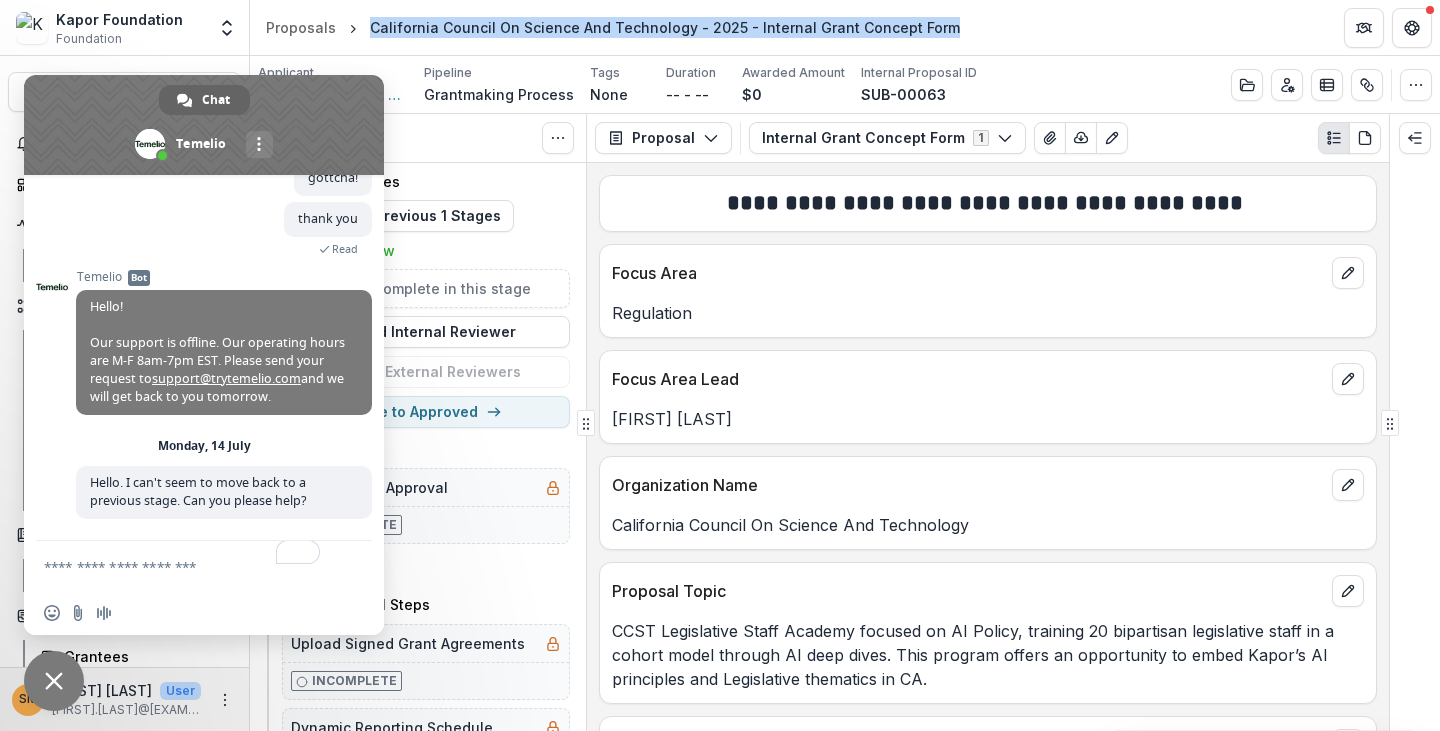 drag, startPoint x: 360, startPoint y: 27, endPoint x: 935, endPoint y: 31, distance: 575.0139 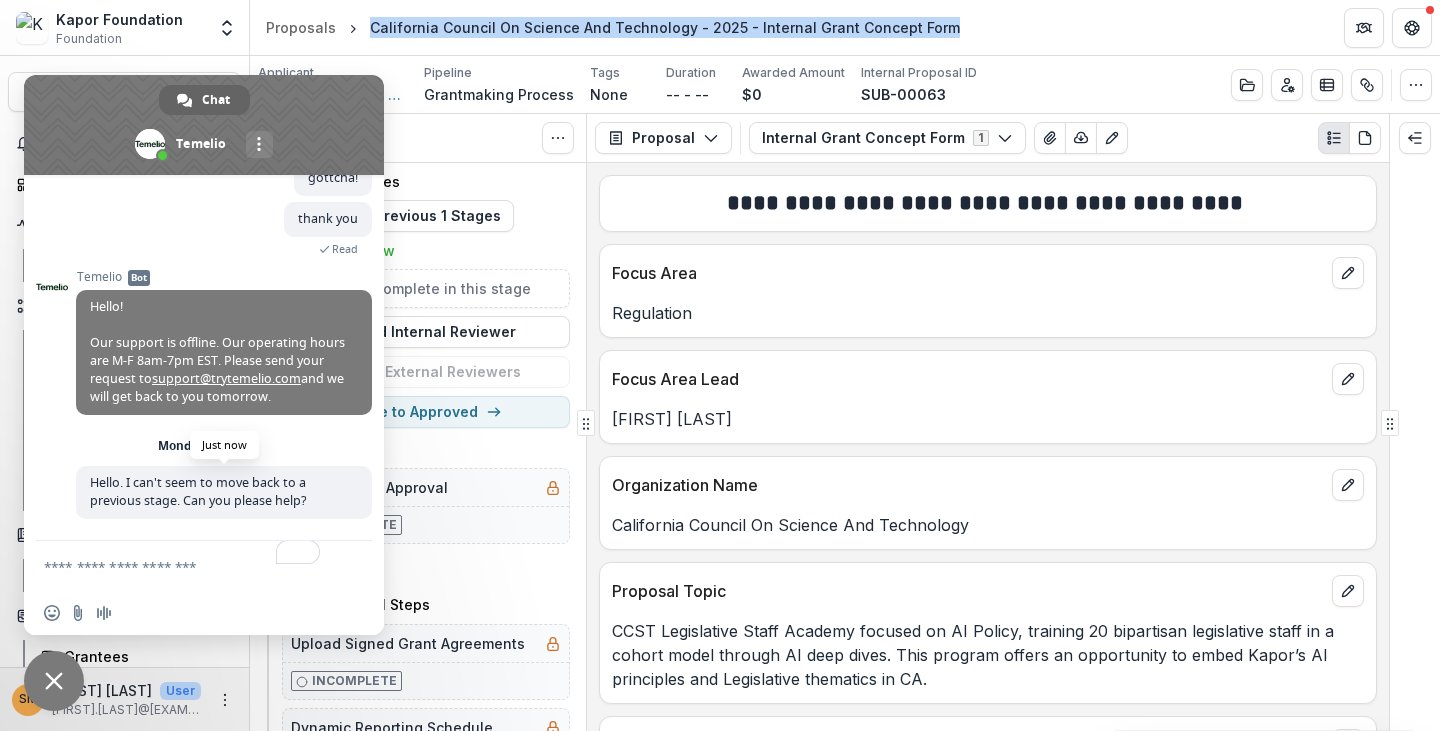 copy on "California Council On Science And Technology - 2025 - Internal Grant Concept Form" 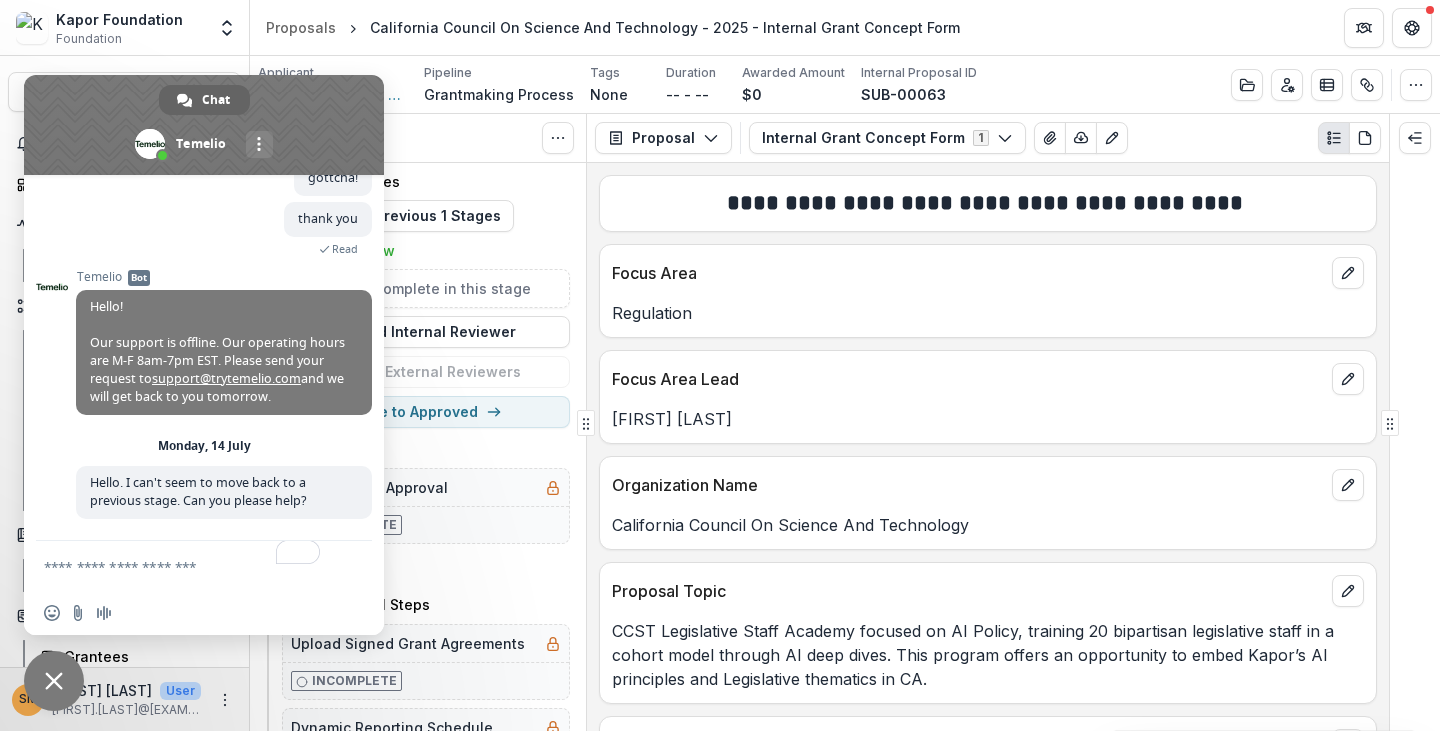click at bounding box center (184, 566) 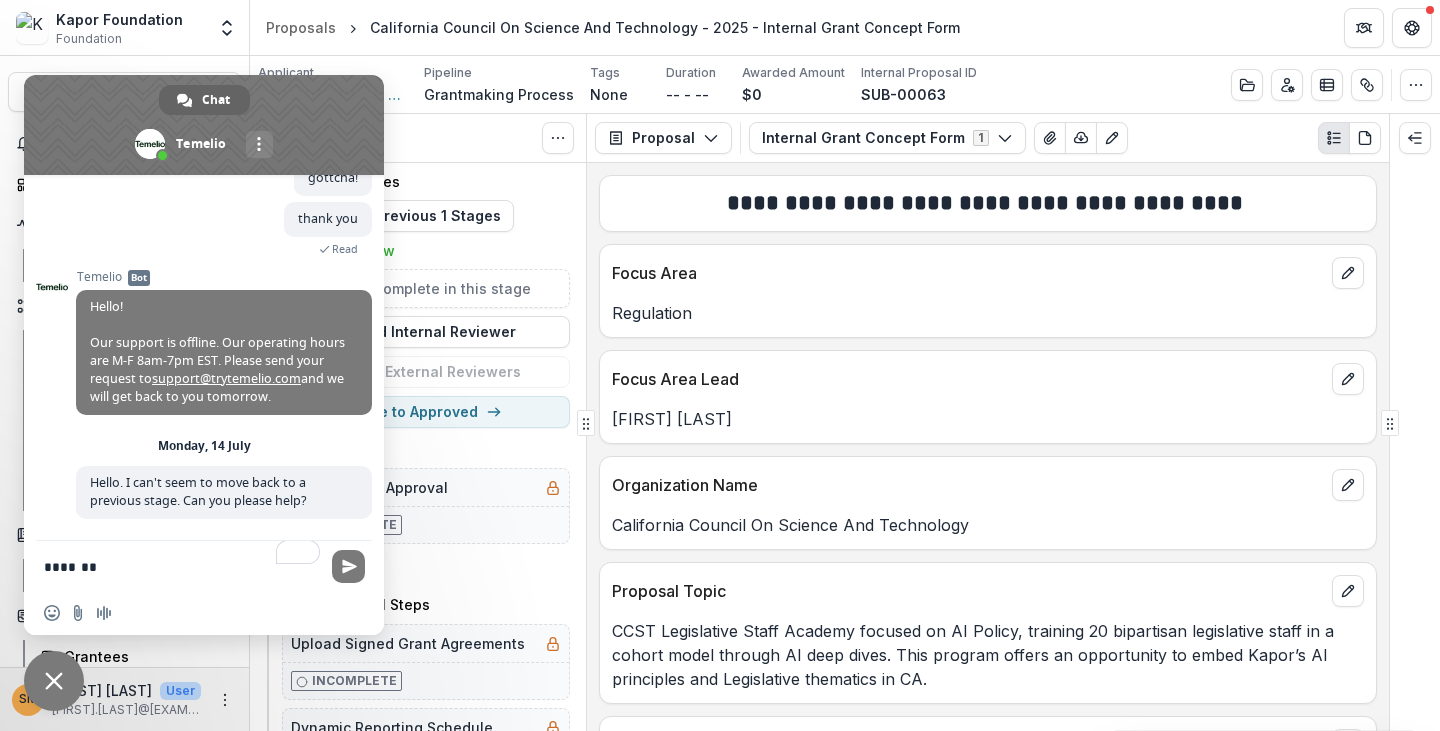 paste on "**********" 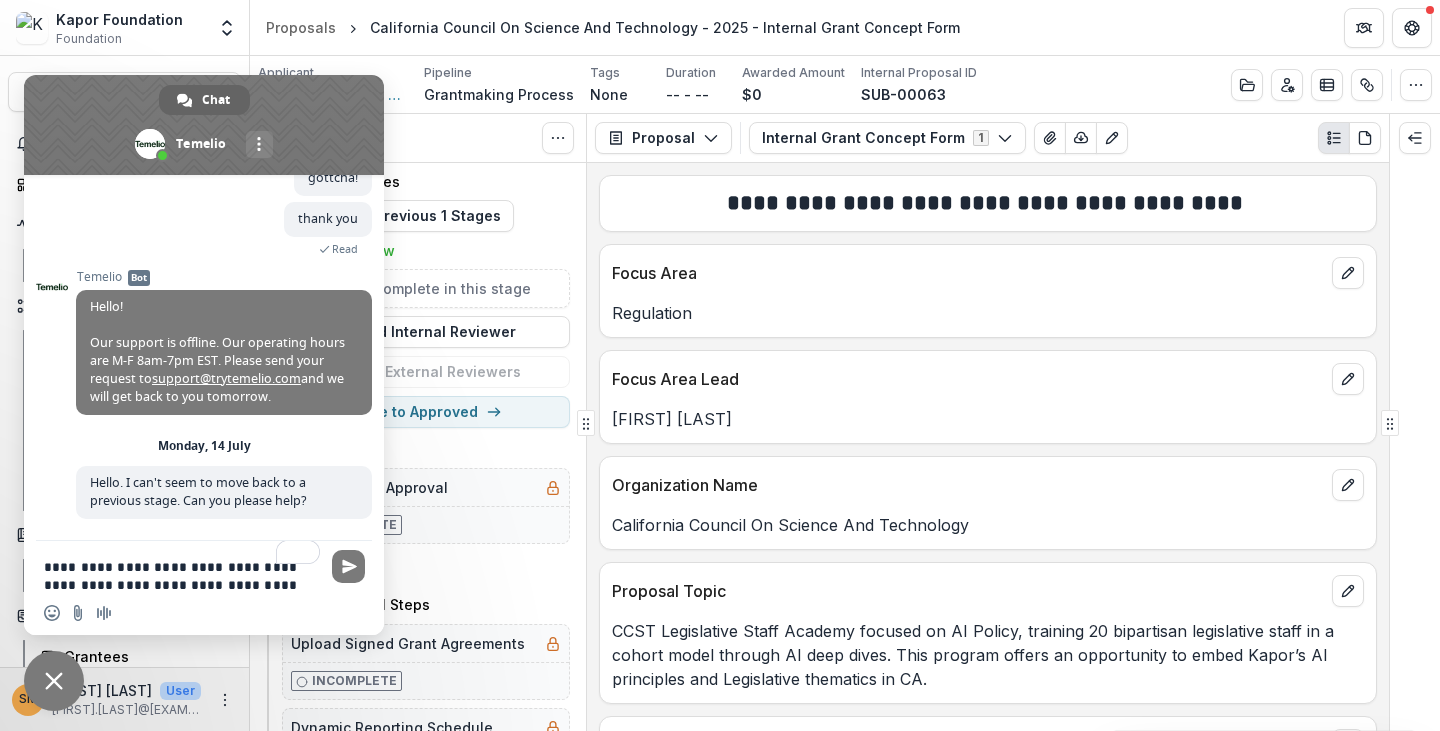 scroll, scrollTop: 5, scrollLeft: 0, axis: vertical 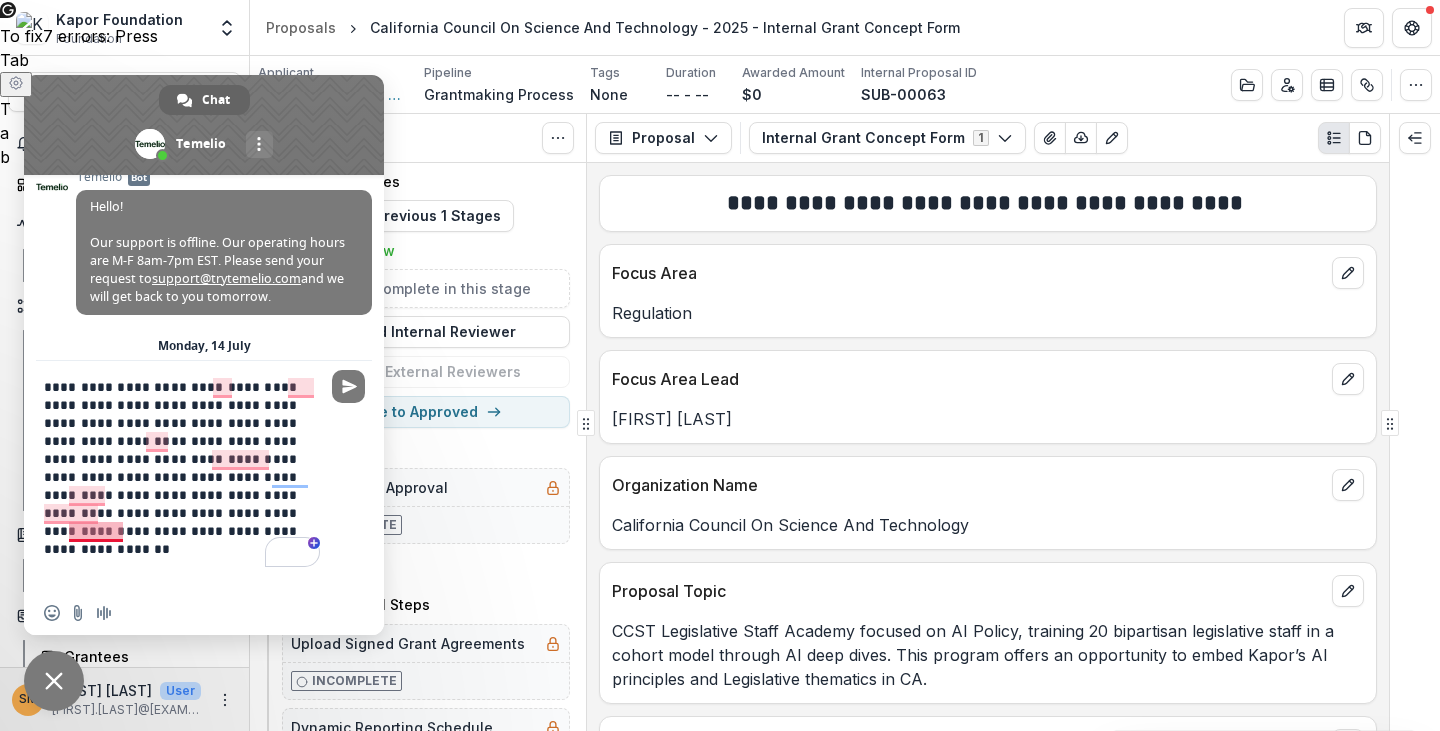 click on "**********" at bounding box center (184, 476) 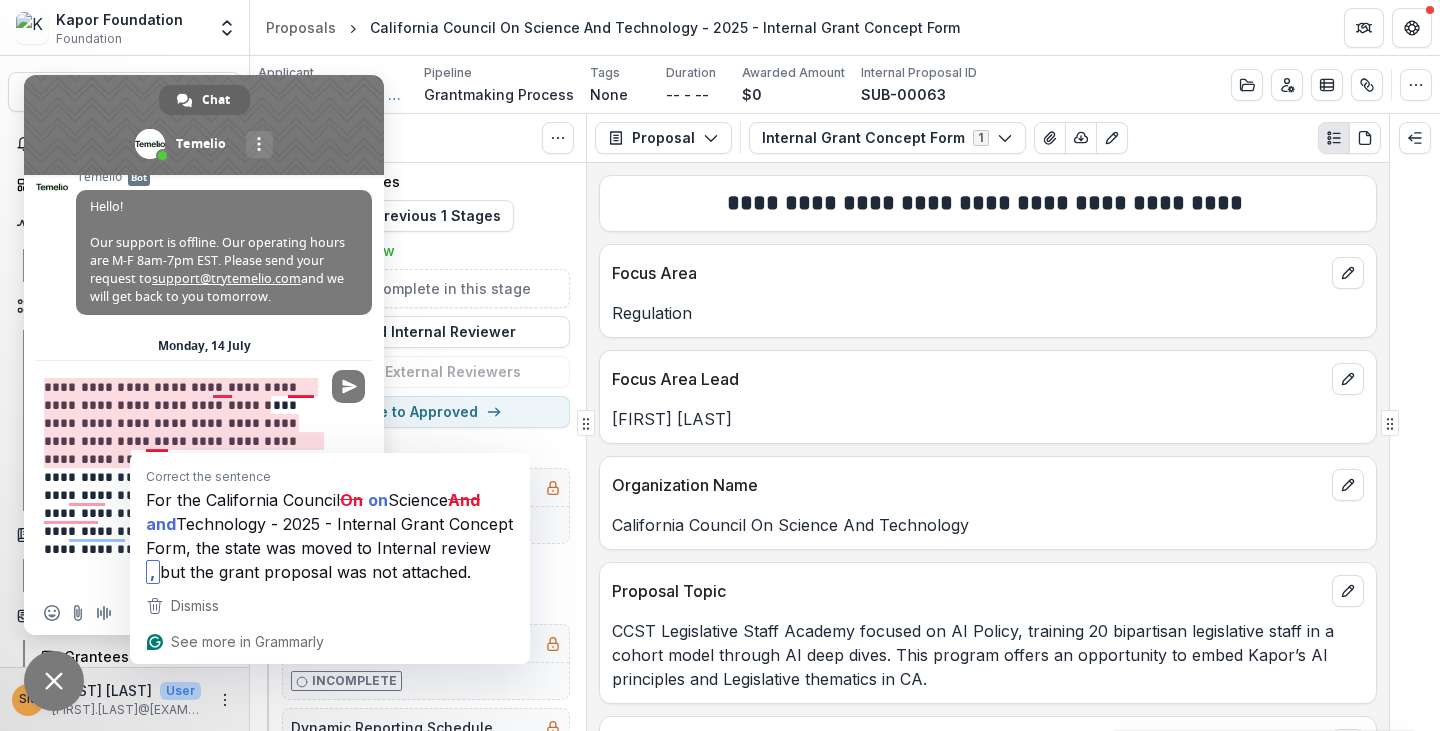 click on "**********" at bounding box center [184, 476] 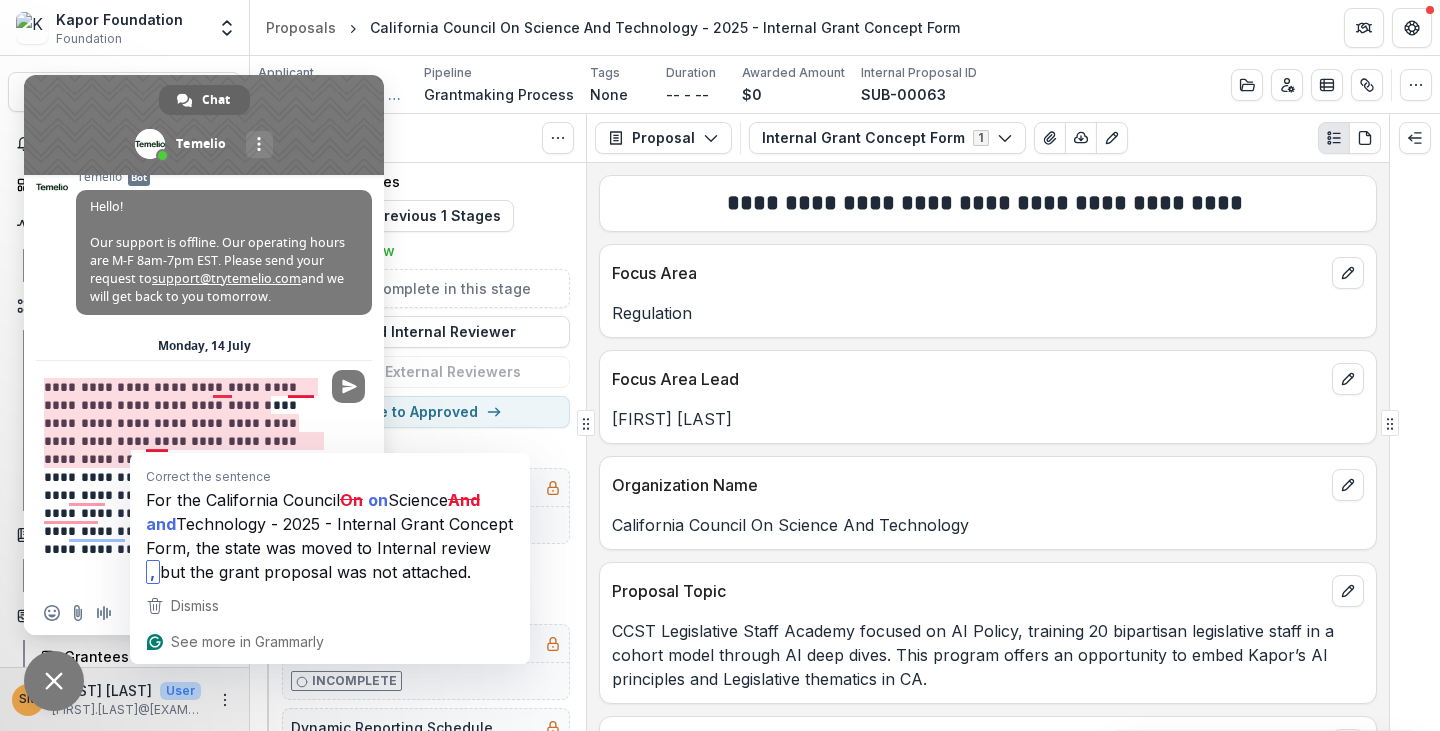 click on "**********" at bounding box center [184, 476] 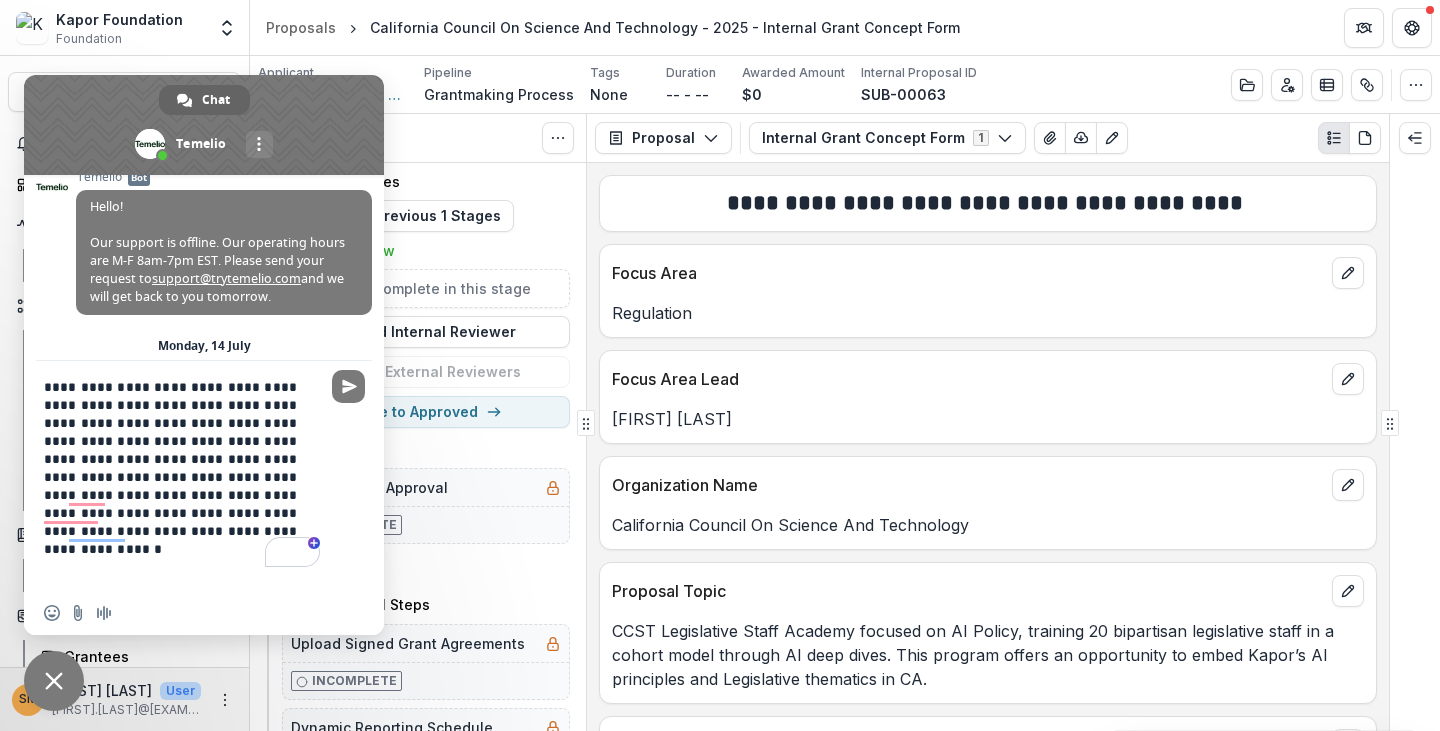 click on "**********" at bounding box center [184, 476] 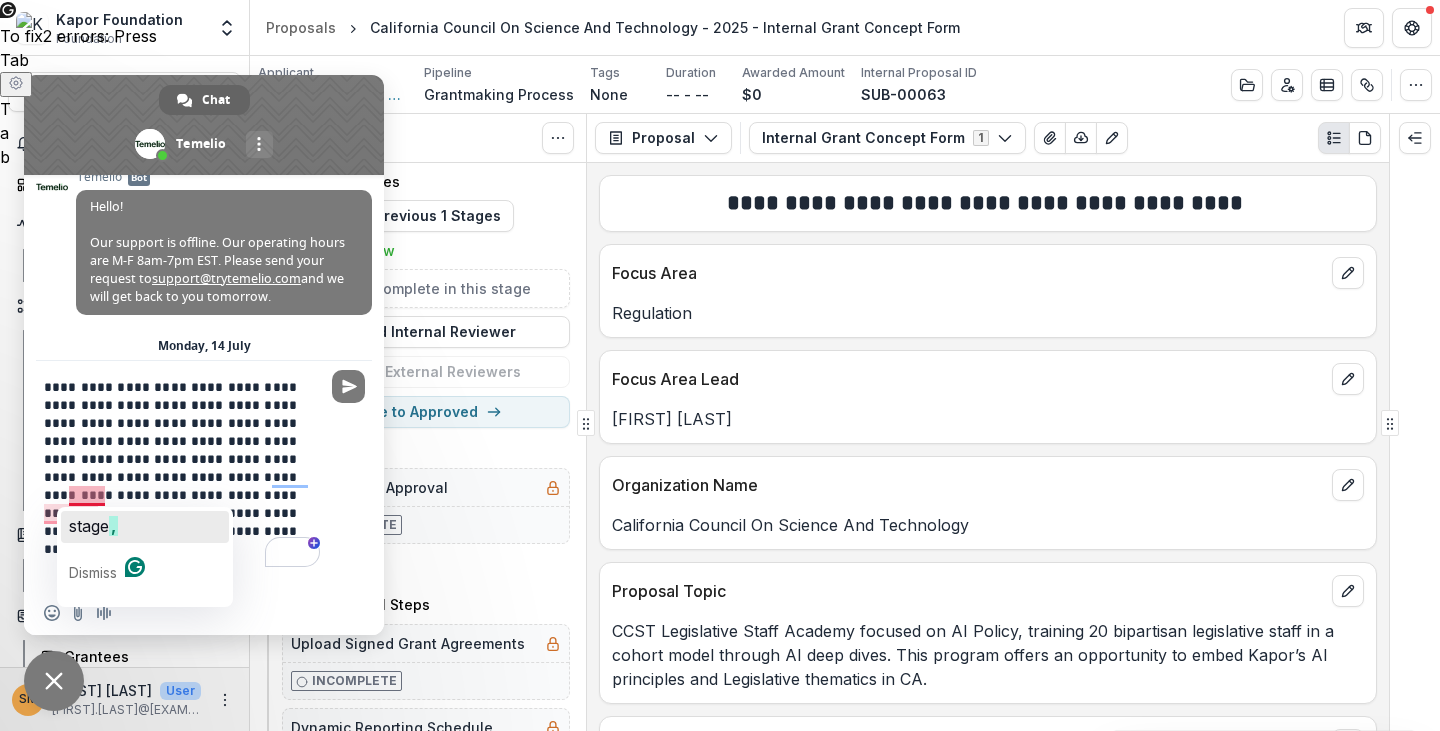 click on "stage" 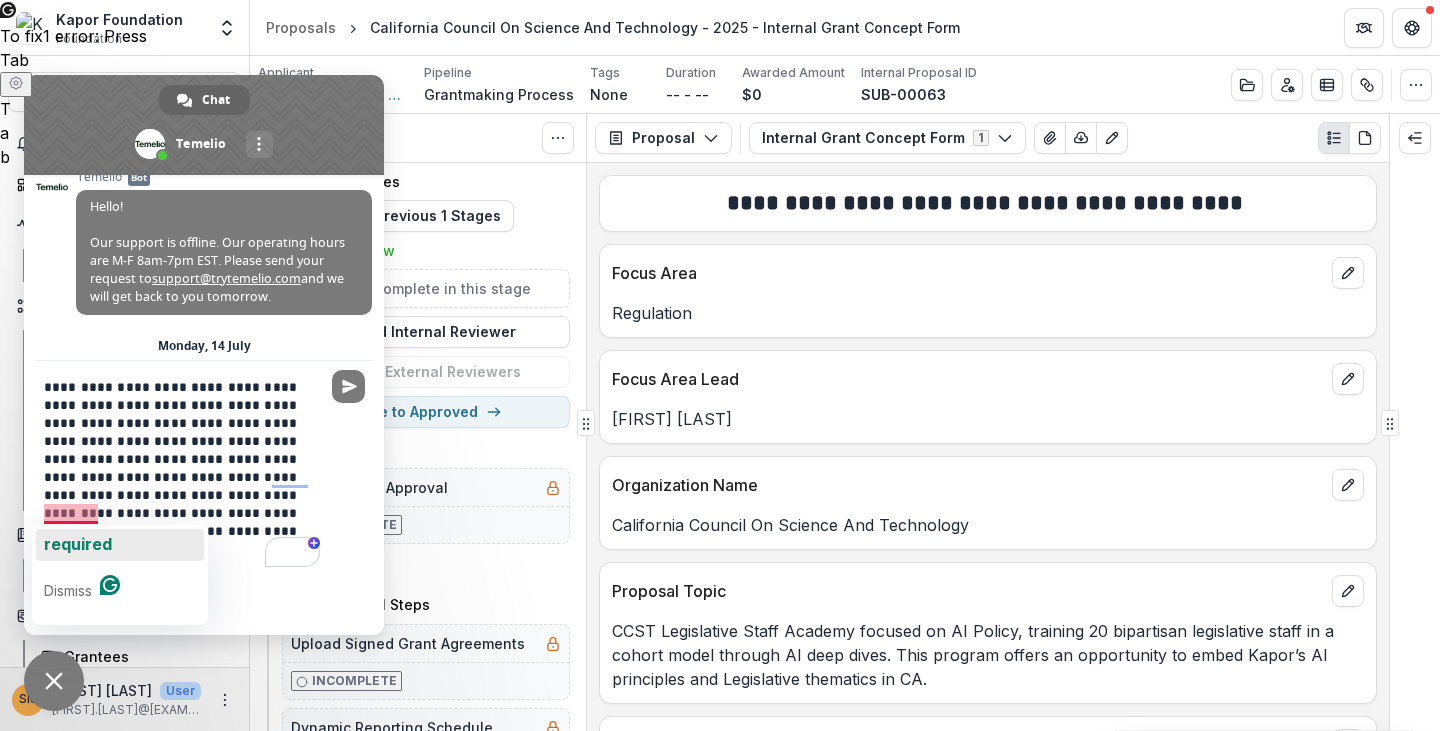 click on "required" 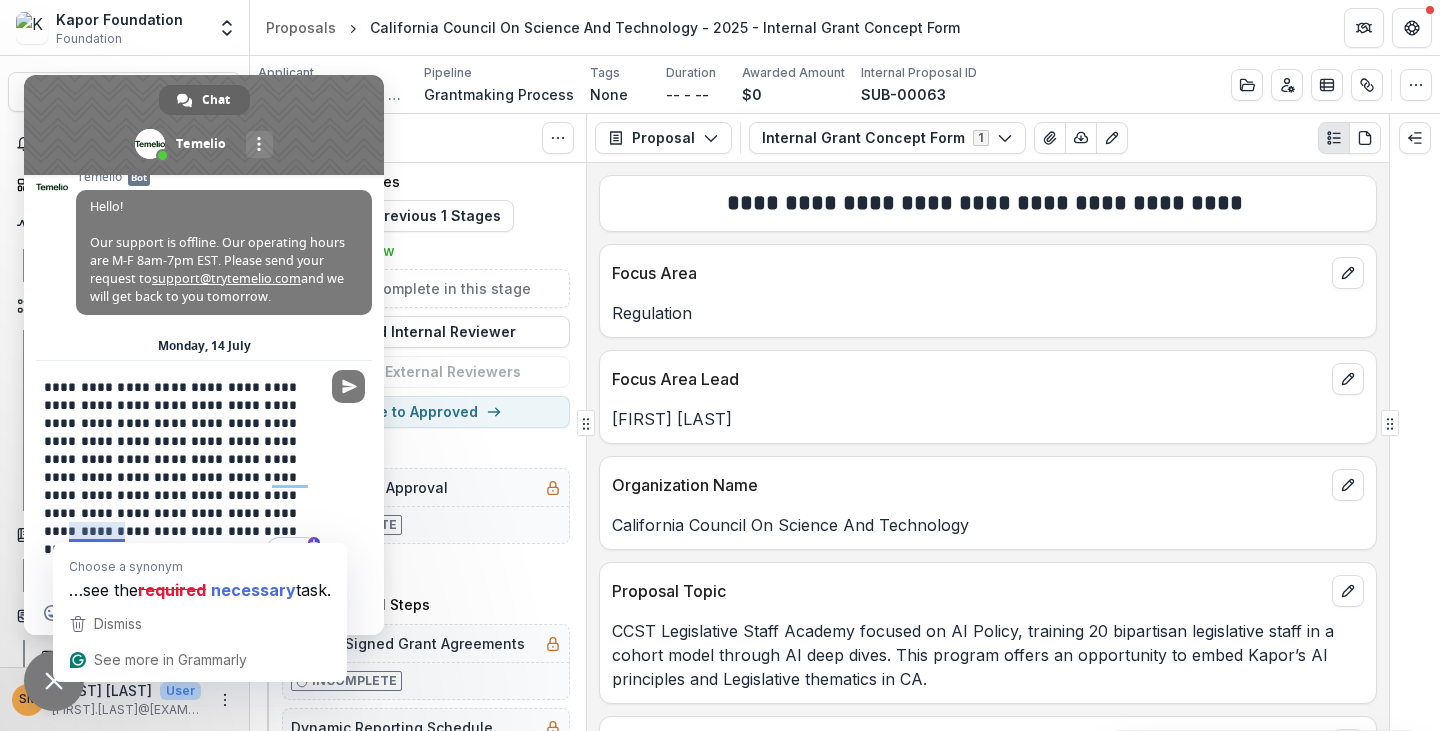 click on "**********" at bounding box center (184, 476) 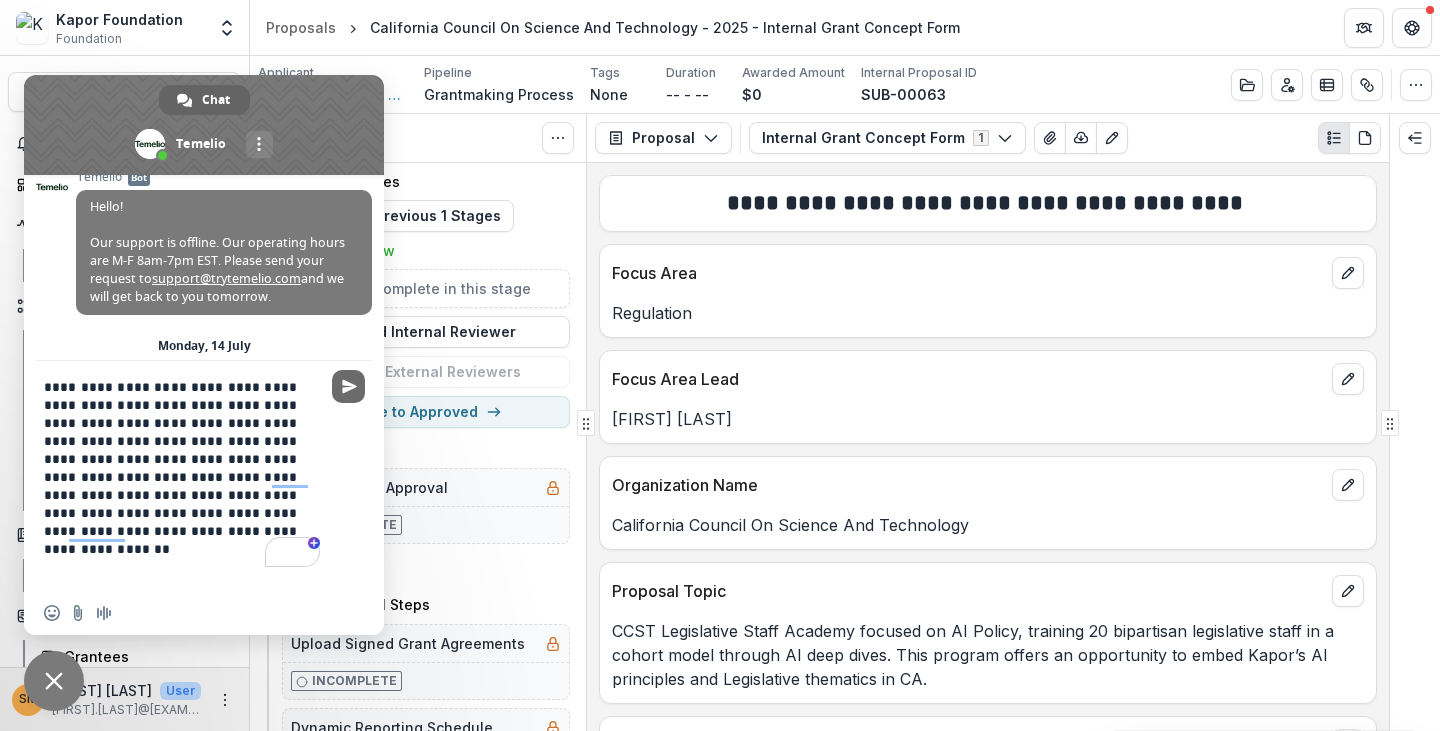 type on "**********" 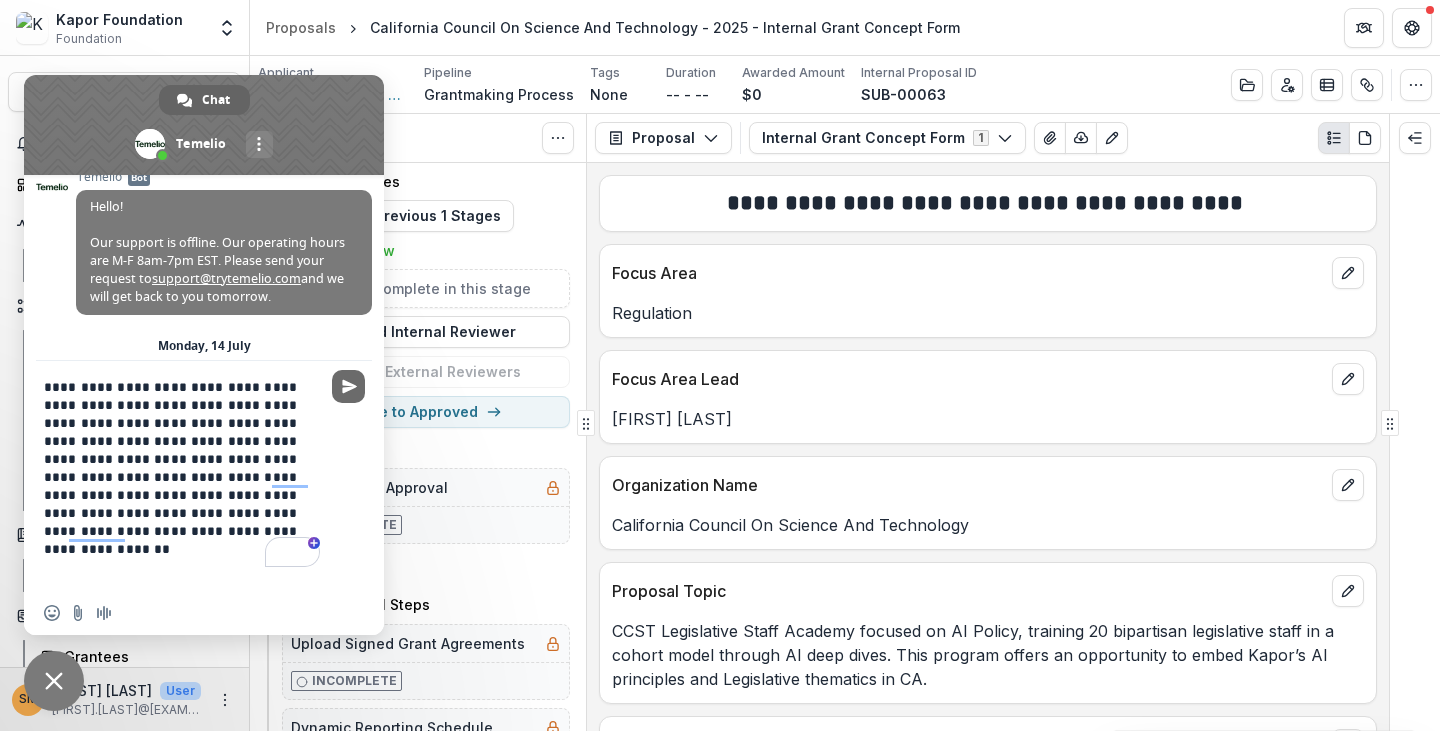 click at bounding box center [349, 386] 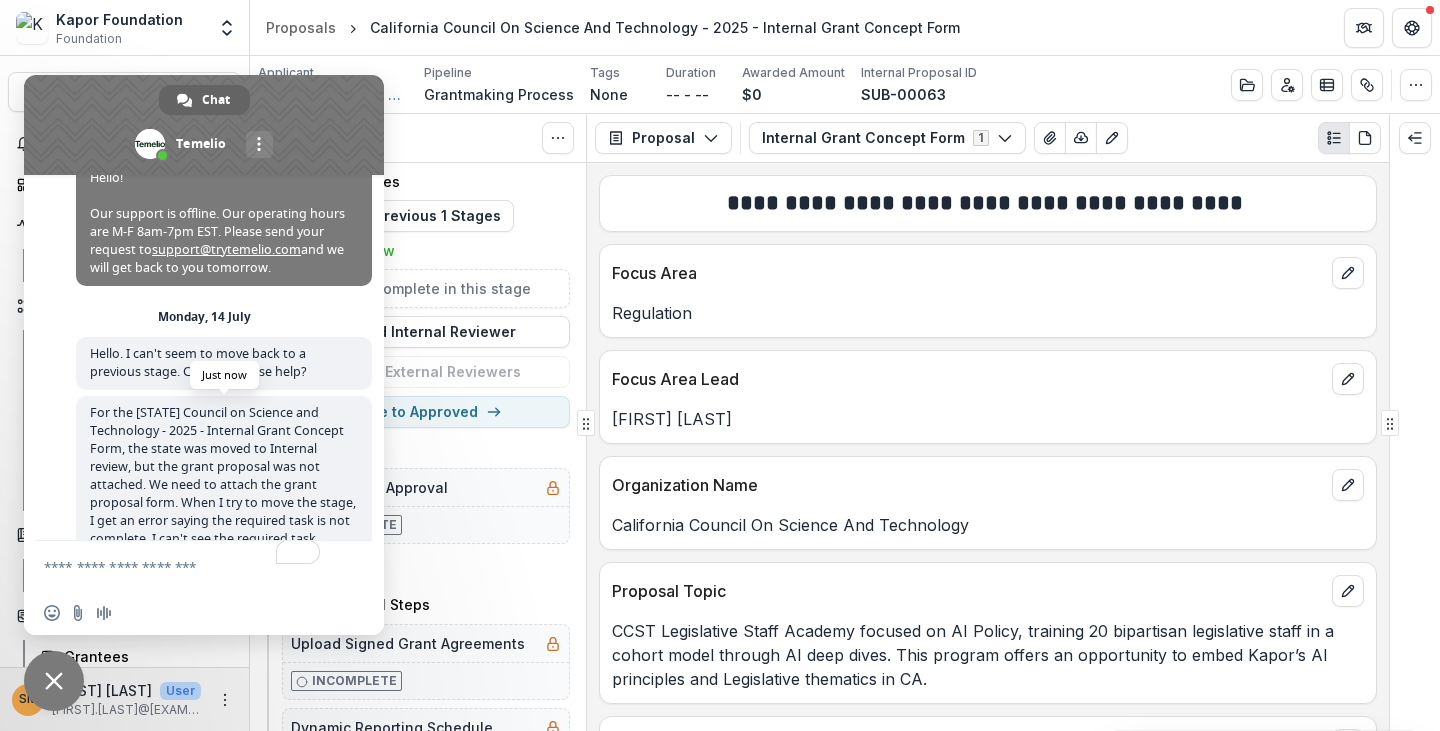 scroll, scrollTop: 6551, scrollLeft: 0, axis: vertical 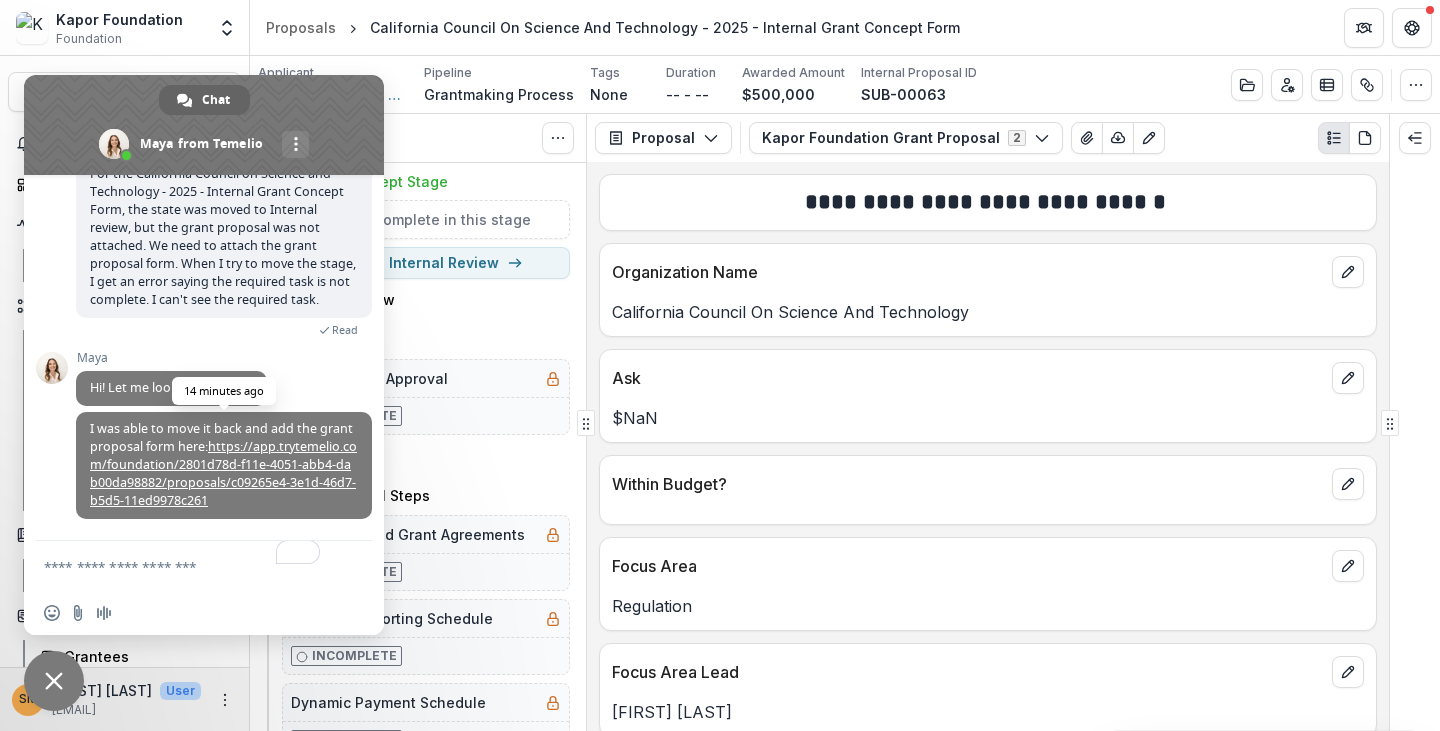 click on "https://app.trytemelio.com/foundation/2801d78d-f11e-4051-abb4-dab00da98882/proposals/c09265e4-3e1d-46d7-b5d5-11ed9978c261" at bounding box center [223, 473] 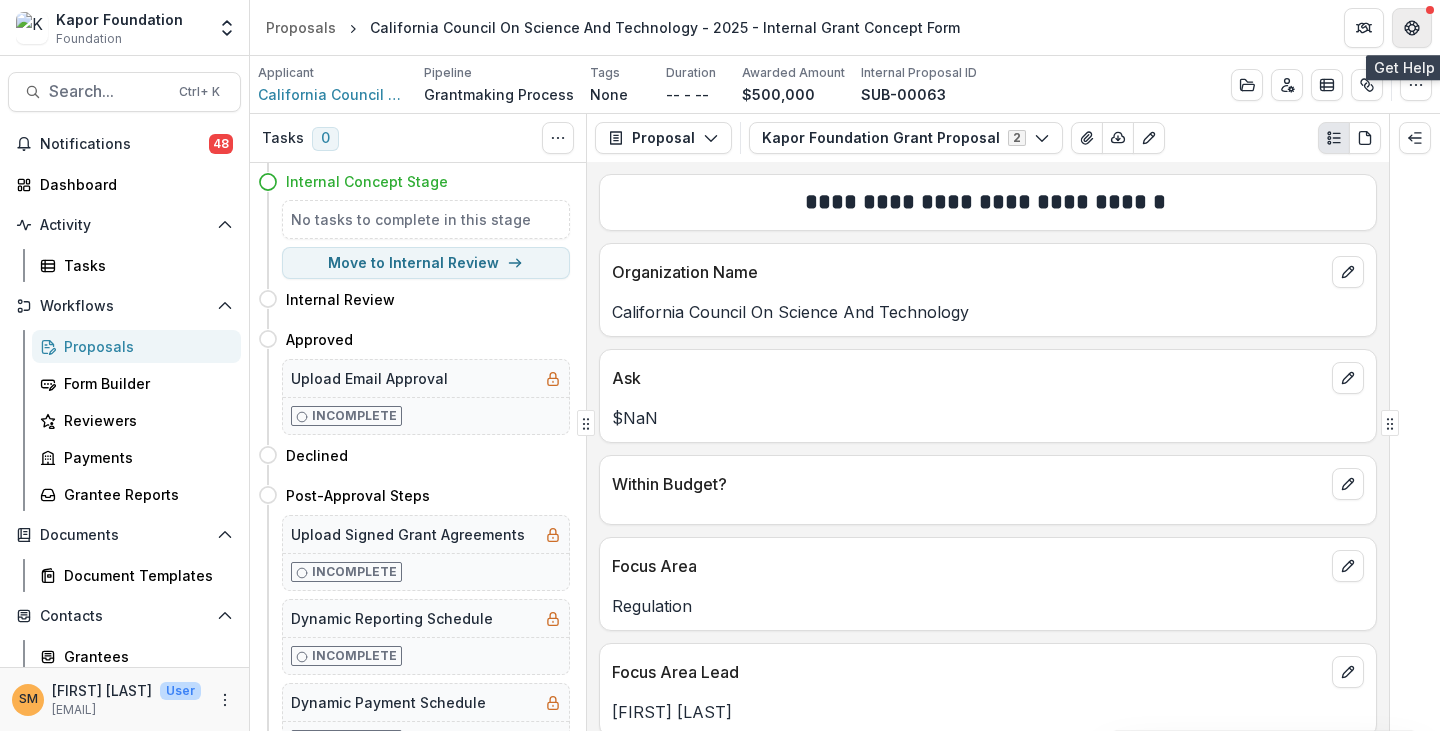 click 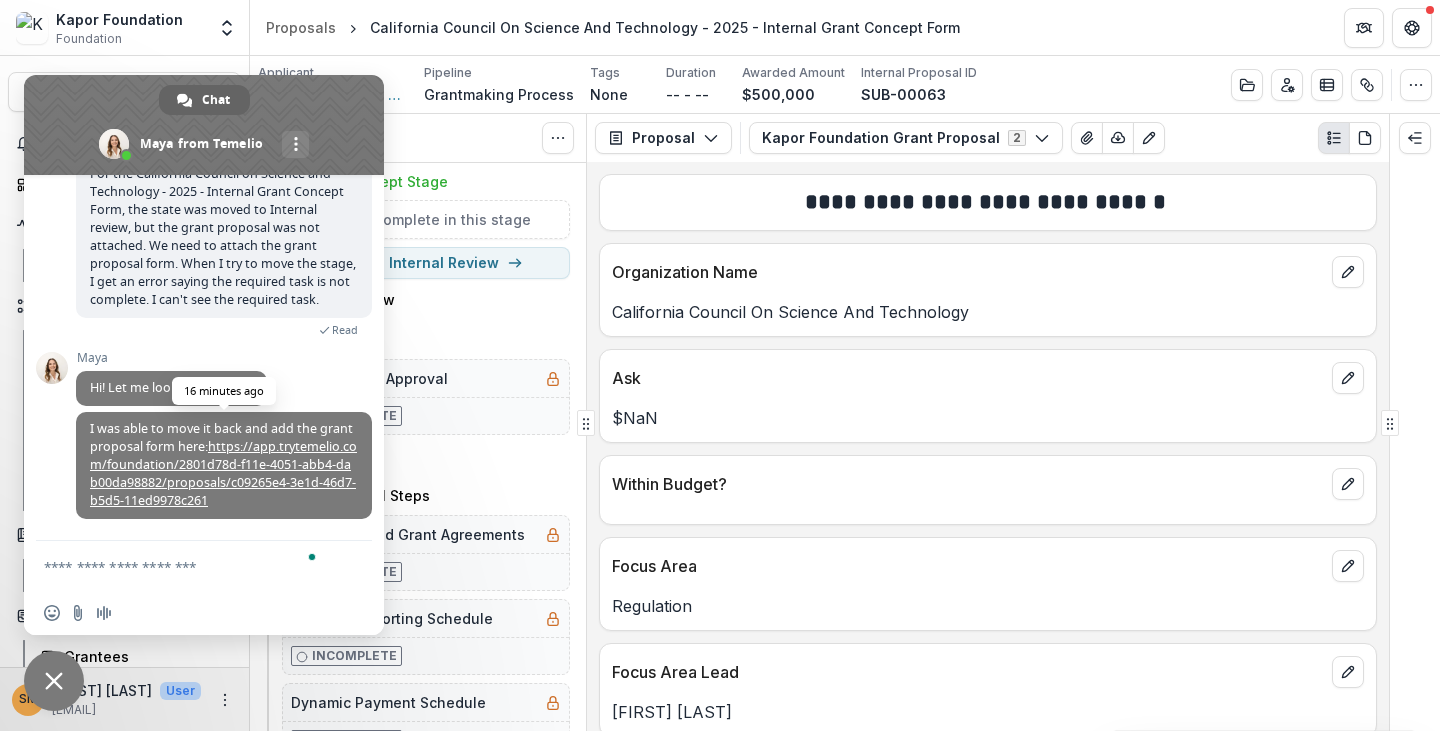 scroll, scrollTop: 6636, scrollLeft: 0, axis: vertical 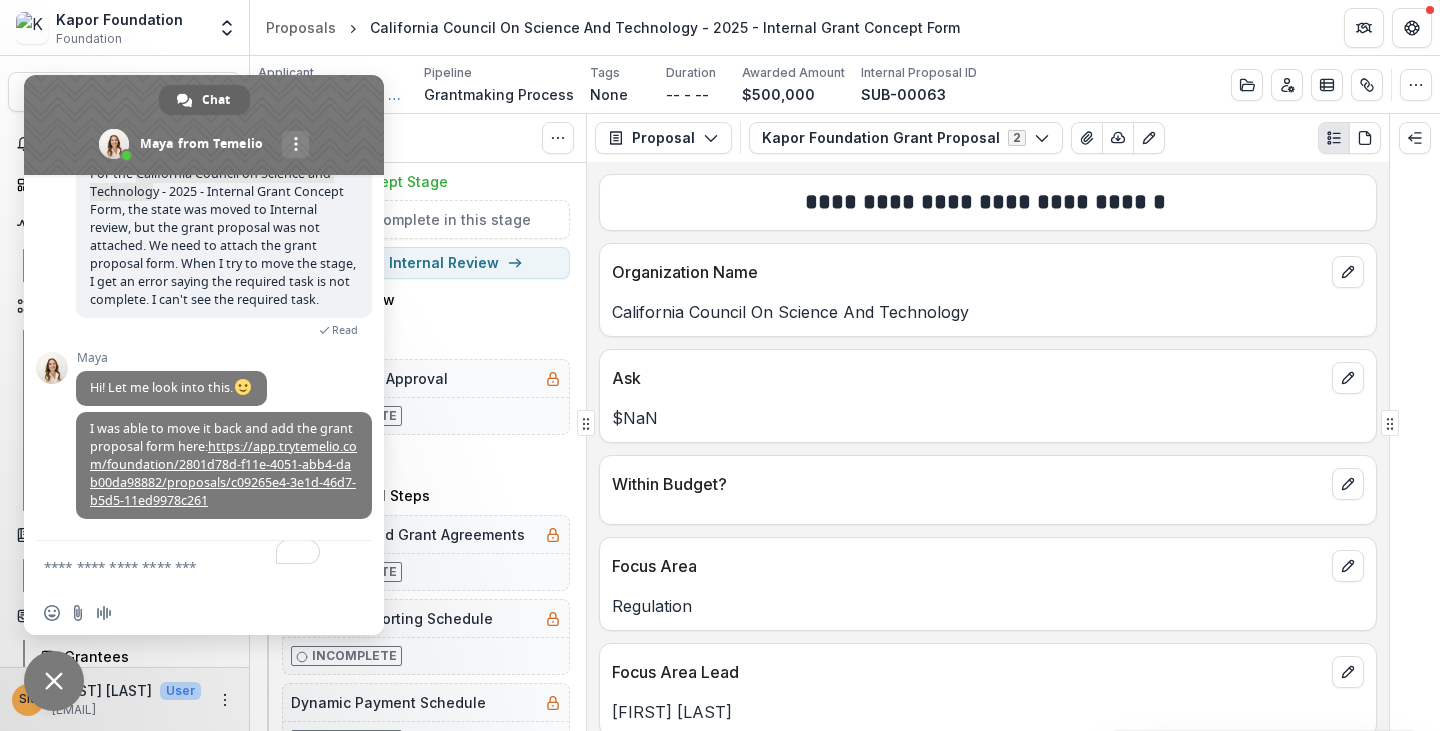 drag, startPoint x: 138, startPoint y: 281, endPoint x: 154, endPoint y: 307, distance: 30.528675 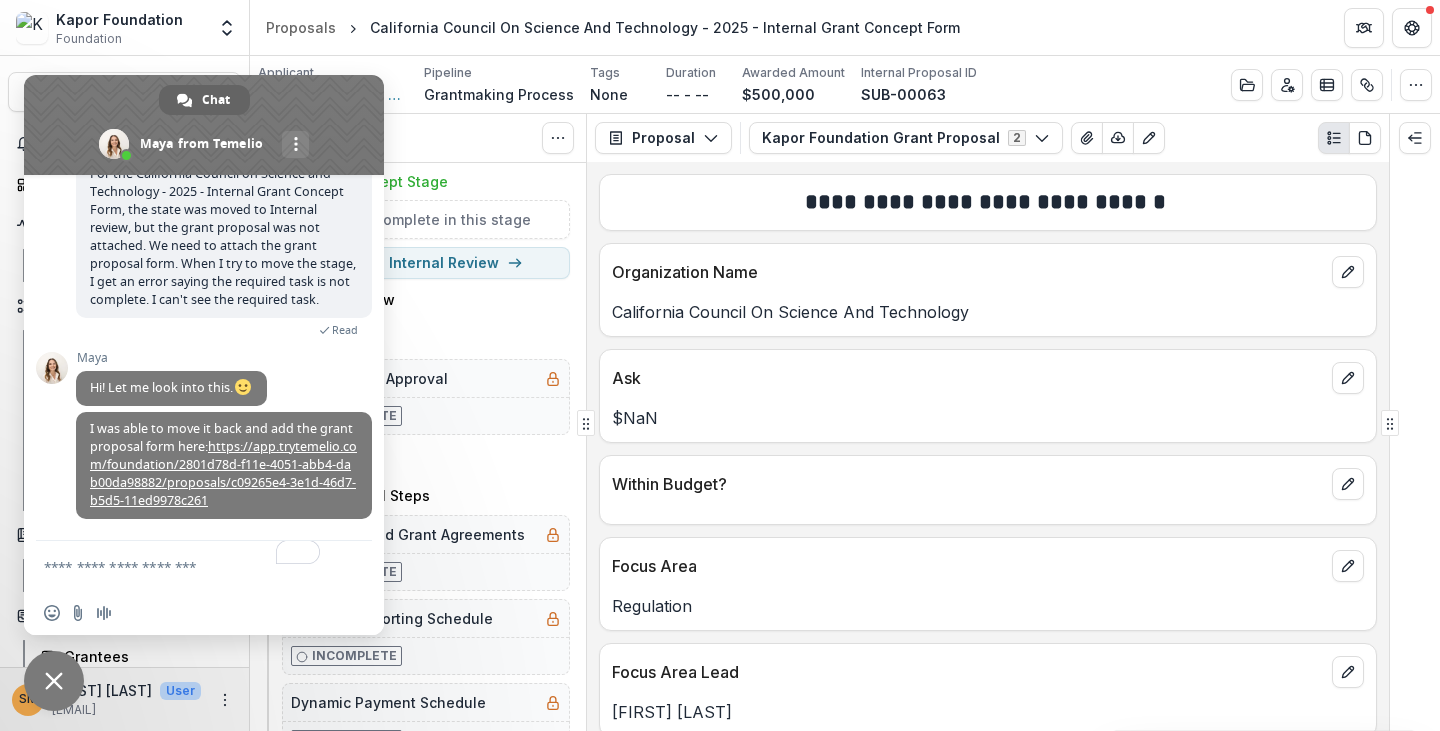 click on "Tasks 0 Show Cancelled Tasks" at bounding box center [418, 138] 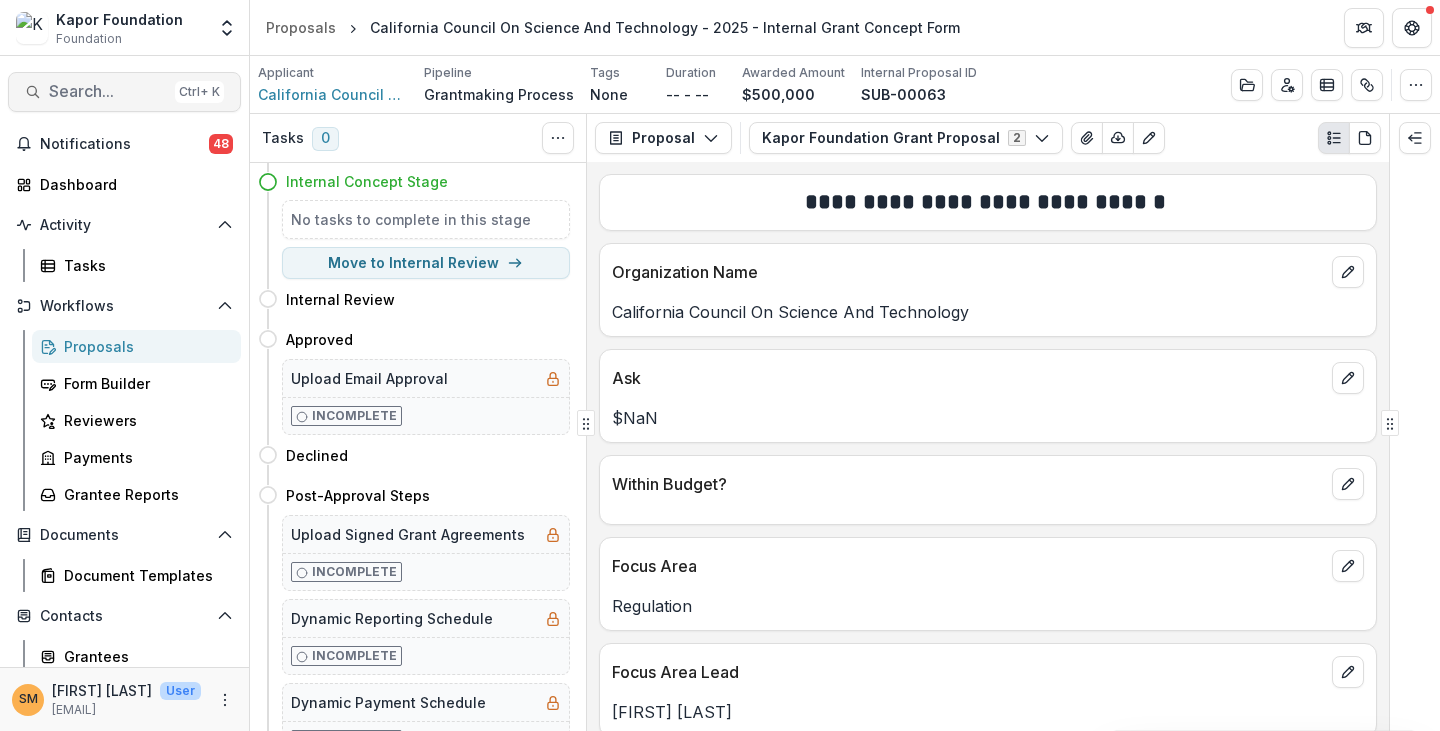 click on "Search..." at bounding box center [108, 91] 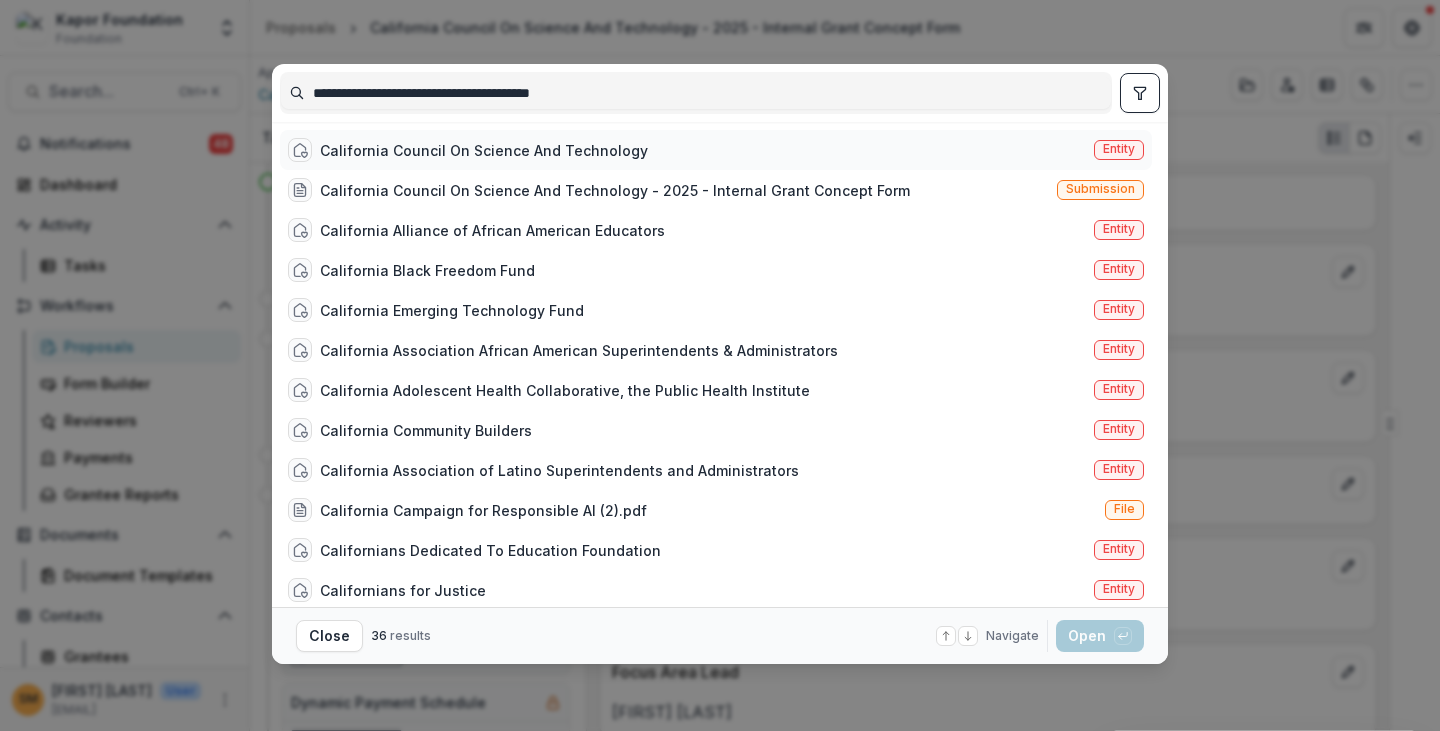 type on "**********" 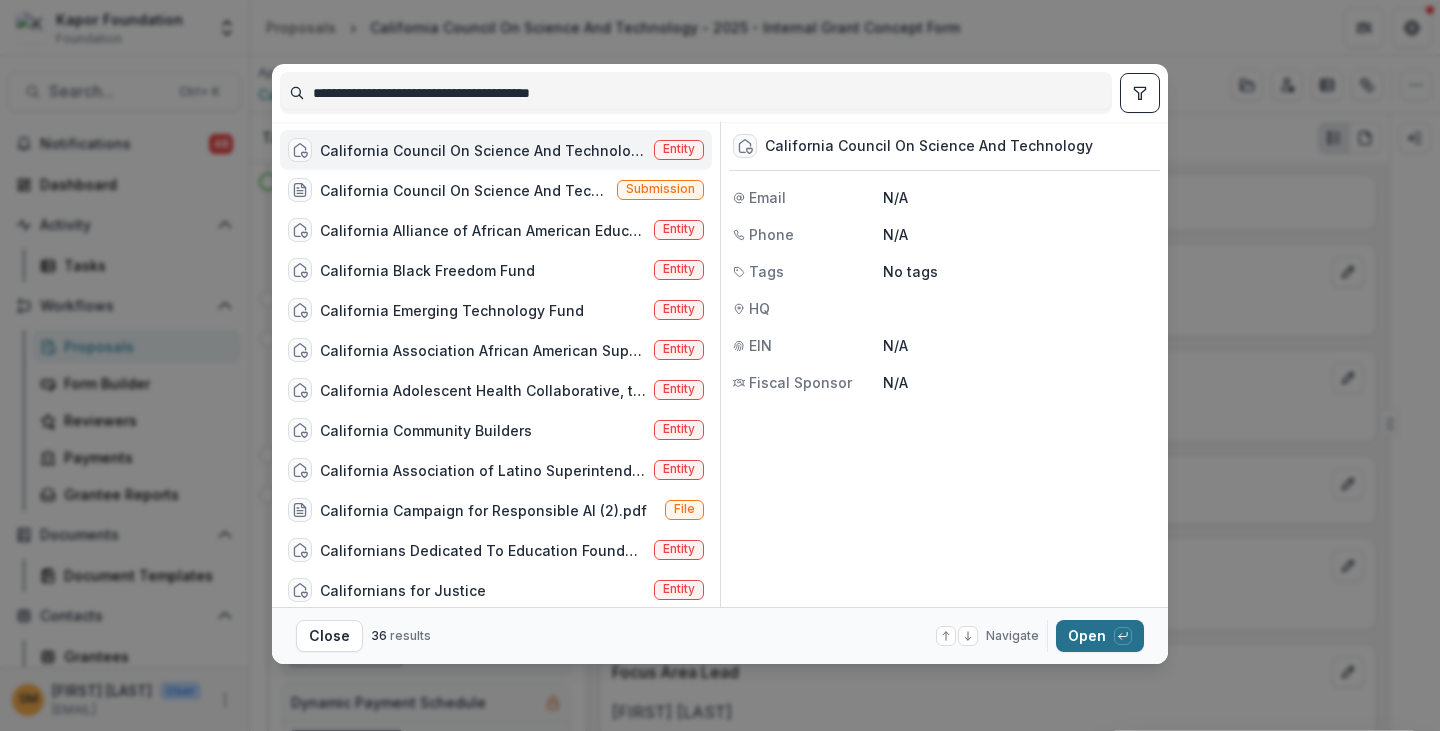 drag, startPoint x: 1091, startPoint y: 641, endPoint x: 1100, endPoint y: 625, distance: 18.35756 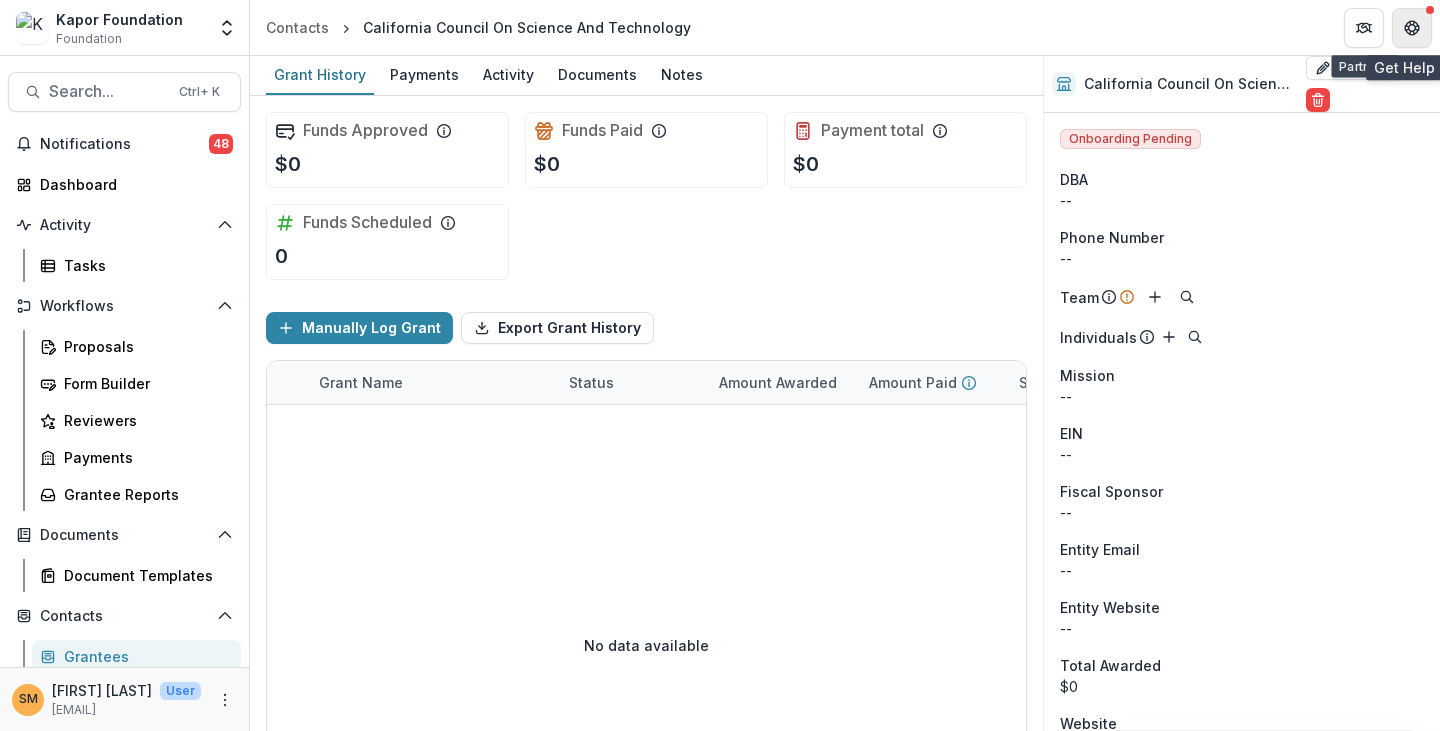 click at bounding box center [1412, 28] 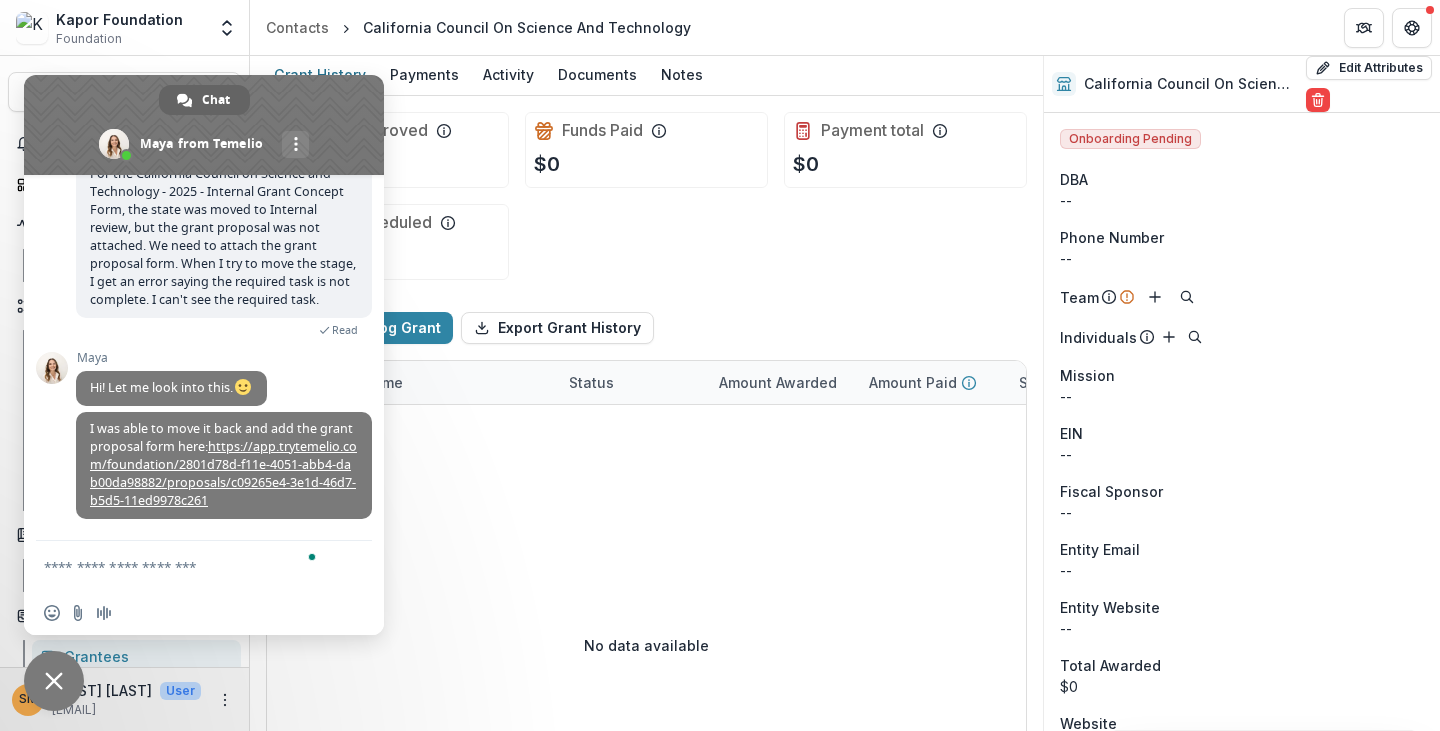 scroll, scrollTop: 6756, scrollLeft: 0, axis: vertical 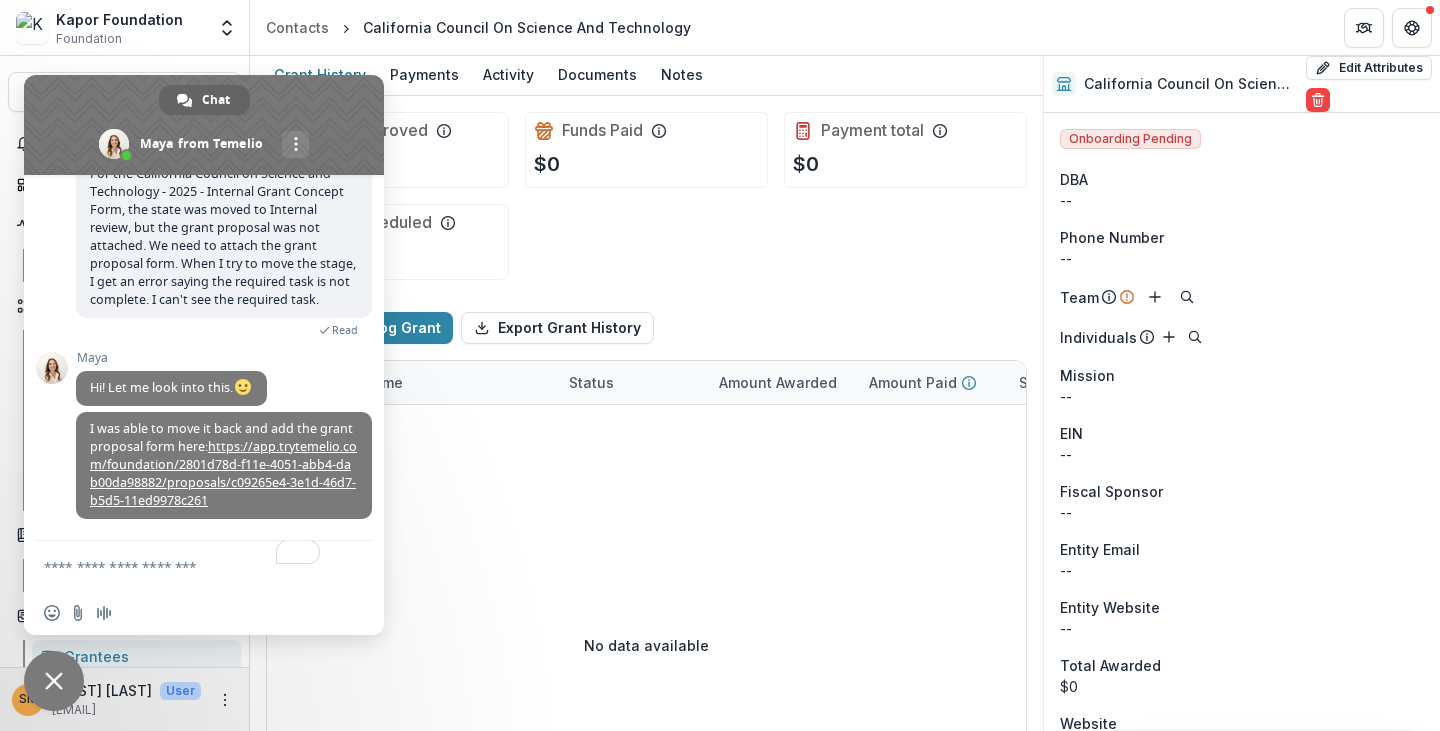 click at bounding box center (184, 566) 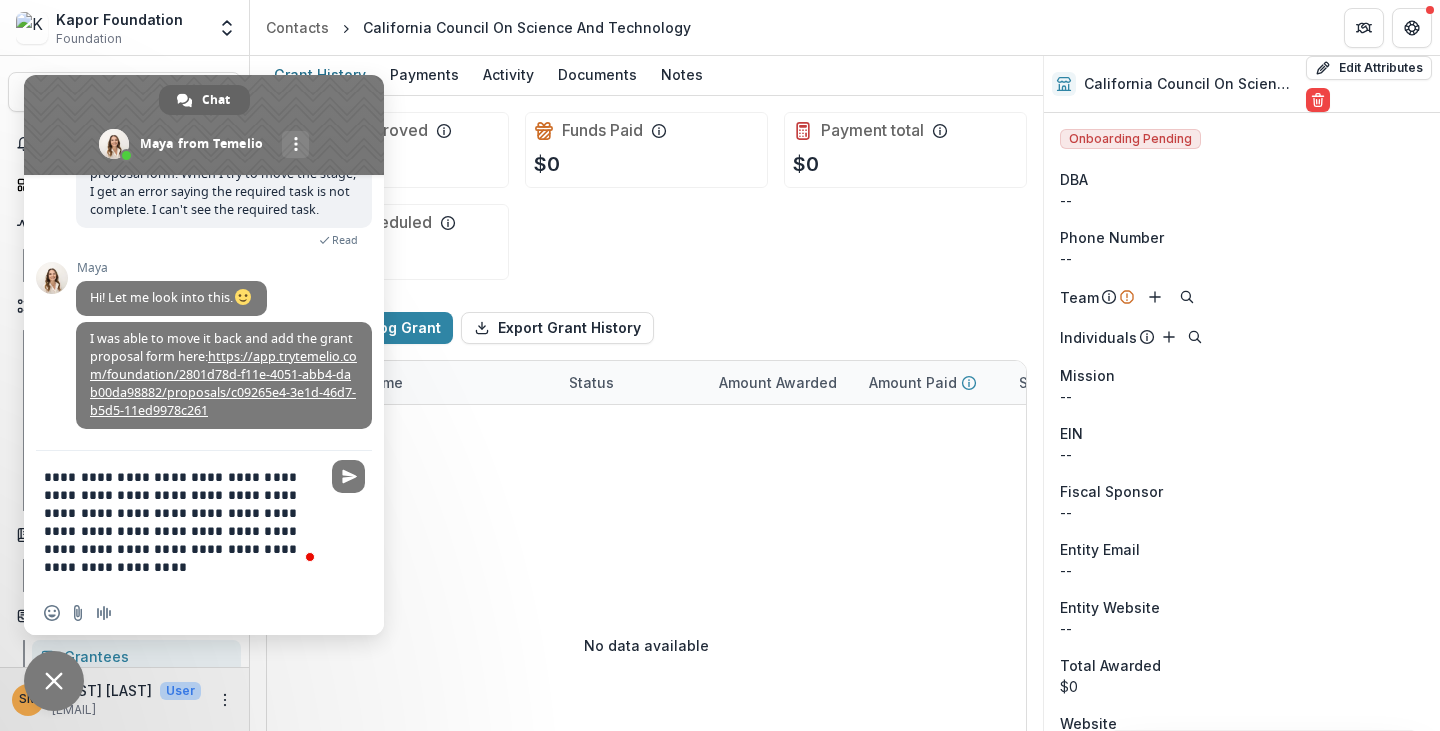 type on "**********" 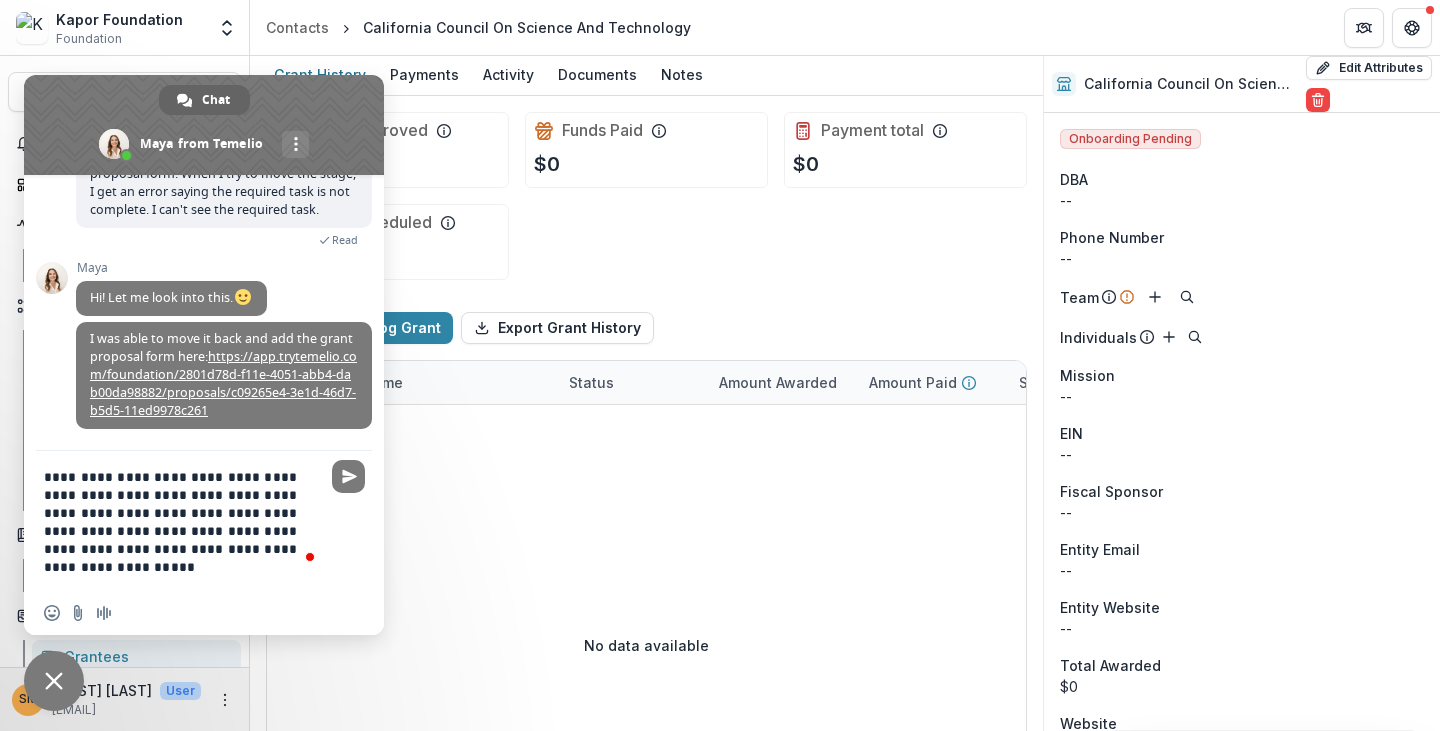 type 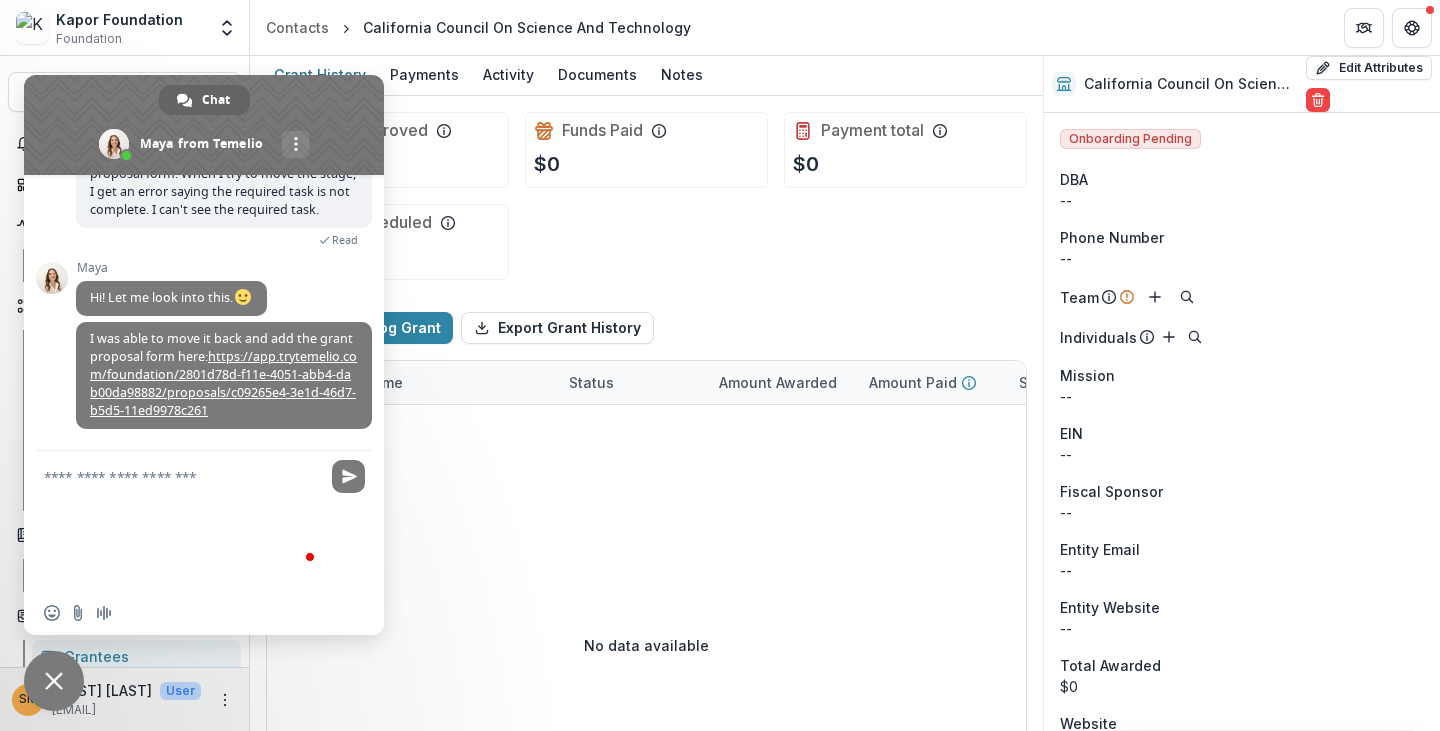 scroll, scrollTop: 6904, scrollLeft: 0, axis: vertical 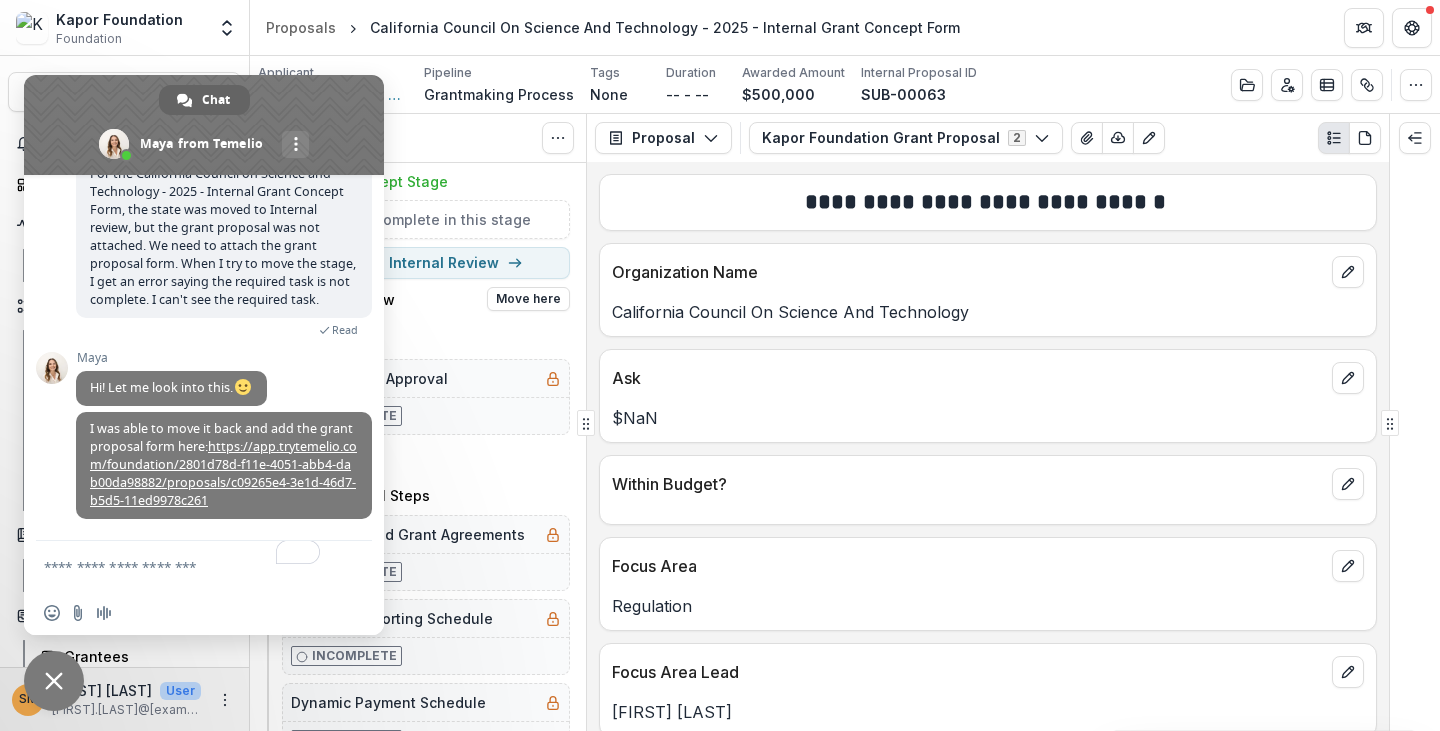 click on "Internal Review Move here" at bounding box center (428, 299) 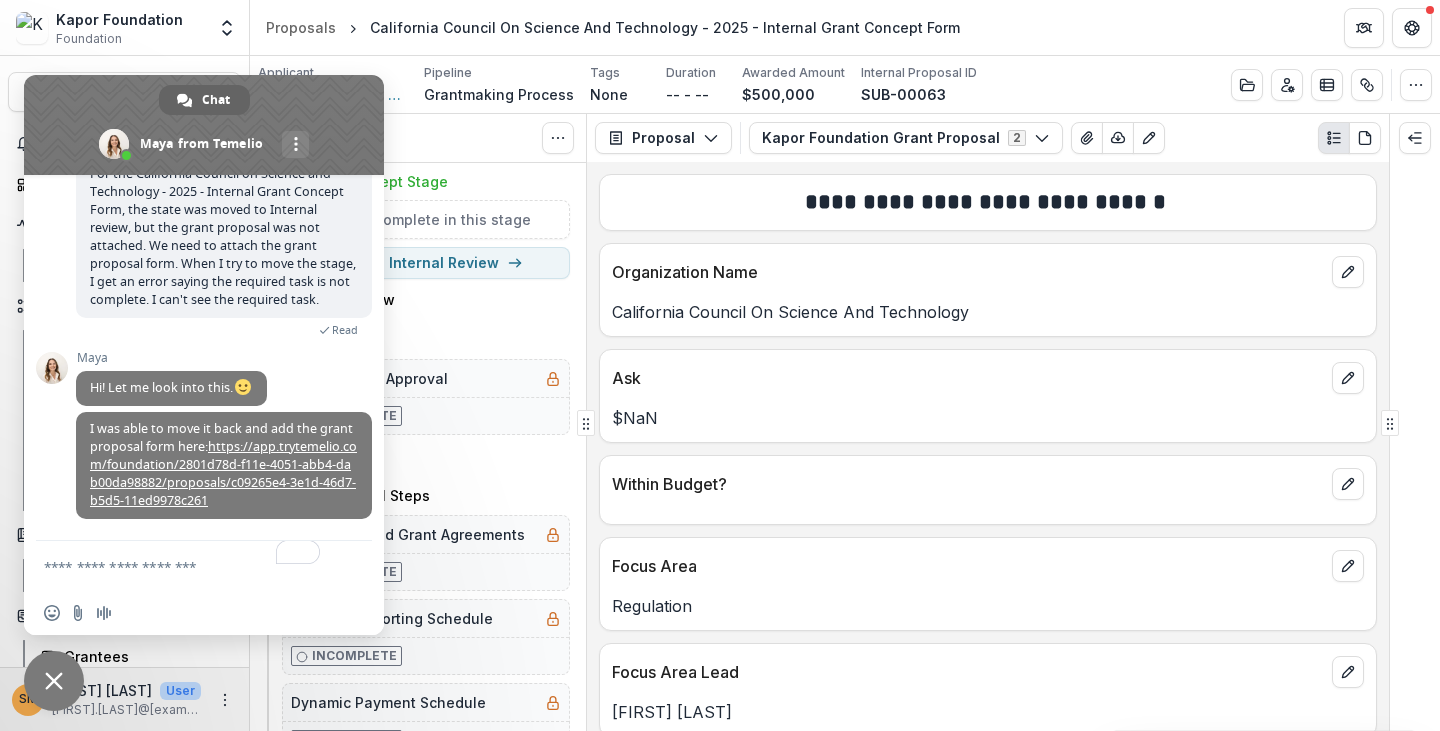 click at bounding box center [204, 125] 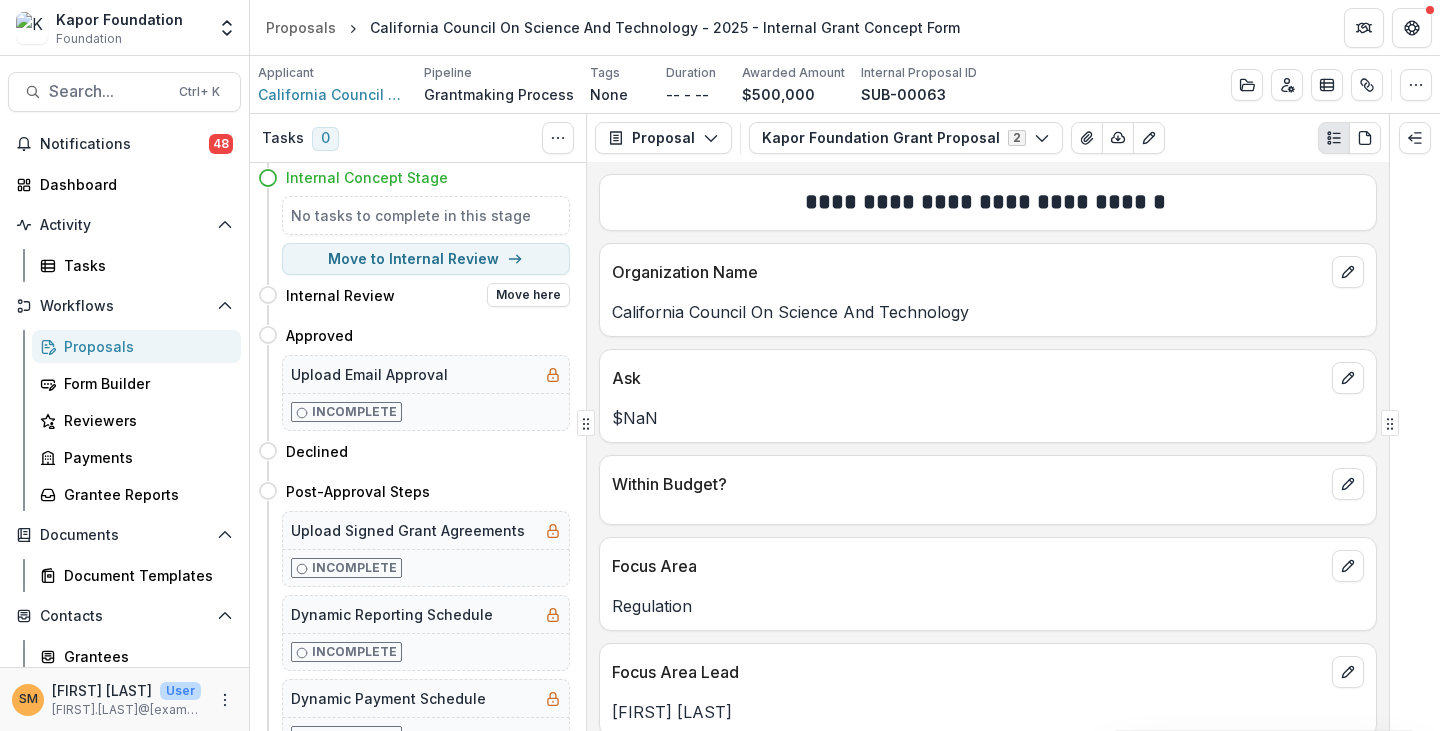 scroll, scrollTop: 0, scrollLeft: 0, axis: both 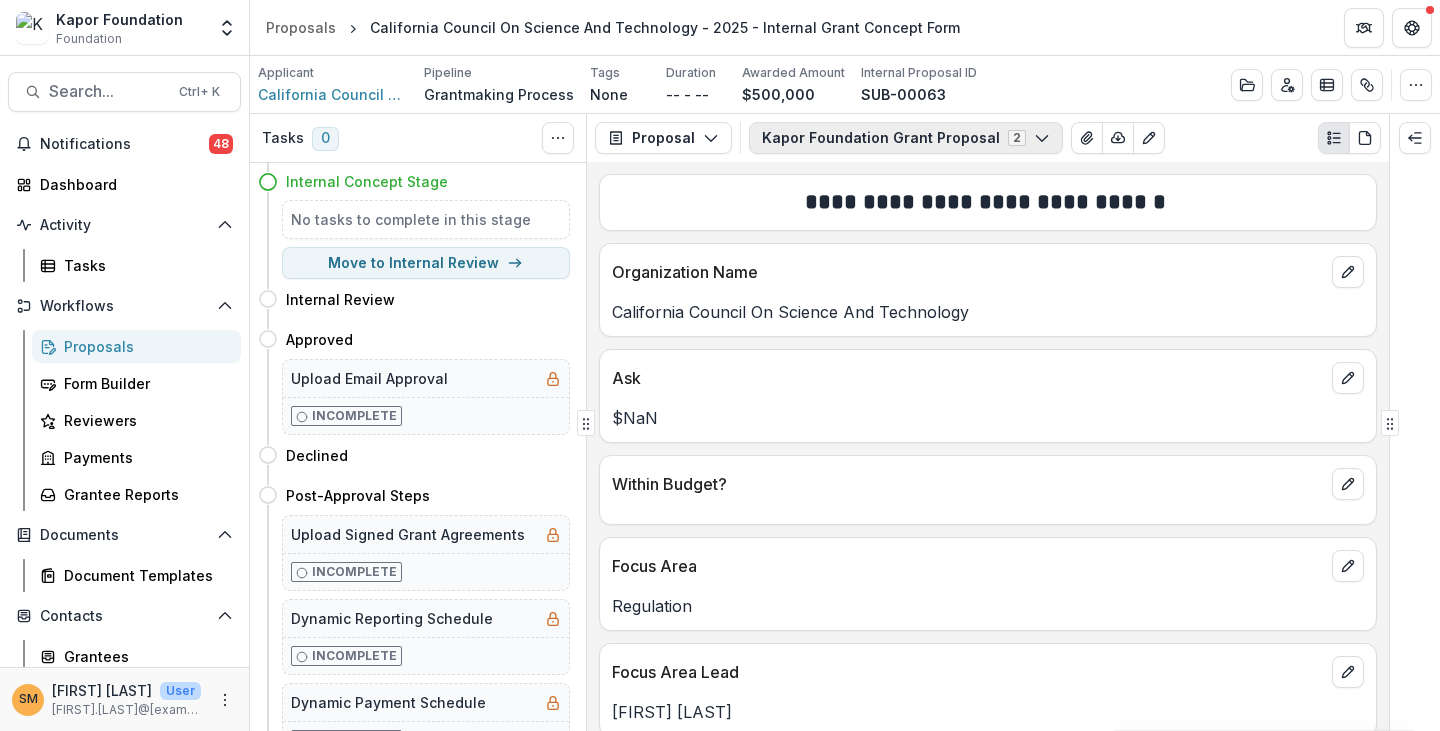 click on "Kapor Foundation Grant Proposal 2" at bounding box center [906, 138] 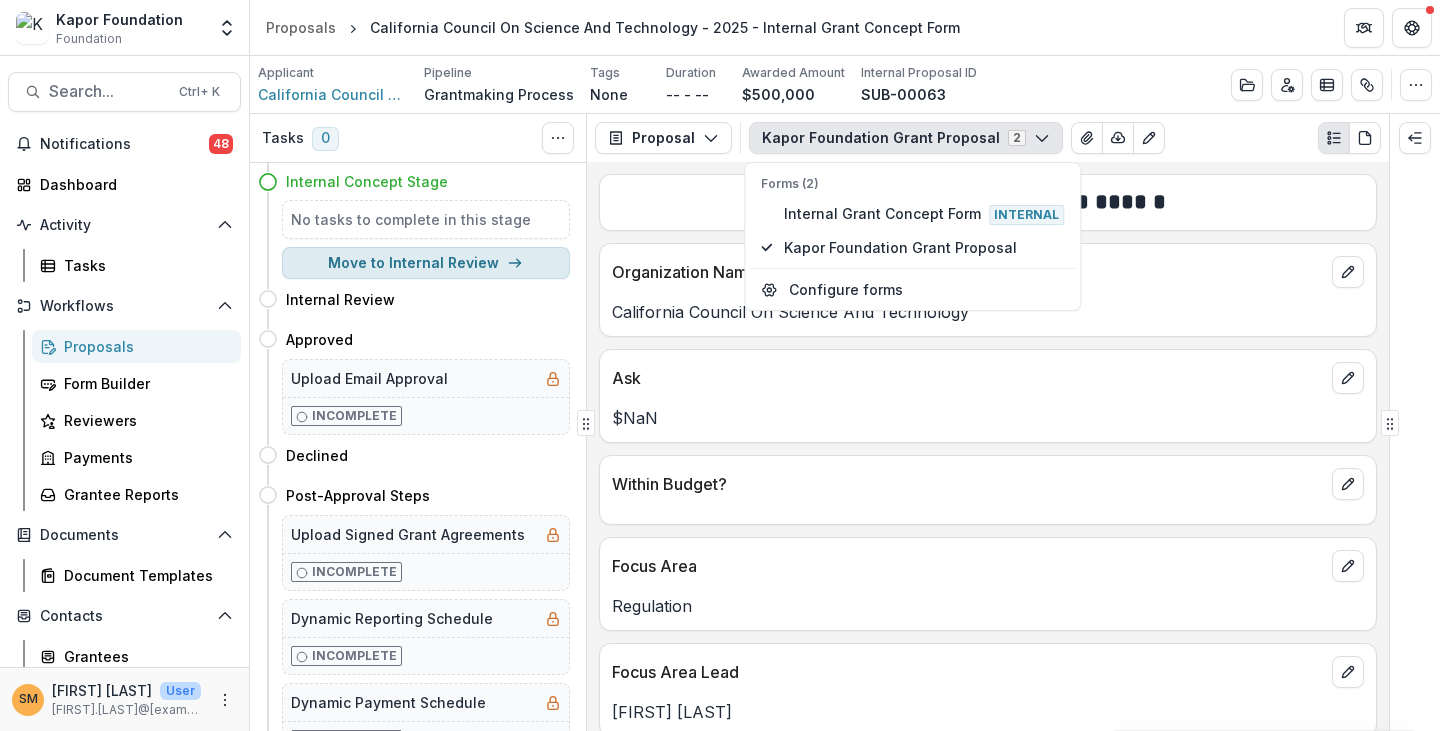 click on "Move to Internal Review" at bounding box center [426, 263] 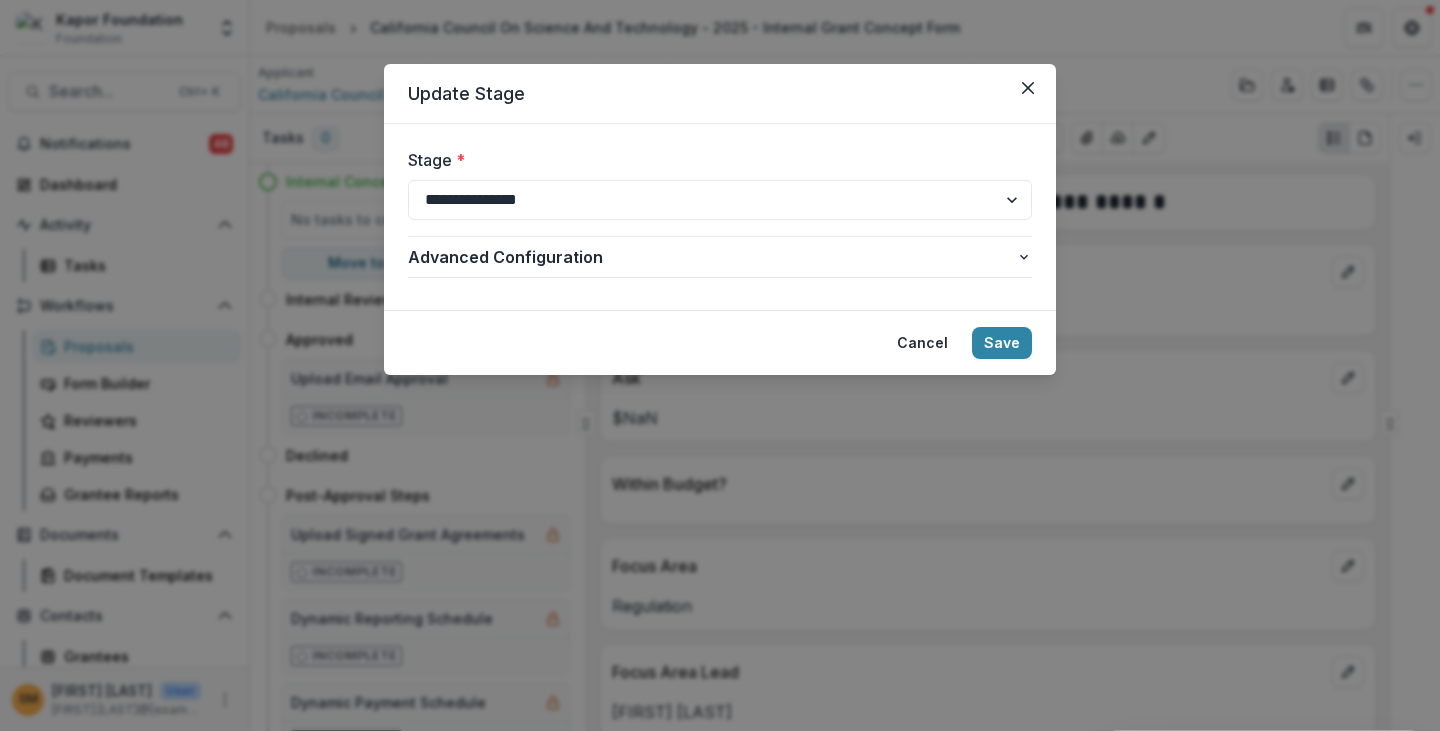 select on "**********" 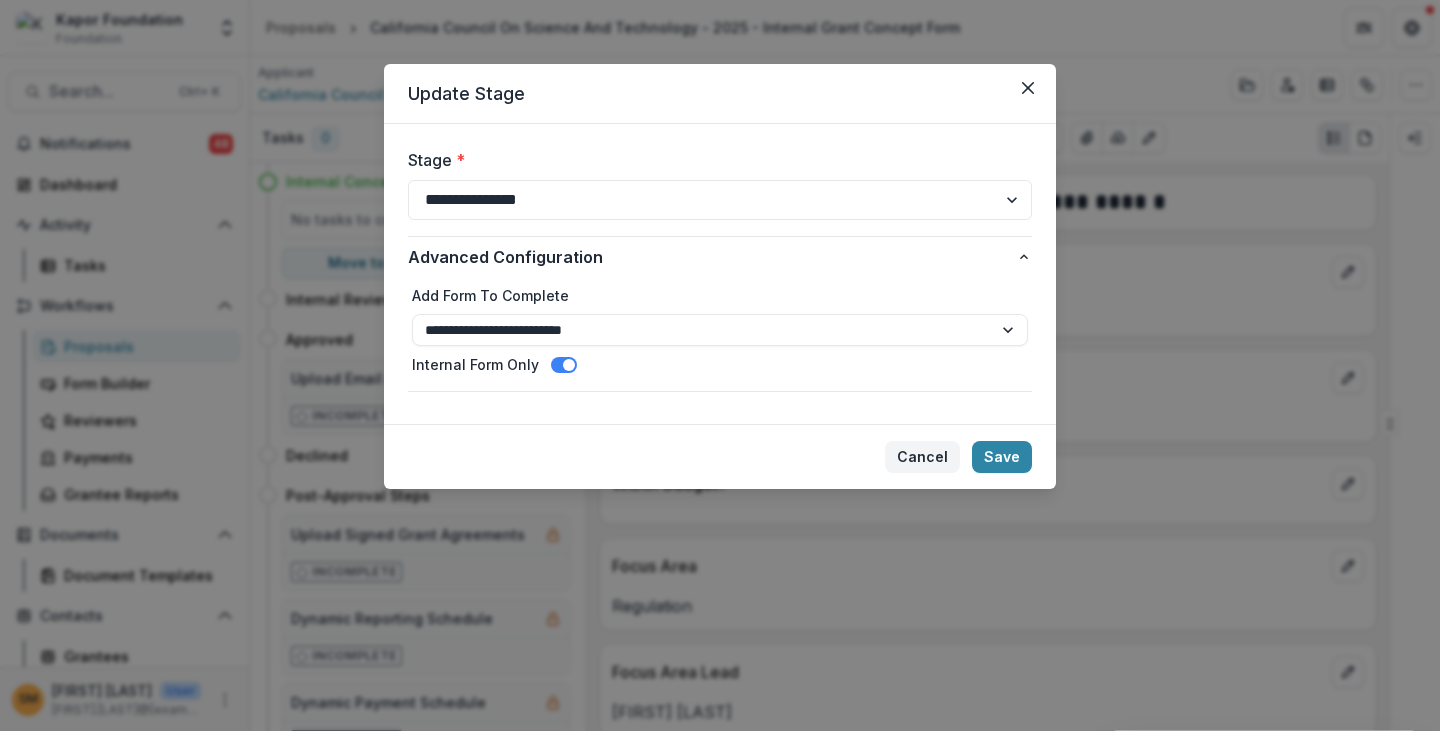 click on "Cancel" at bounding box center (922, 457) 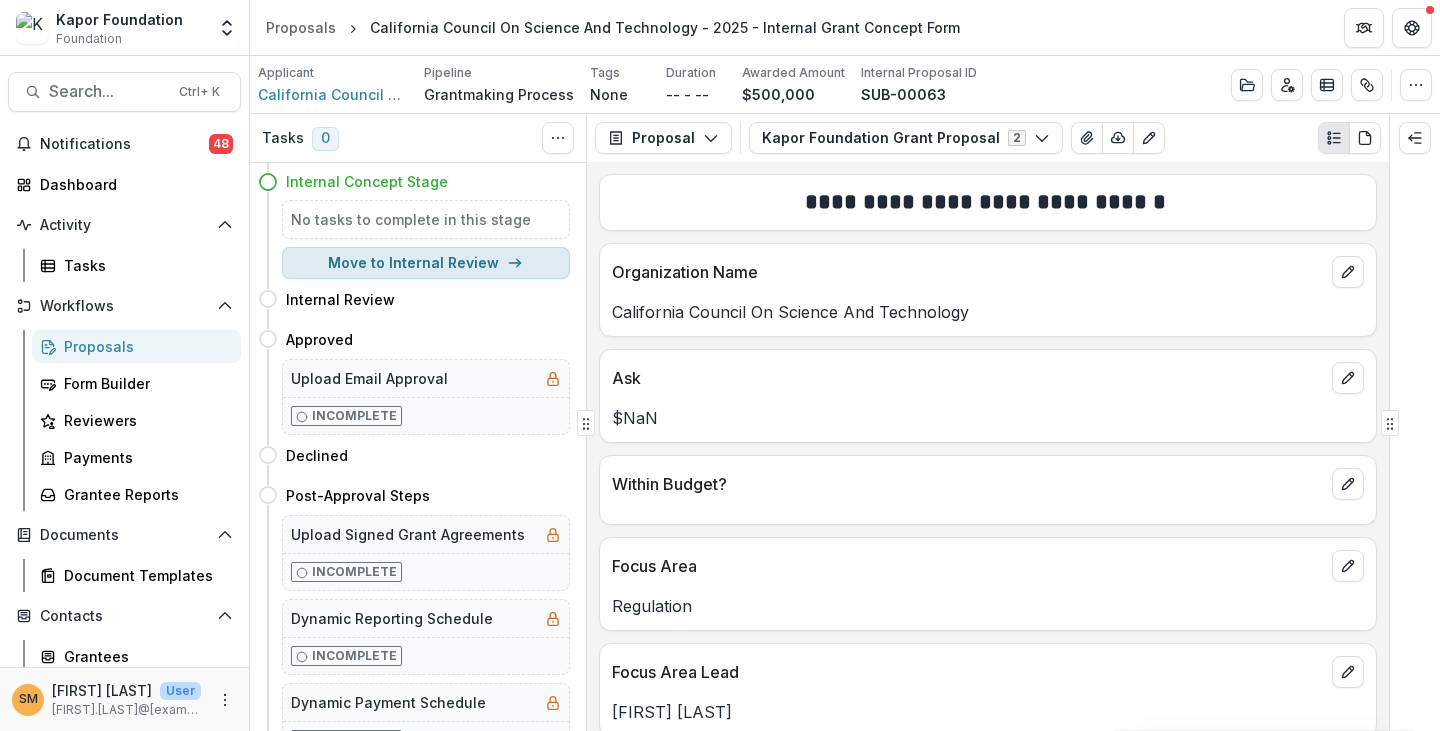 click on "Move to Internal Review" at bounding box center (426, 263) 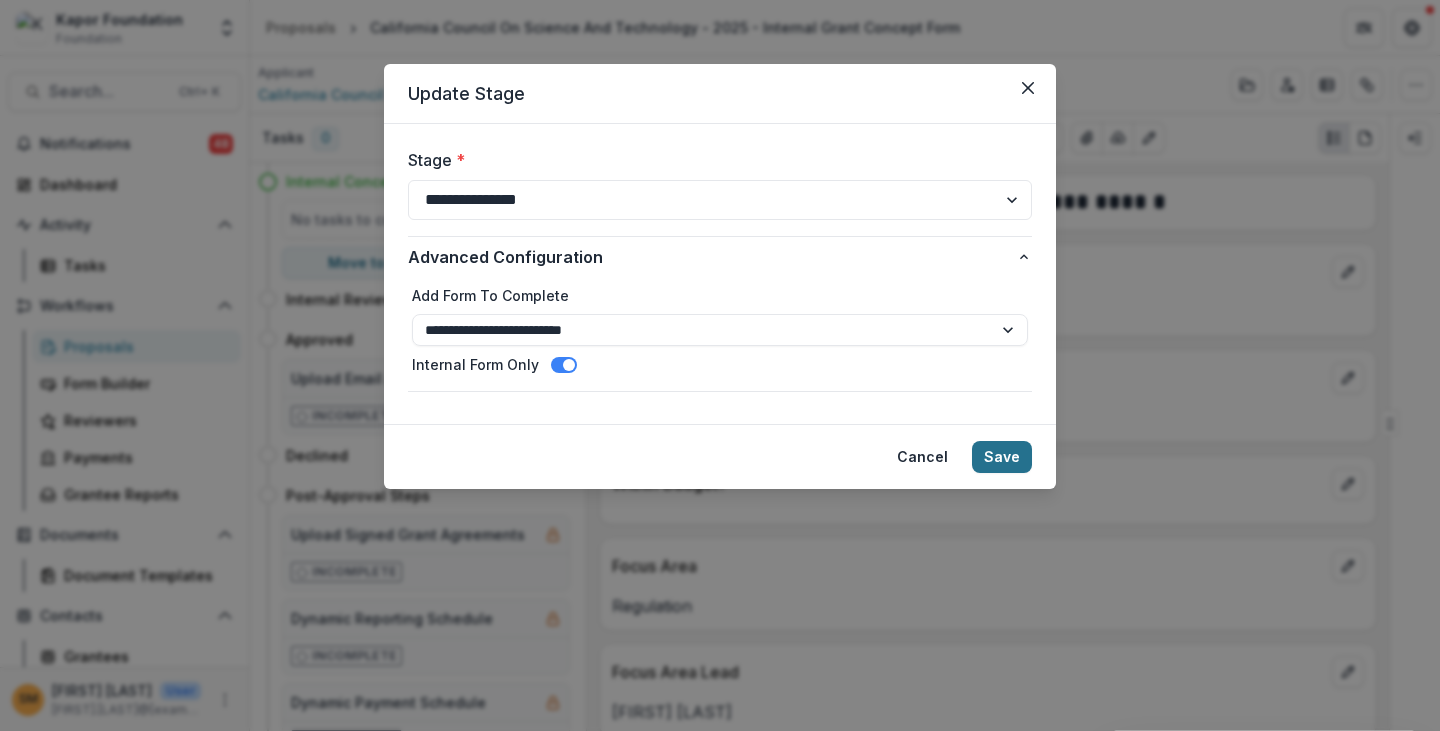 click on "Save" at bounding box center (1002, 457) 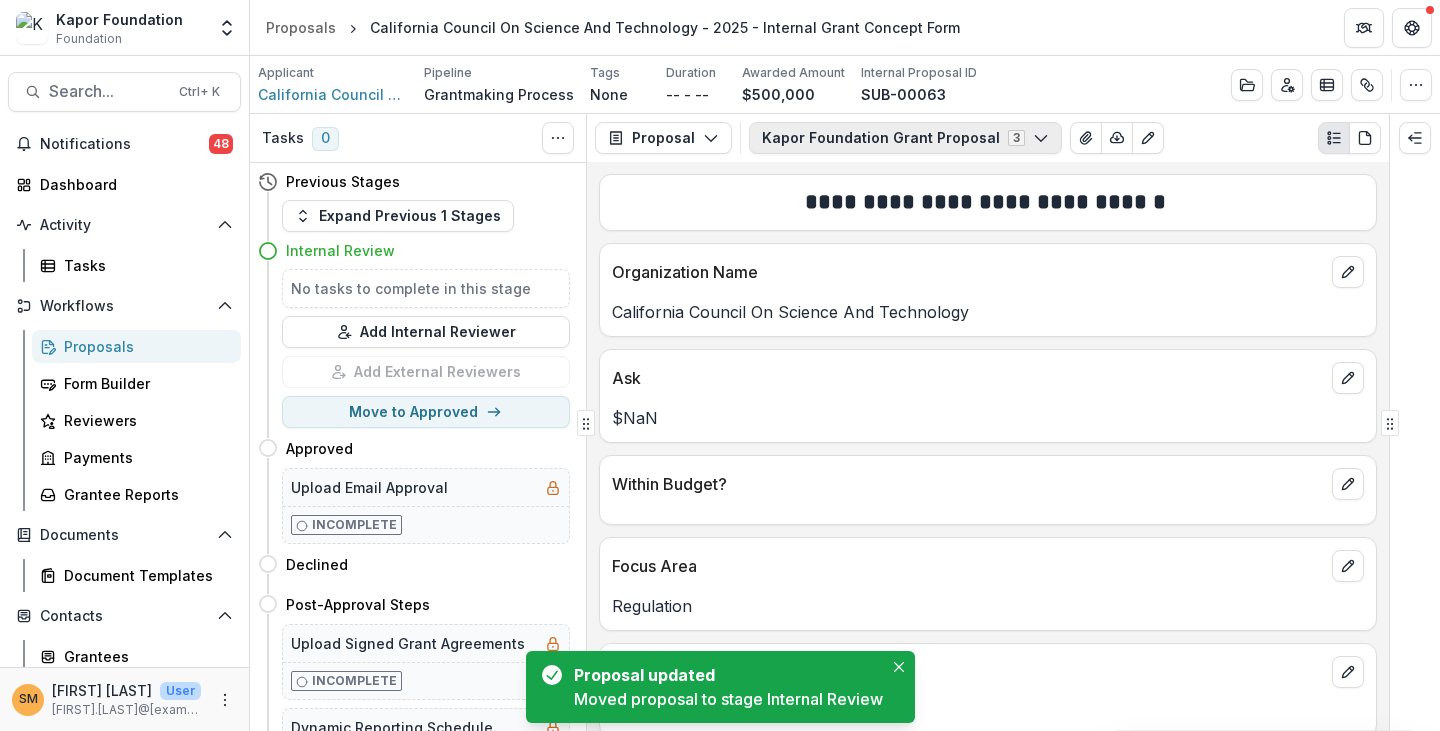 click on "Kapor Foundation Grant Proposal 3" at bounding box center [905, 138] 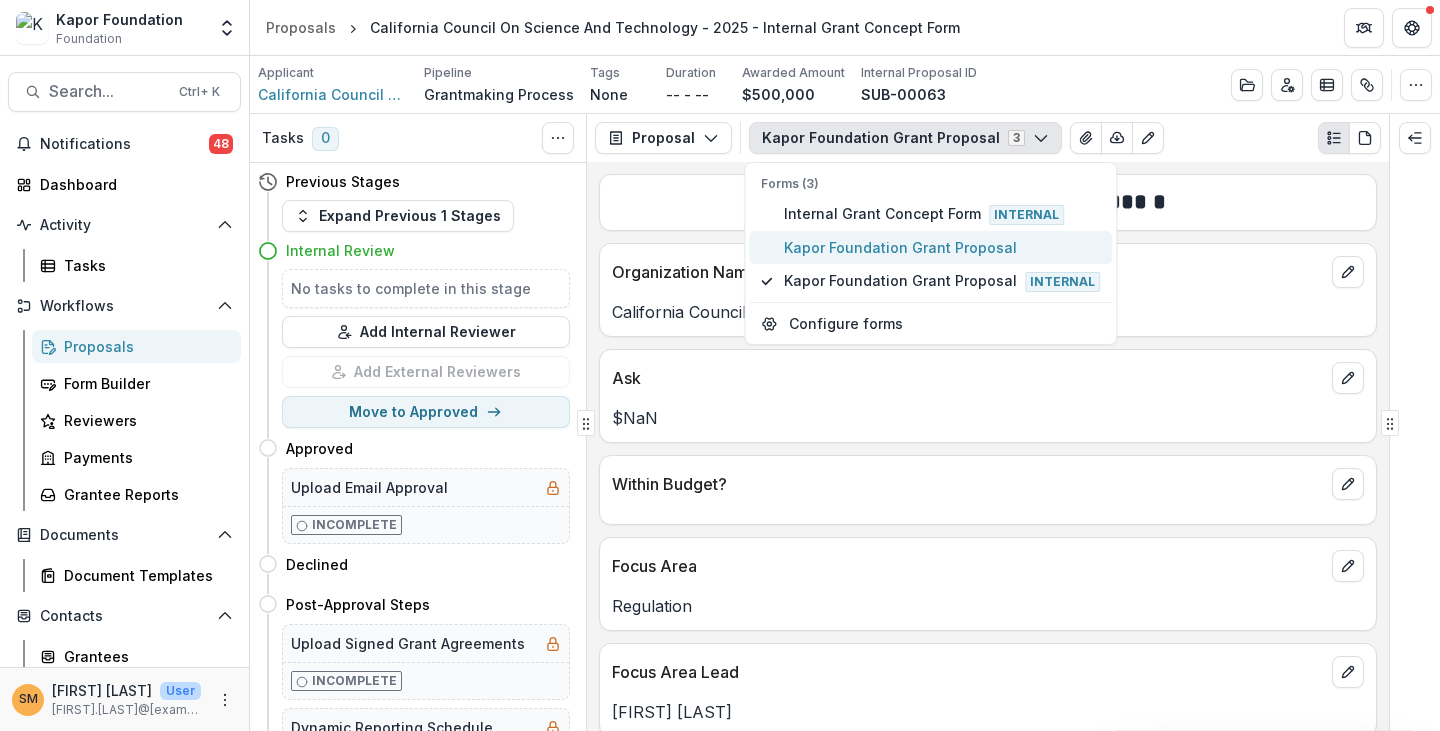 click on "Kapor Foundation Grant Proposal" at bounding box center (942, 247) 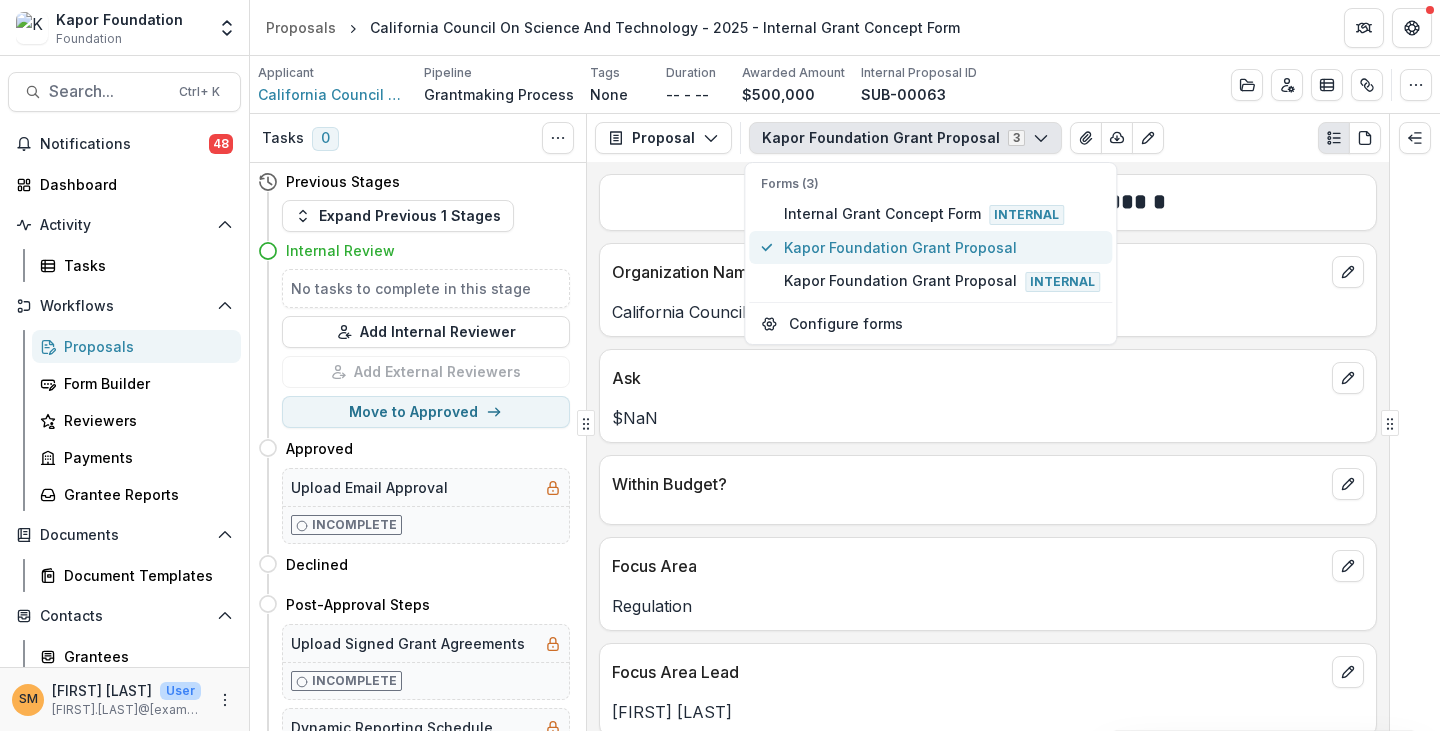 click on "Kapor Foundation Grant Proposal" at bounding box center (942, 247) 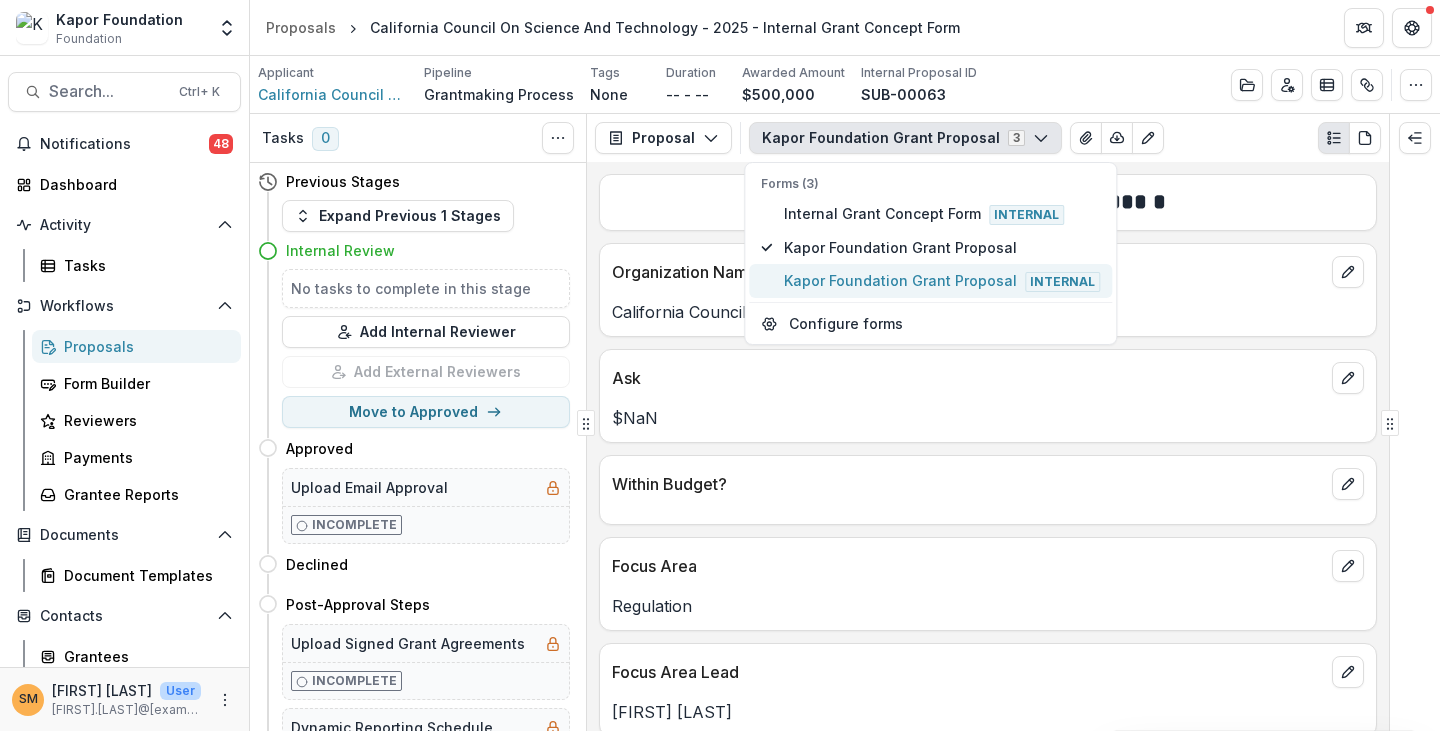 click on "Kapor Foundation Grant Proposal Internal" at bounding box center [942, 281] 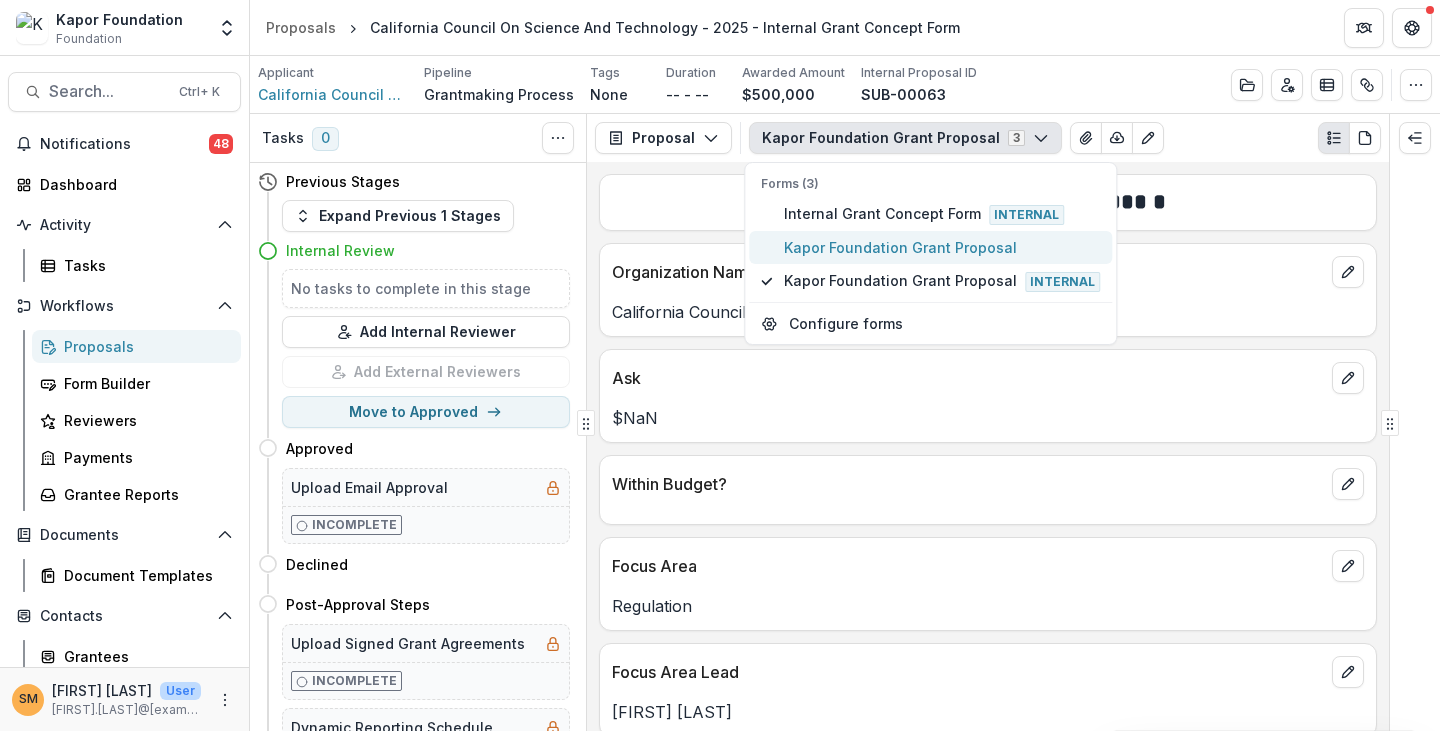 click on "Kapor Foundation Grant Proposal" at bounding box center [942, 247] 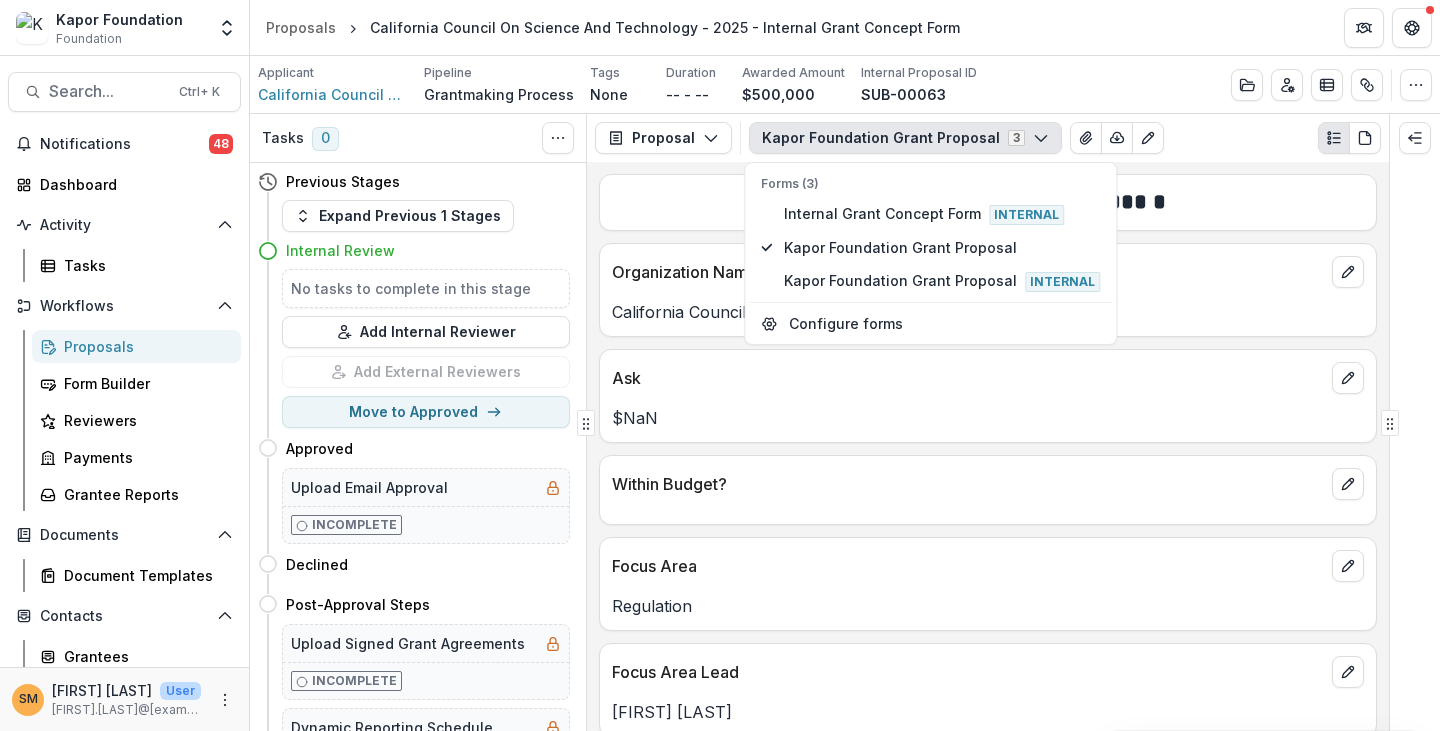 click on "Proposal Proposal Payments Reports Grant Agreements Board Summaries Bank Details Kapor Foundation Grant Proposal 3 Forms (3) Internal Grant Concept Form Internal Kapor Foundation Grant Proposal Kapor Foundation Grant Proposal Internal Configure forms Word Download Word Download (with field descriptions) Zip Download Preview Merged PDF Preview Merged PDF (Inline Images & PDFs) Preview Merged PDF (with field descriptions) Custom Download" at bounding box center (988, 138) 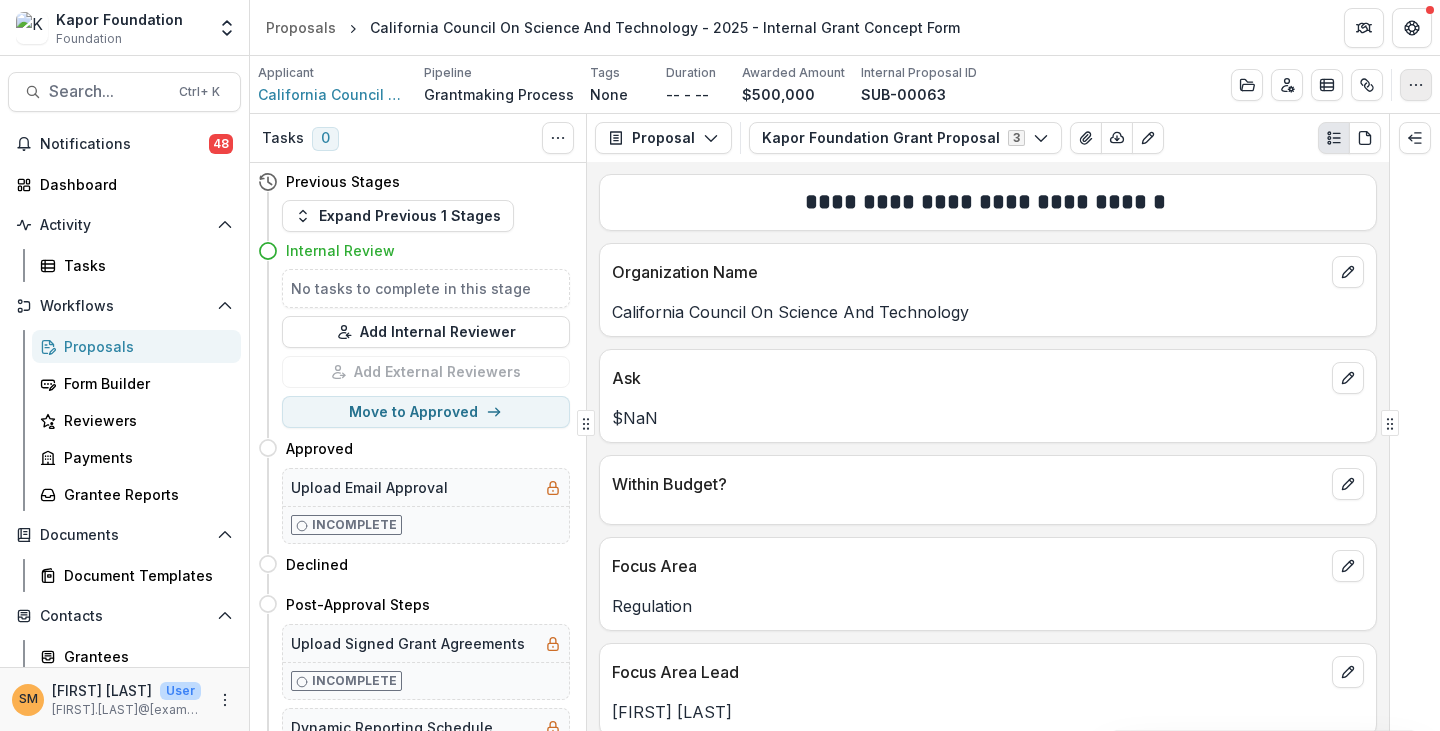 click 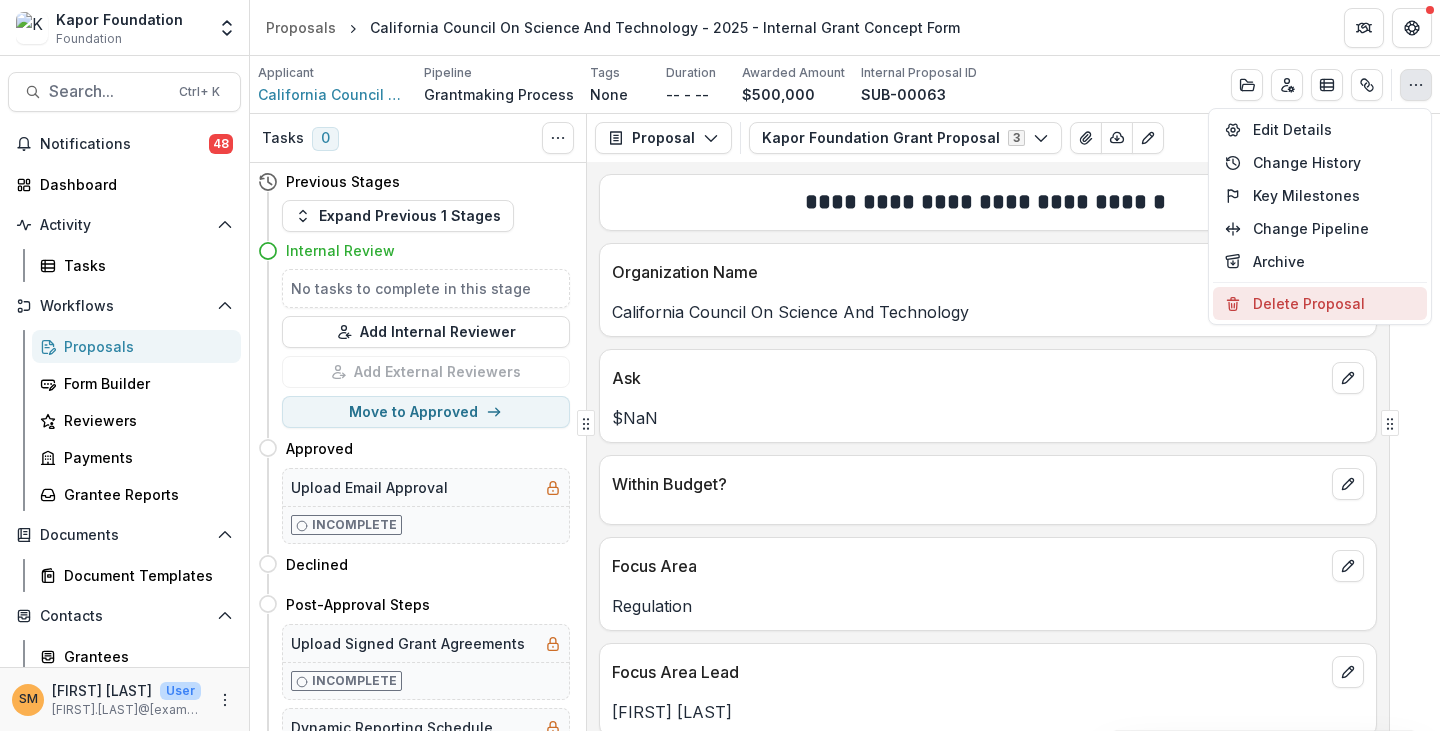 click on "Delete Proposal" at bounding box center (1320, 303) 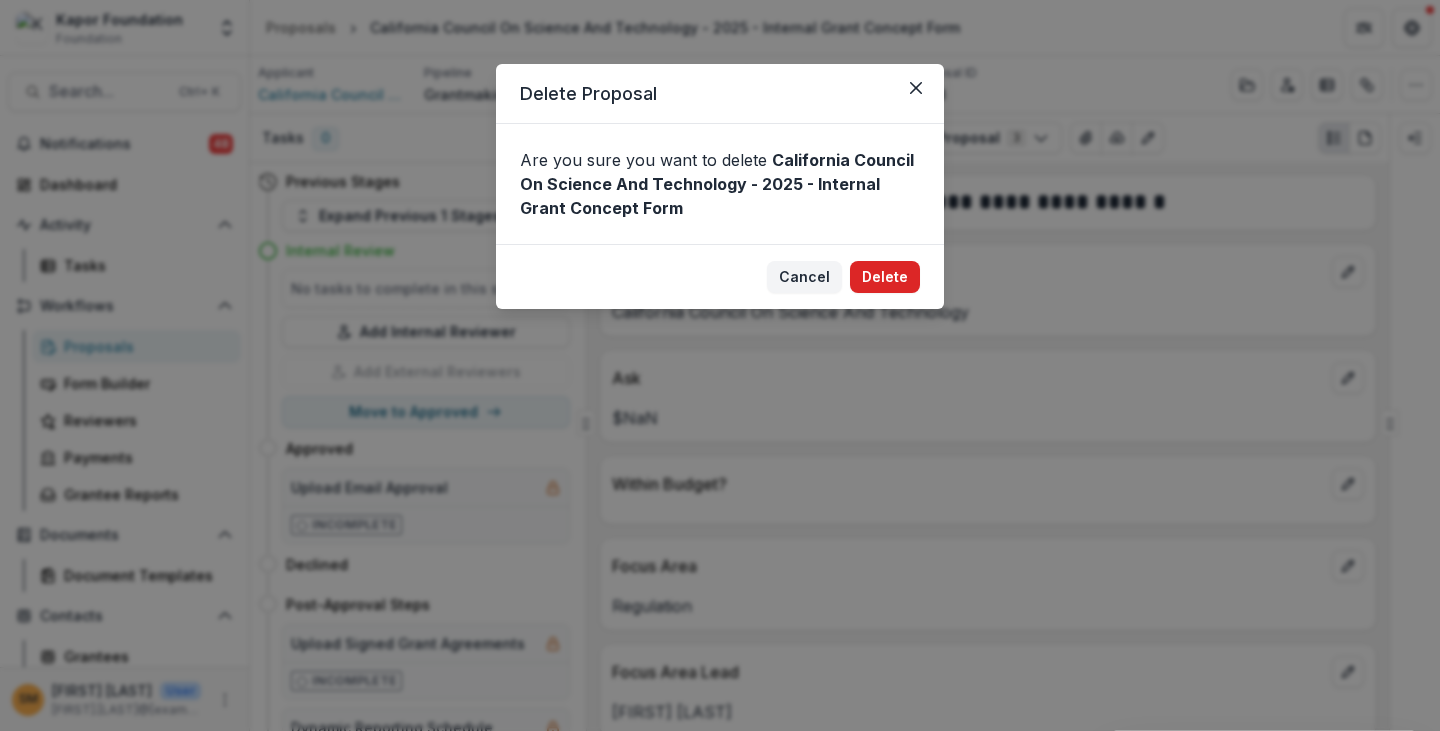 click on "Delete" at bounding box center (885, 277) 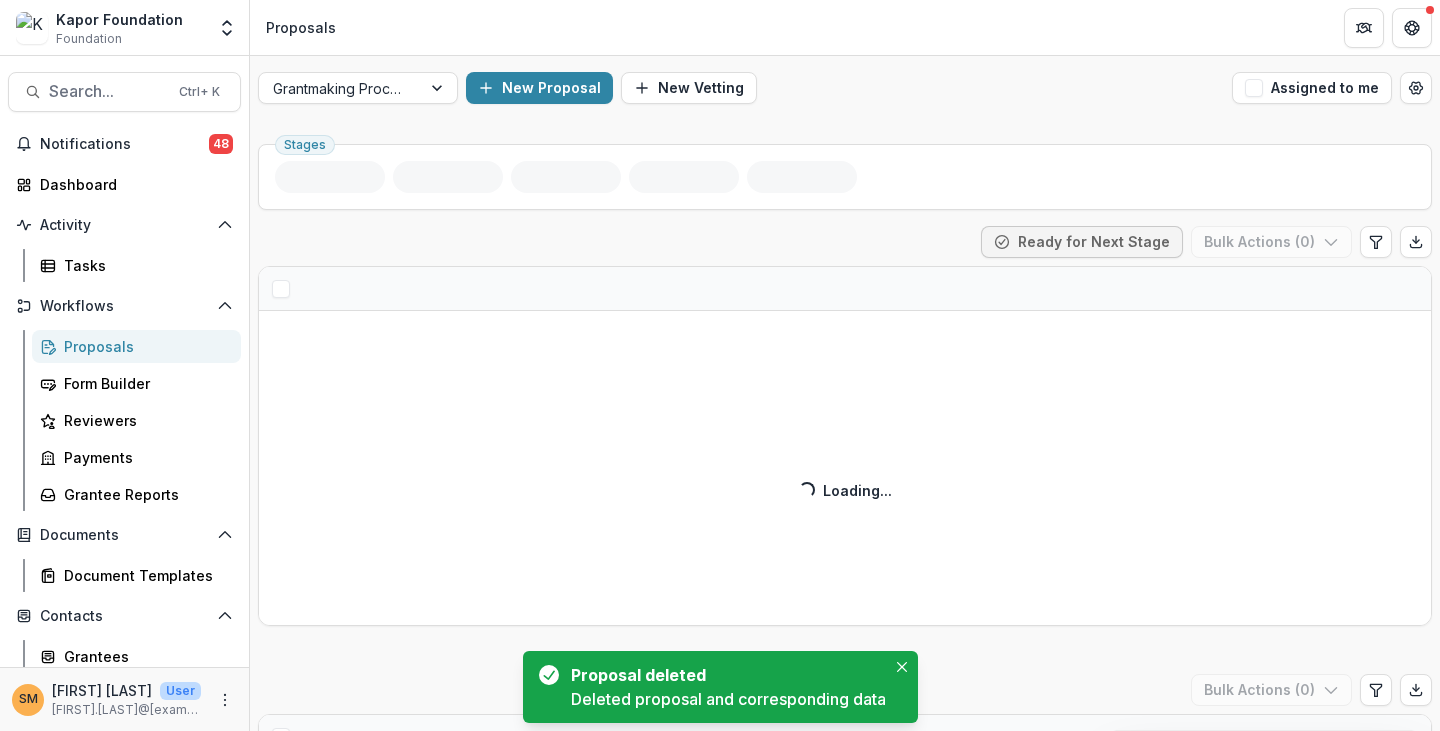 click on "Proposals" at bounding box center [144, 346] 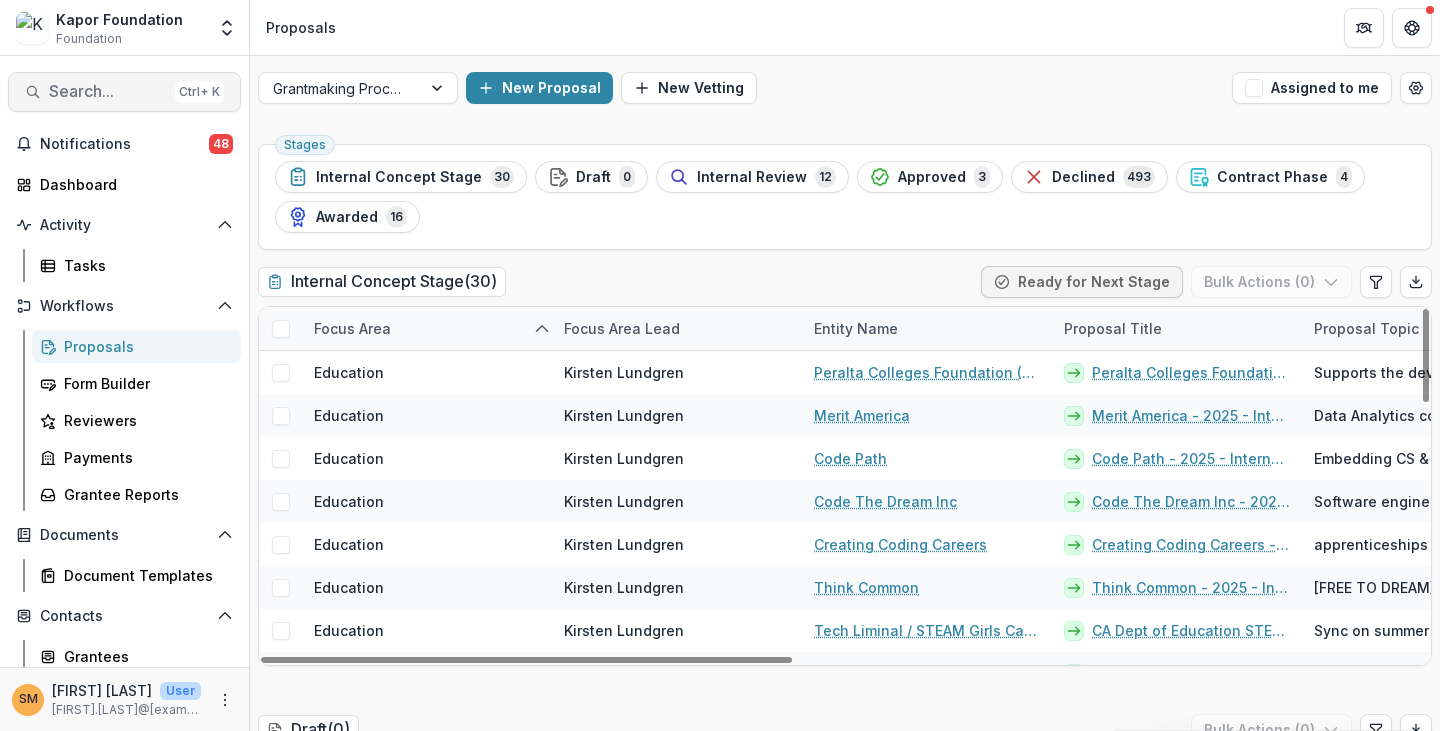 click on "Search... Ctrl  + K" at bounding box center (124, 92) 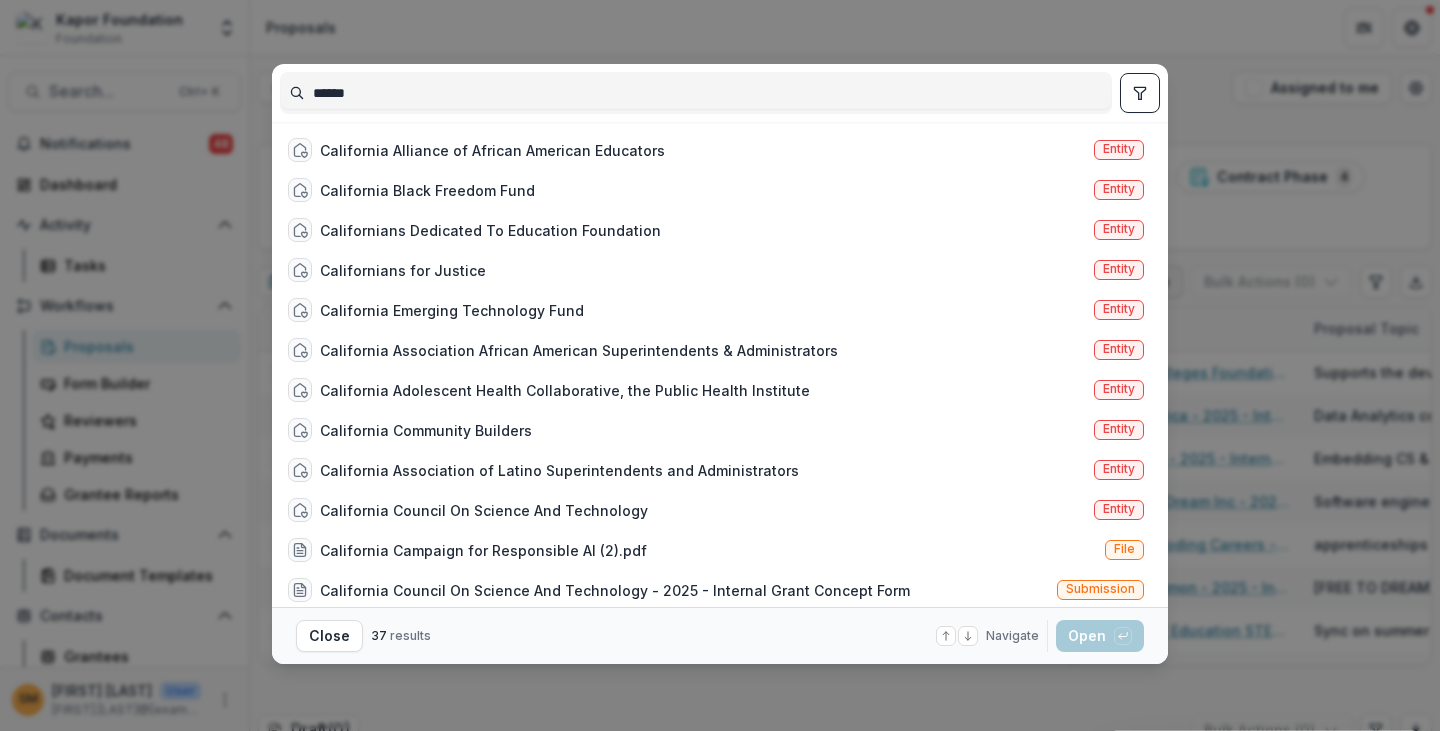 type on "******" 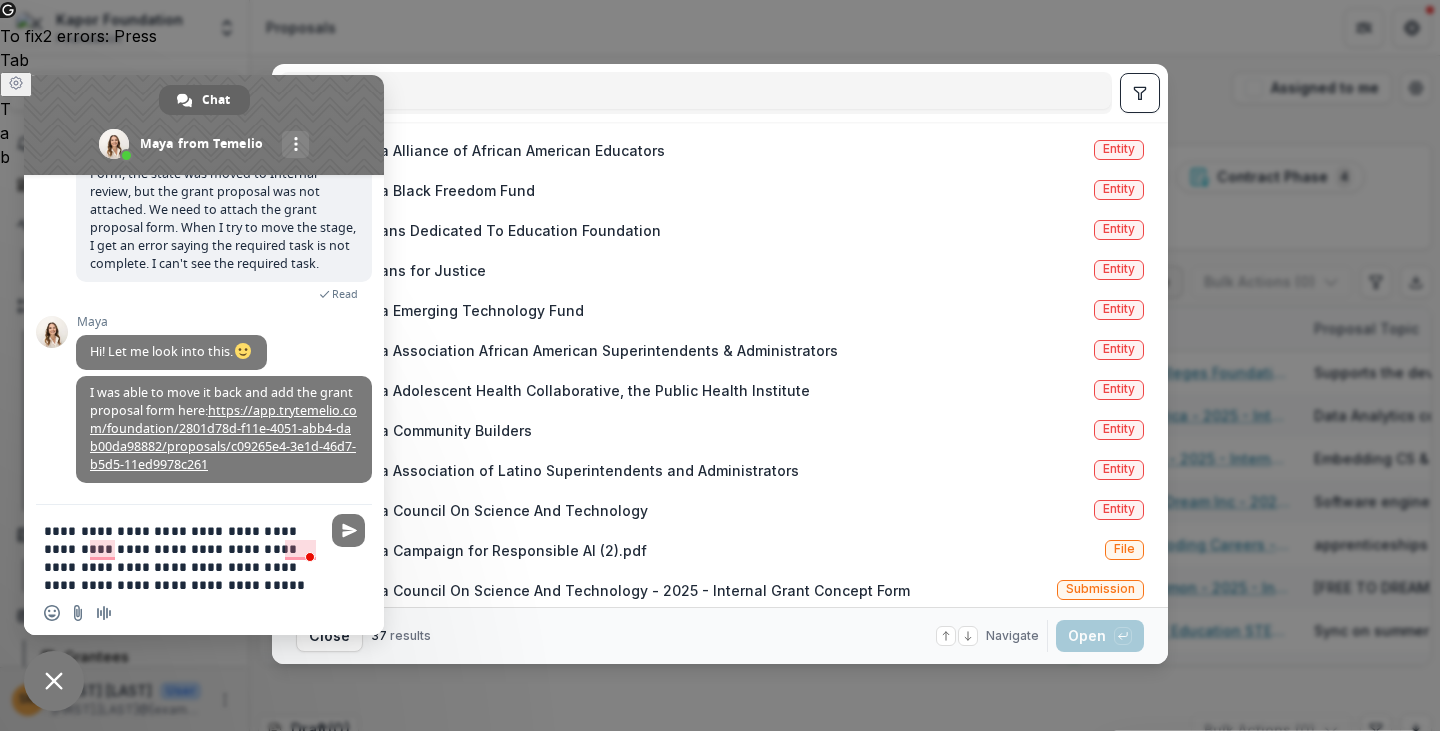 type on "**********" 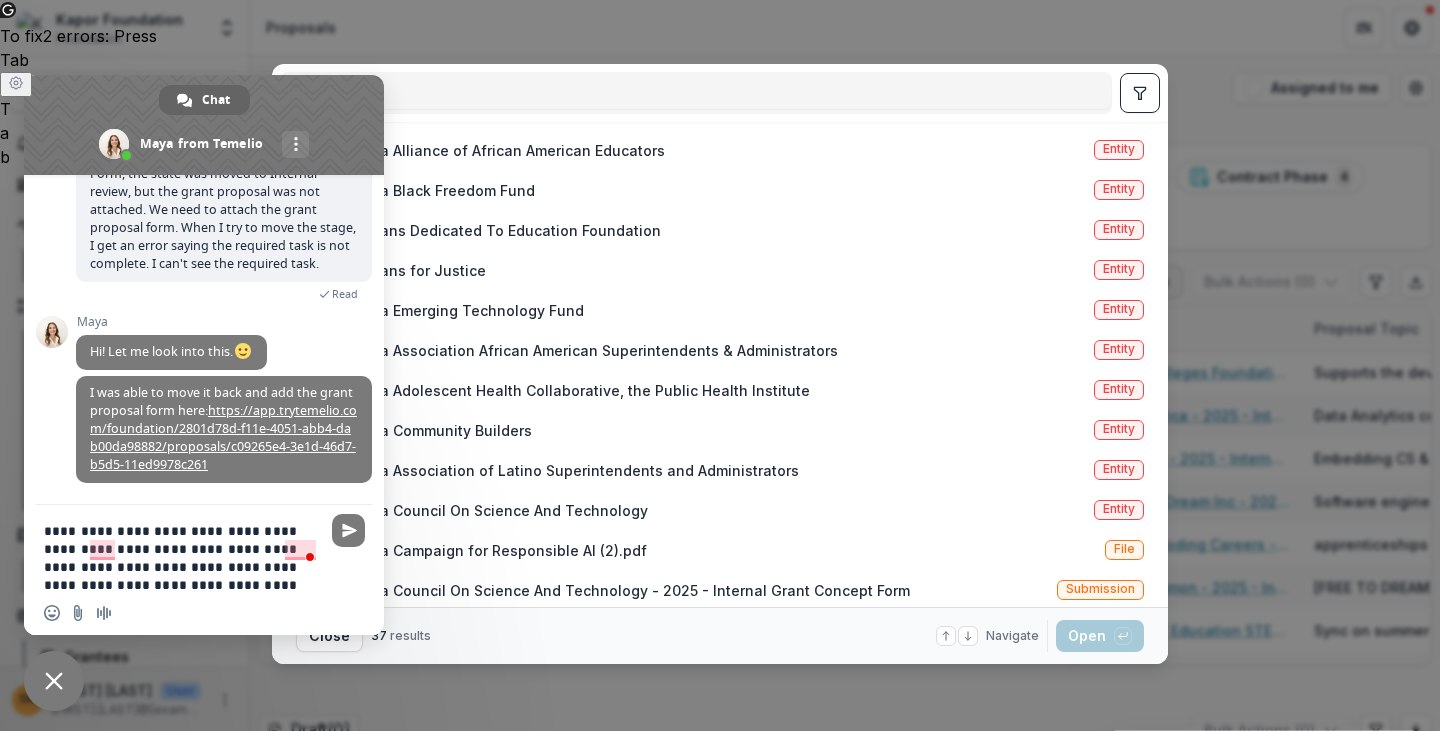 type 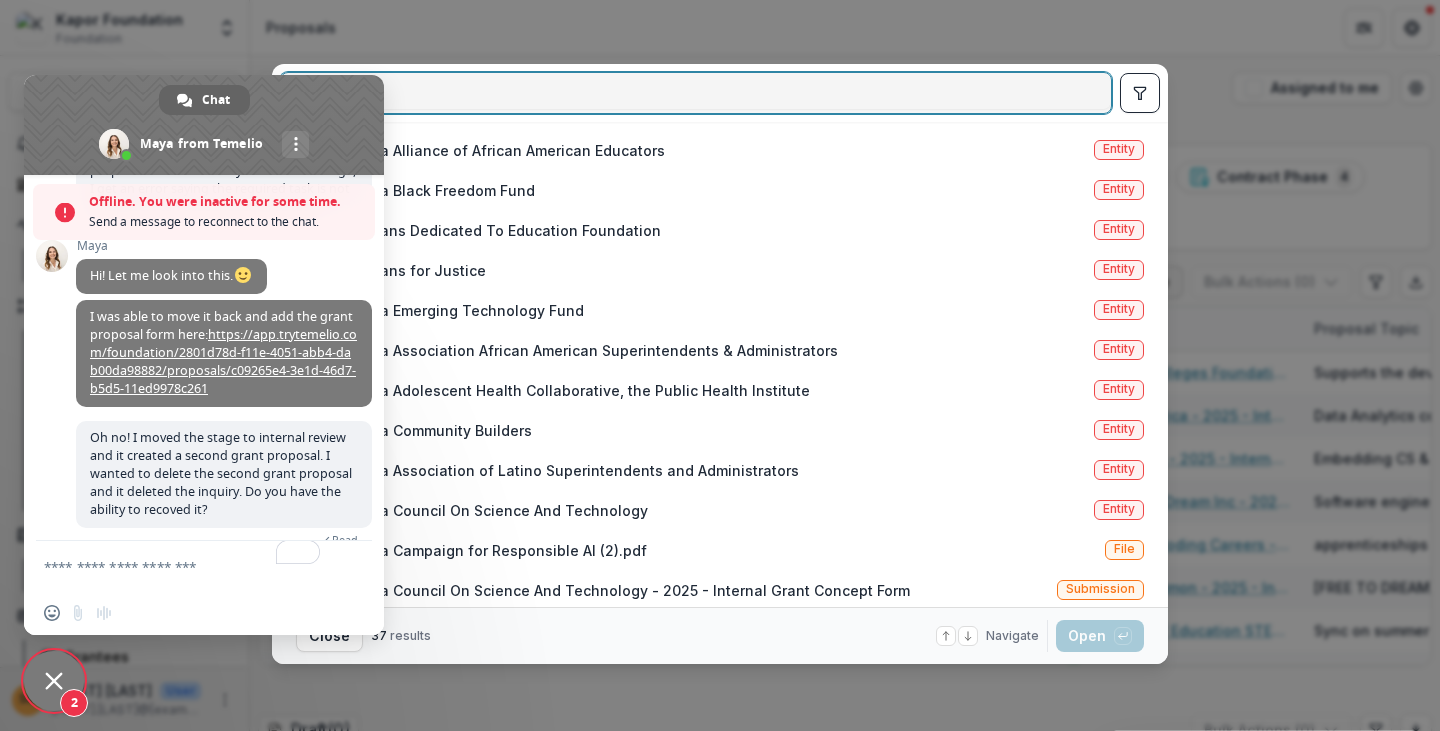 scroll, scrollTop: 7132, scrollLeft: 0, axis: vertical 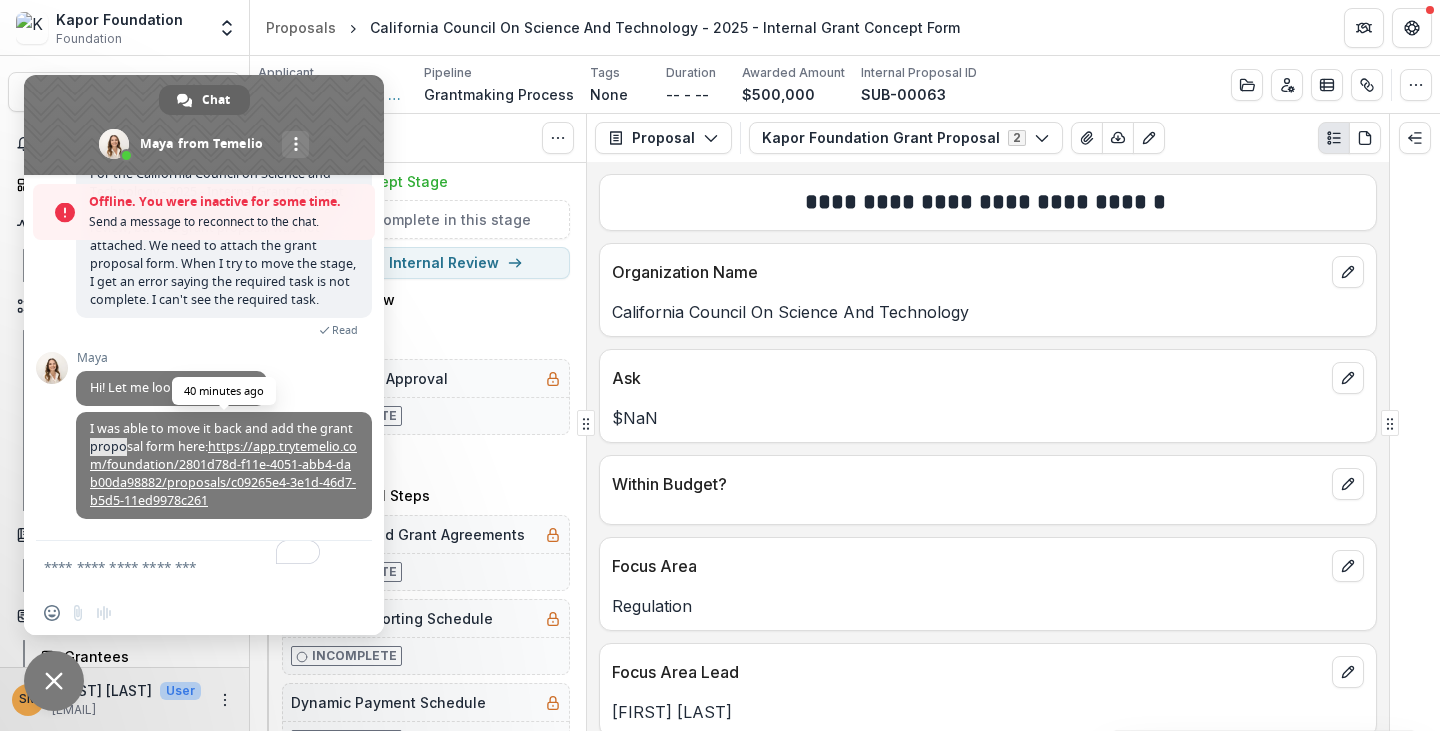 drag, startPoint x: 122, startPoint y: 441, endPoint x: 160, endPoint y: 443, distance: 38.052597 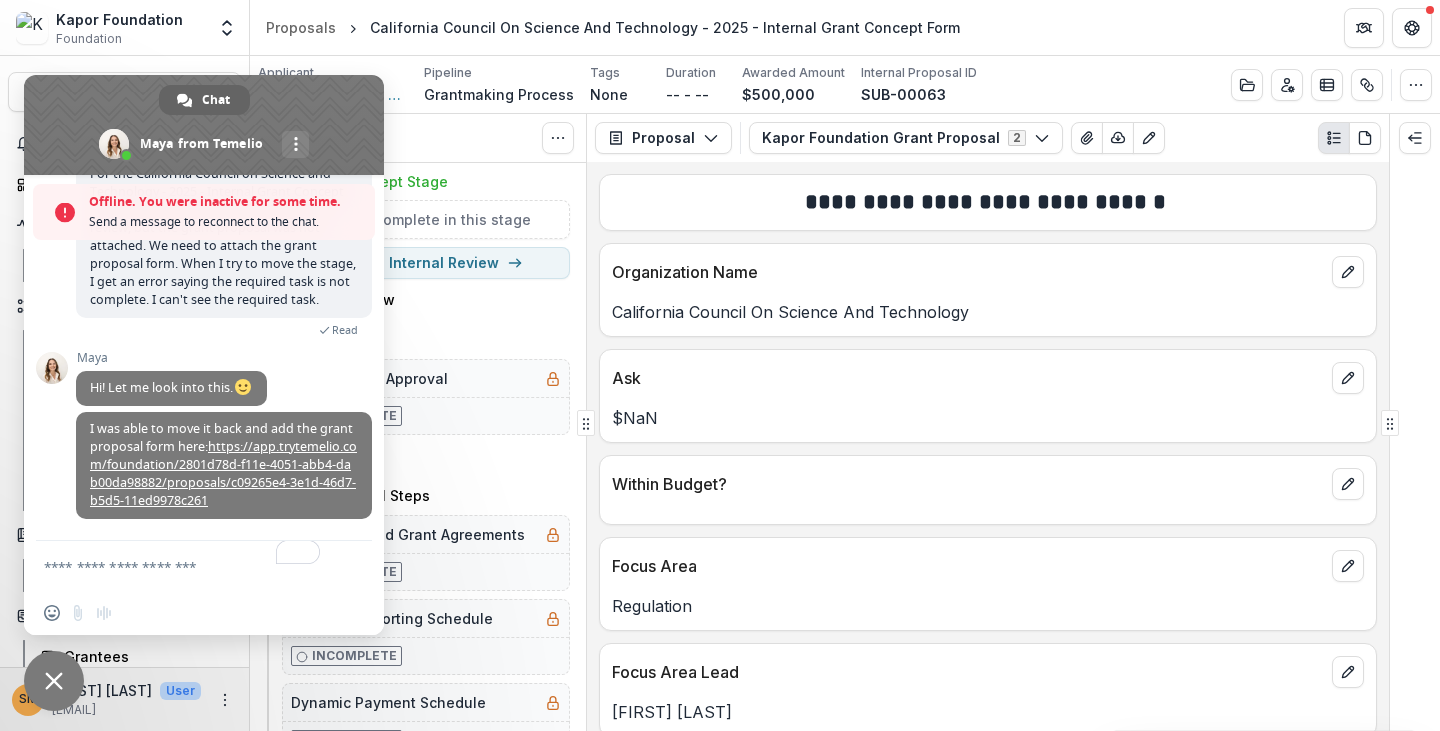 scroll, scrollTop: 6701, scrollLeft: 0, axis: vertical 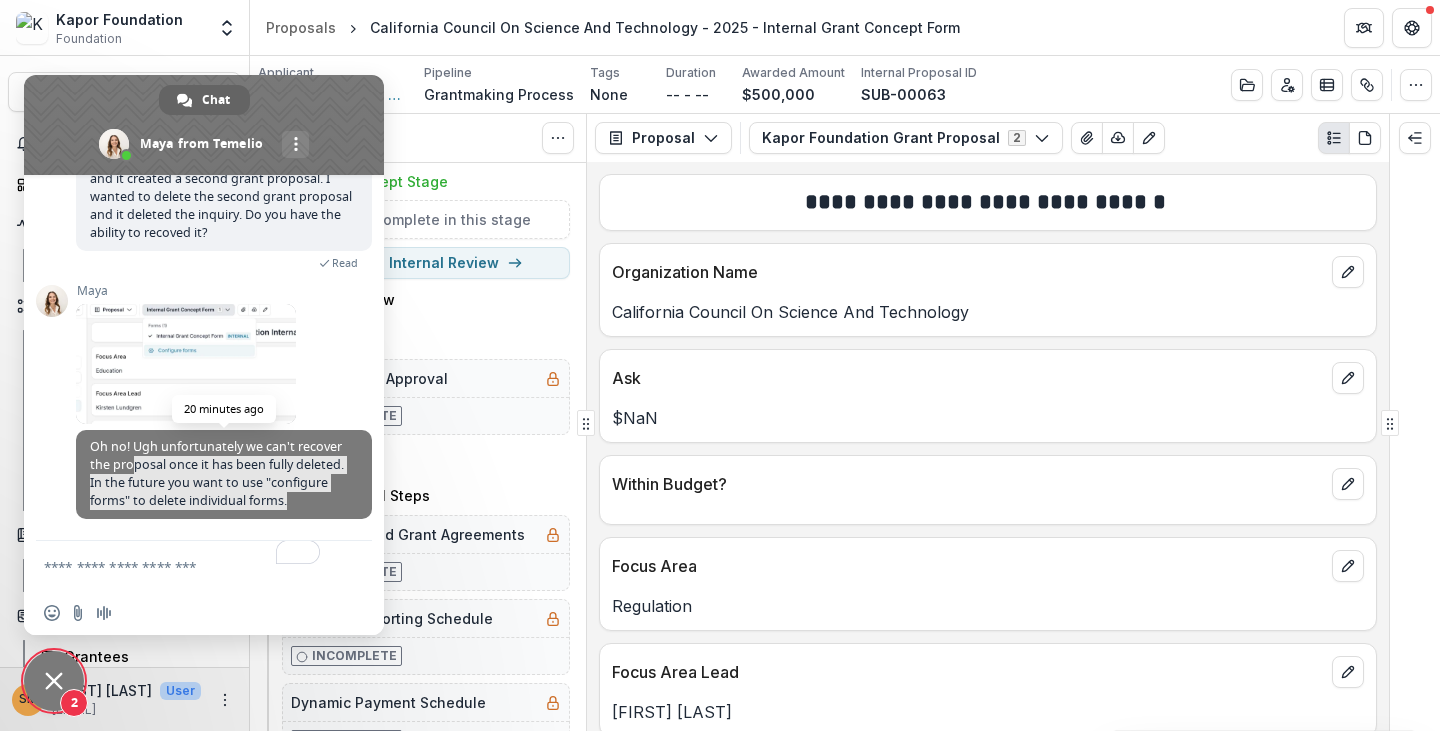 drag, startPoint x: 139, startPoint y: 467, endPoint x: 305, endPoint y: 503, distance: 169.85876 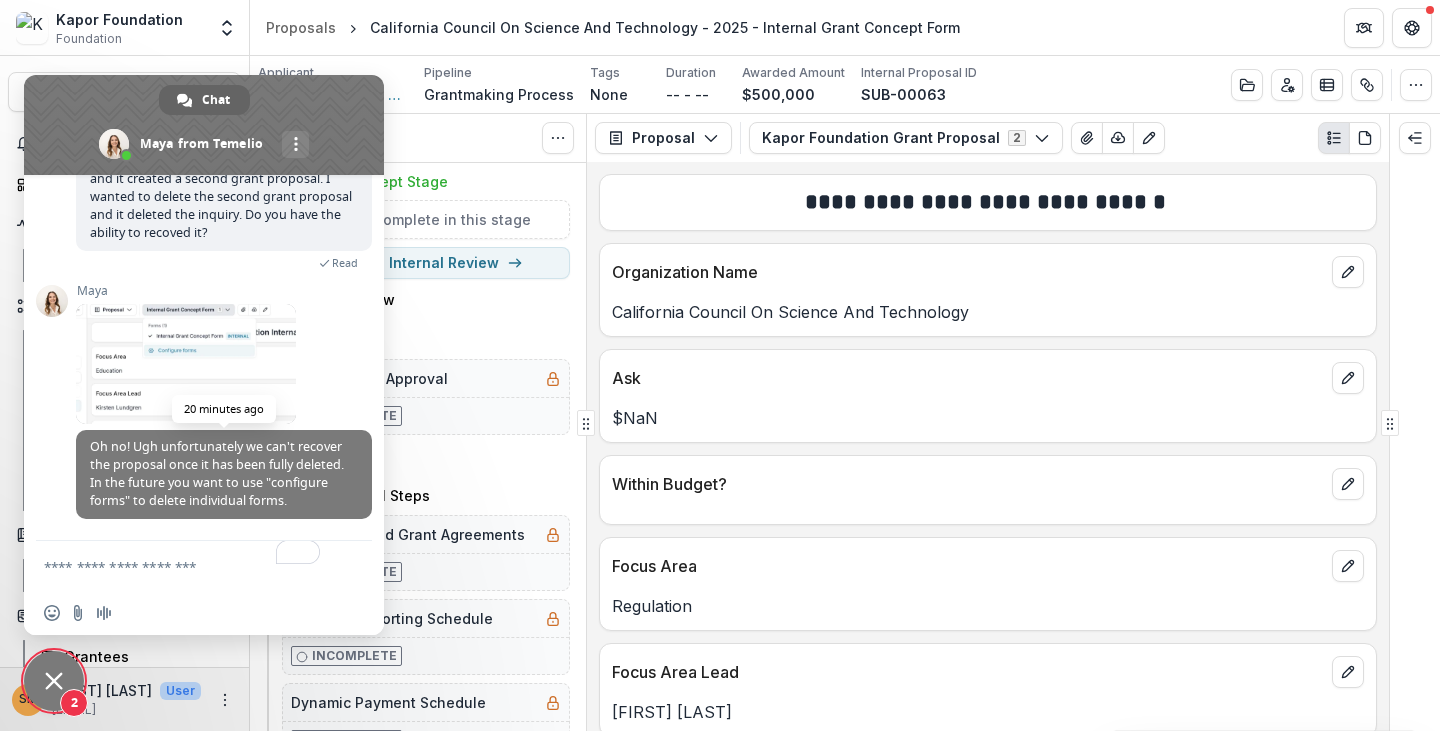 scroll, scrollTop: 7132, scrollLeft: 0, axis: vertical 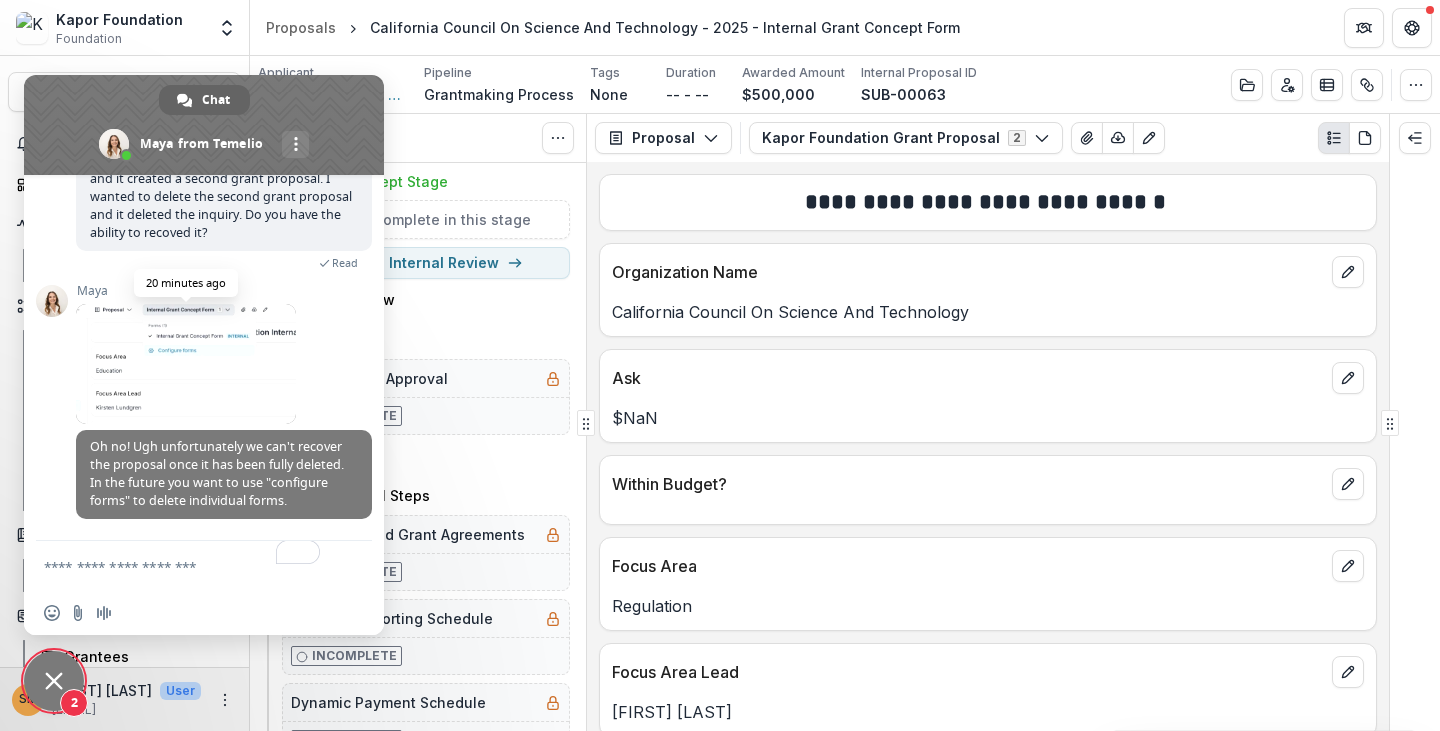 click at bounding box center (186, 364) 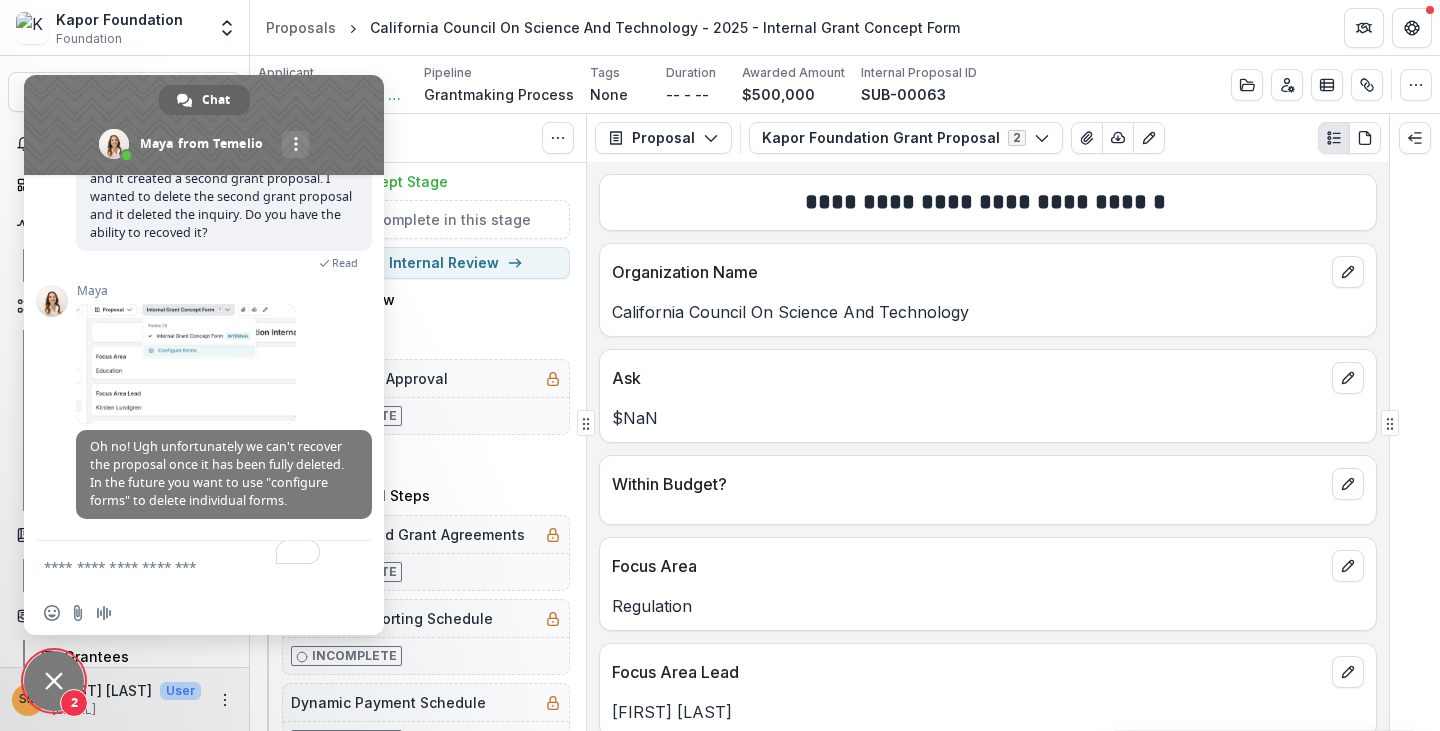 click on "Temelio How can we help with Temelio? Thursday, 29 May Good Morning. I have a quick question. Is it possible to include data from a proposal in a report request form? When we sent the report request, we wanted to see if we could include the proposal description, intended impact, and maybe a budget. Is this possible? 5/29/2025 Maya Hi Subina! Yes! Just add the fields into the report request form, turn on "populate from" in the settings of the field and have it populate from the proposal form. You can then make it not editable by the grantee by clicking the "grantee editable" button that pops up when you select populate from. 5/29/2025 Awesome. Thank you Maya! 5/29/2025 Maya You're welcome! 5/29/2025 One more question. I need to add more budget categories. Is it possible to add them to the dashboard? 5/29/2025 Temelio Bot Hello! Our support is offline. Our operating hours are M-F 8am-7pm EST. Please send your request to  support@trytemelio.com  and we will get back to you tomorrow. 5/29/2025 5/29/2025 5/29/2025" at bounding box center (204, 358) 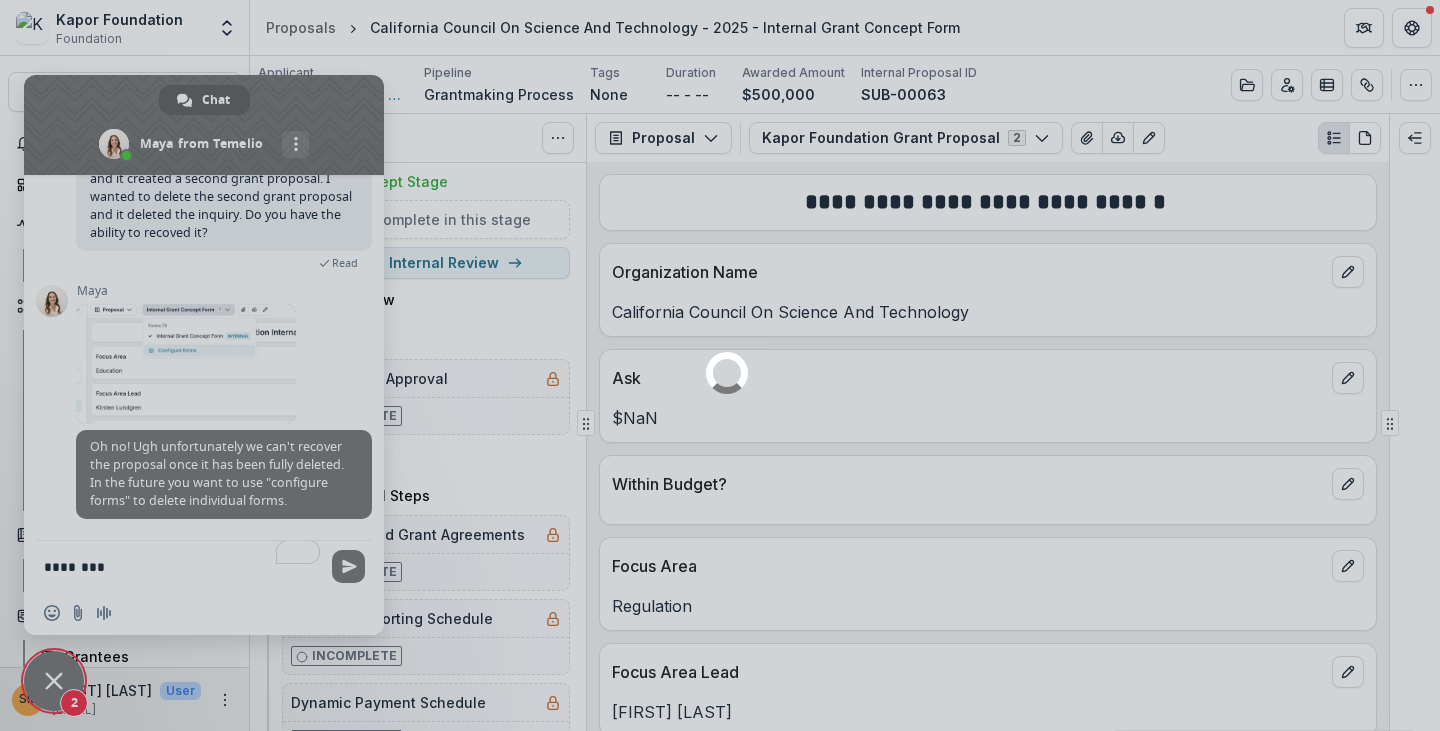 click at bounding box center (720, 365) 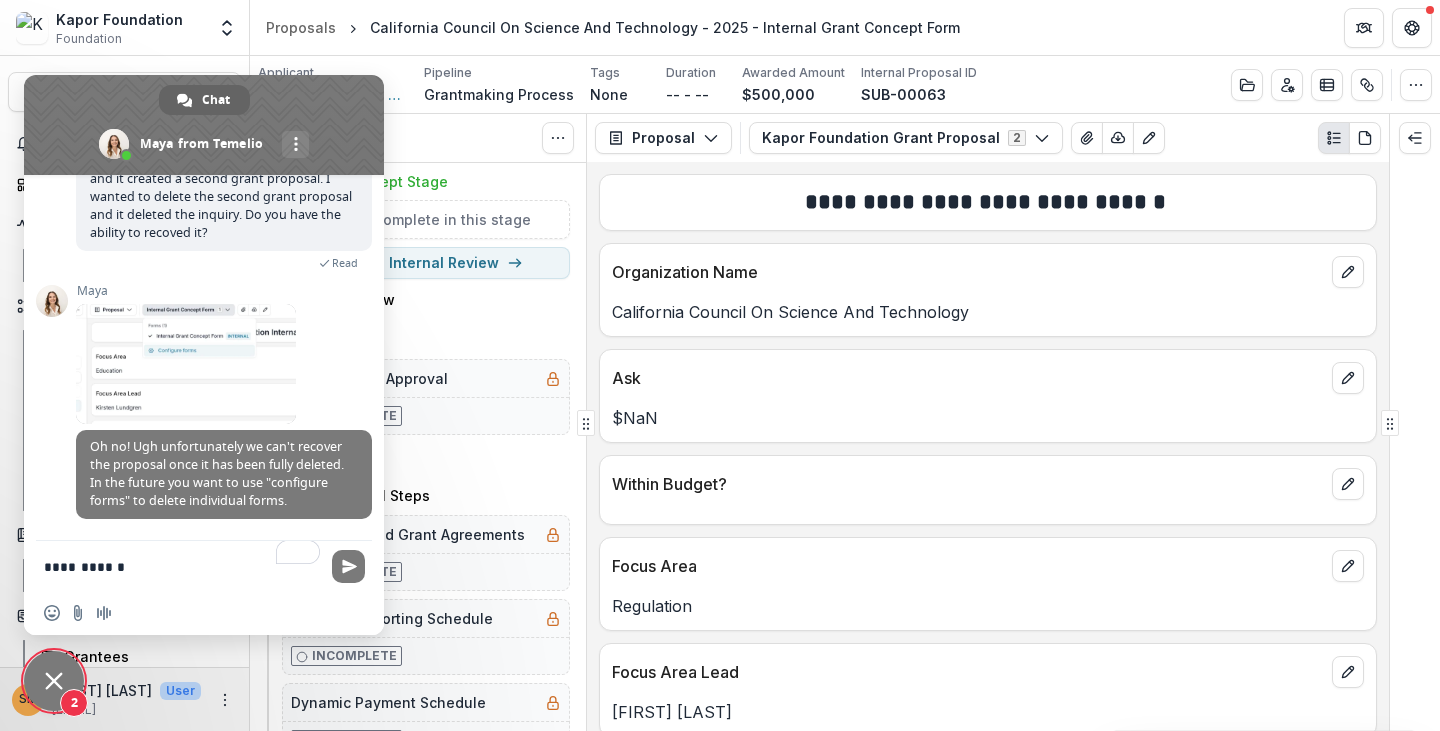 type on "**********" 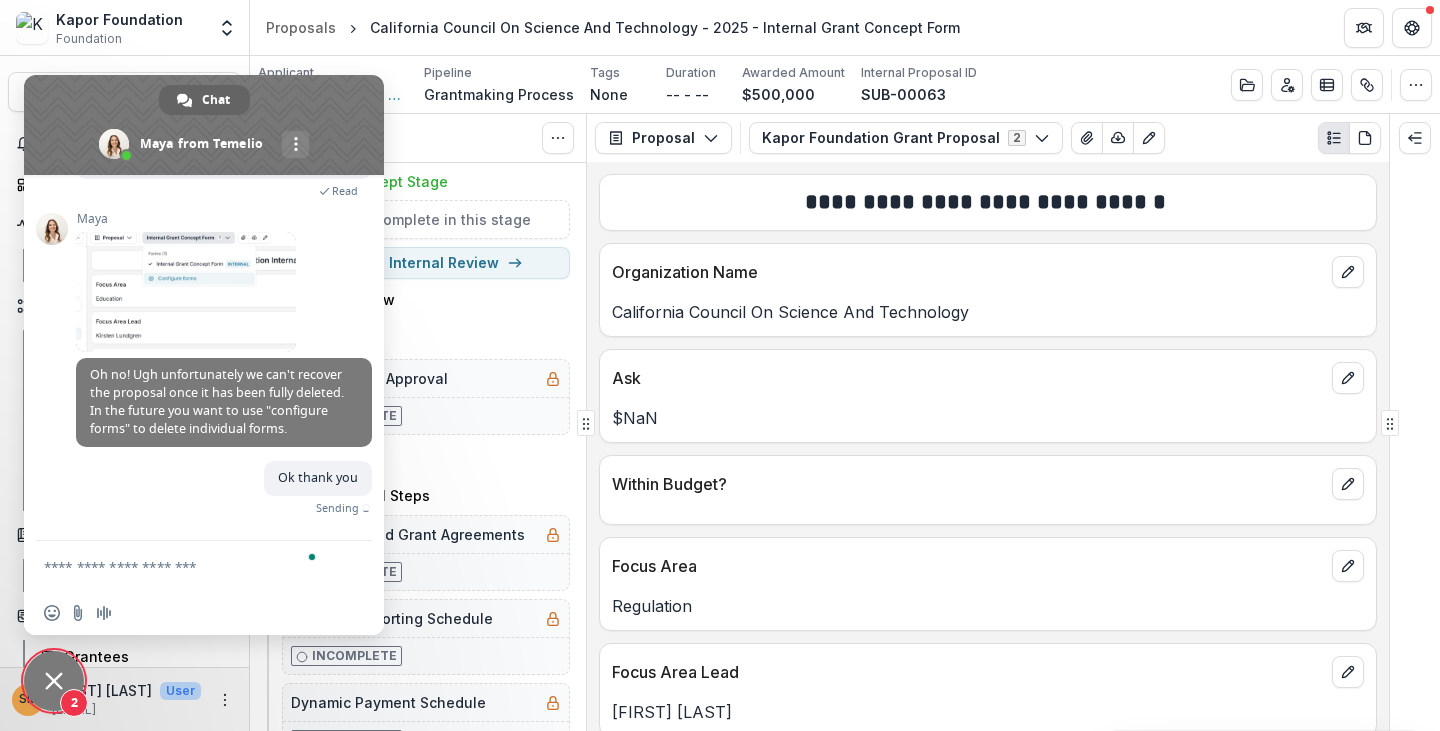 scroll, scrollTop: 7205, scrollLeft: 0, axis: vertical 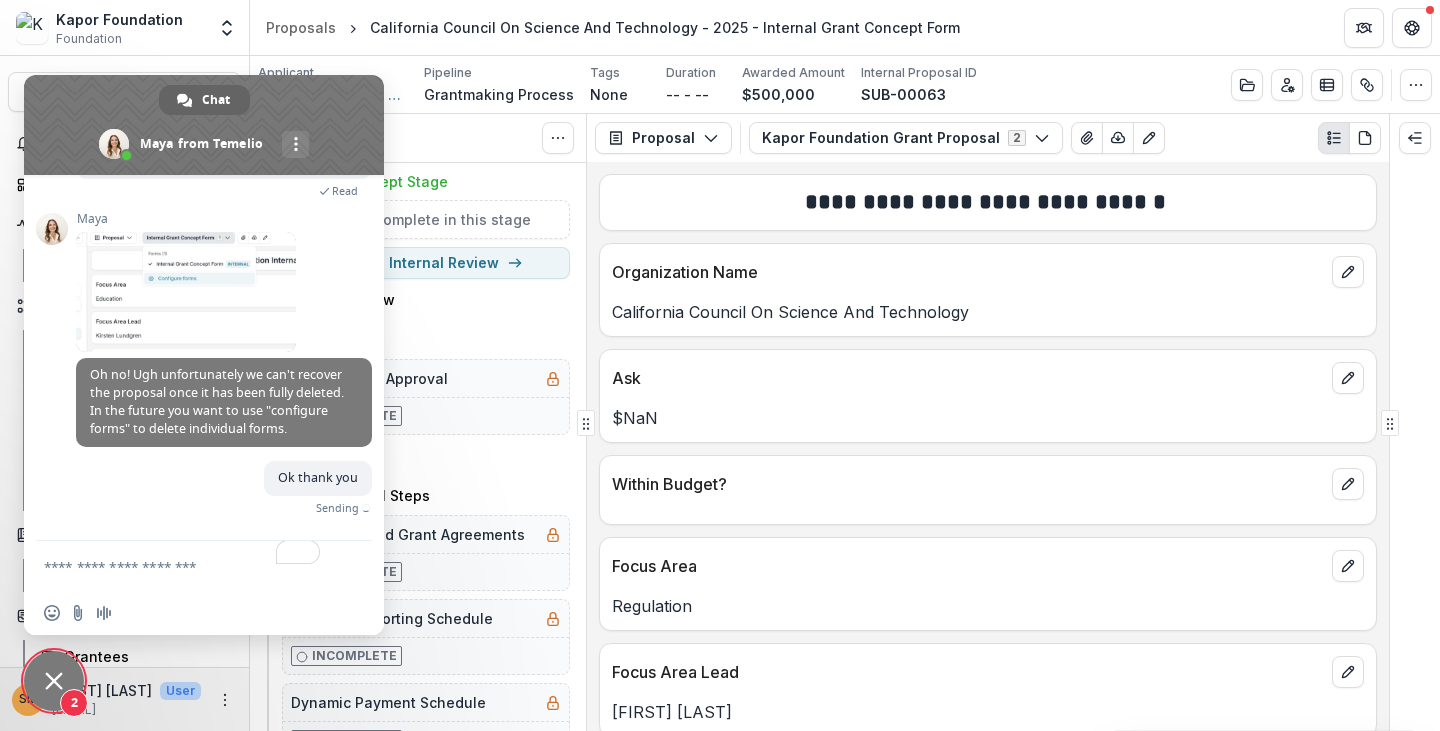 type 